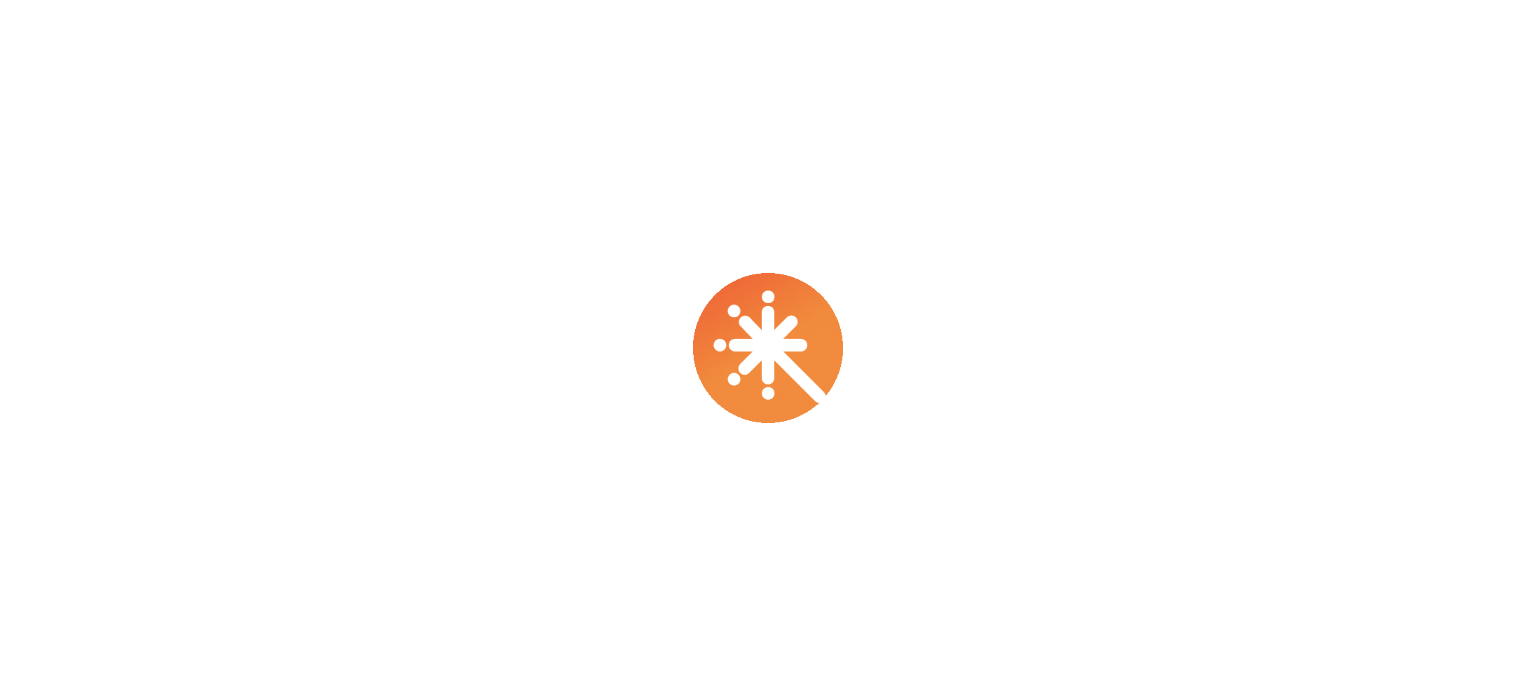 scroll, scrollTop: 0, scrollLeft: 0, axis: both 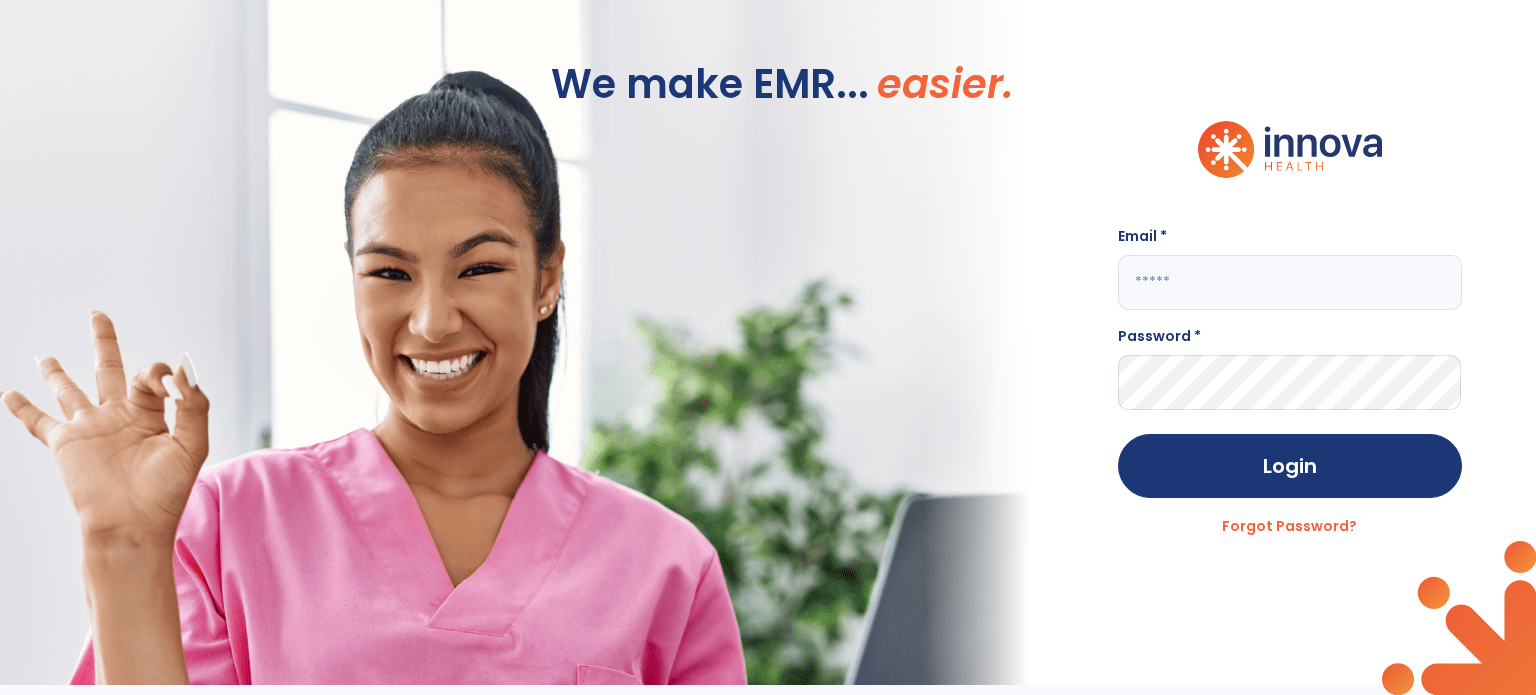 click 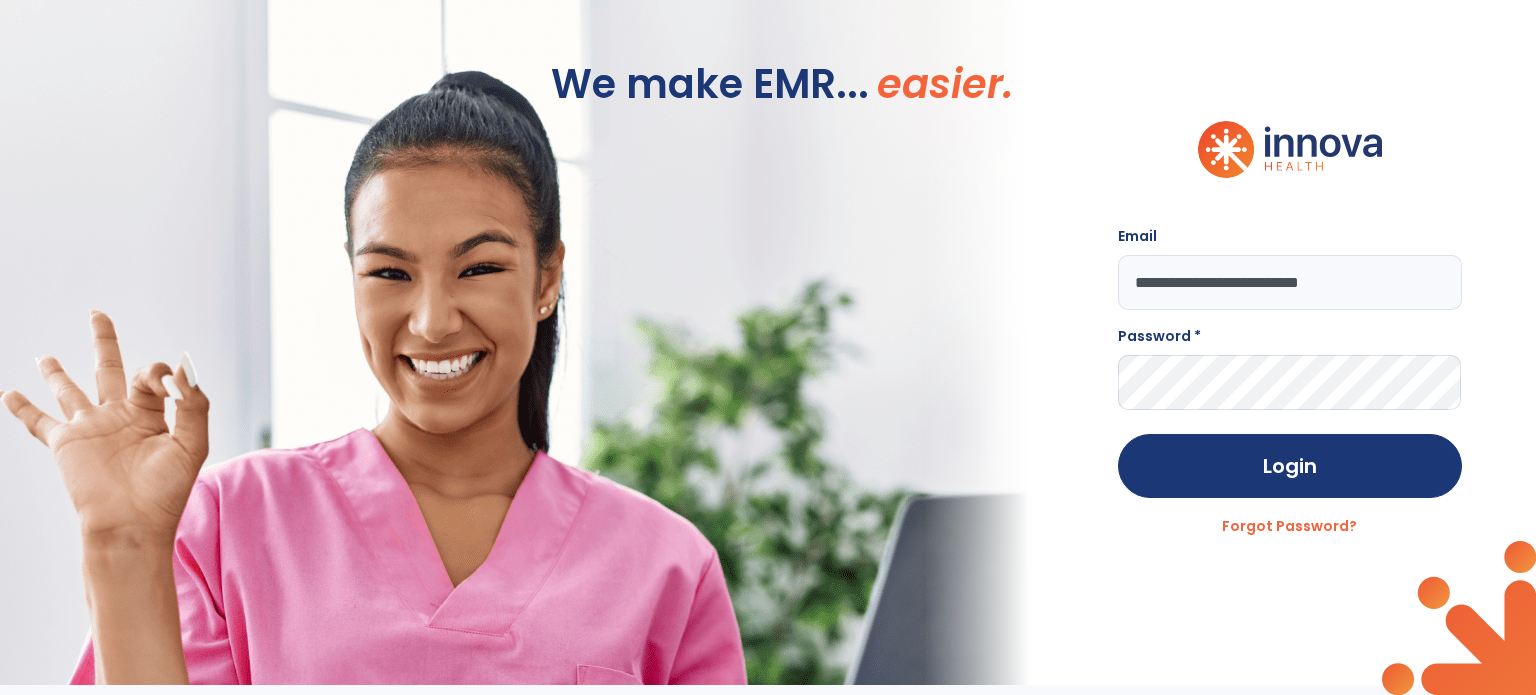 type on "**********" 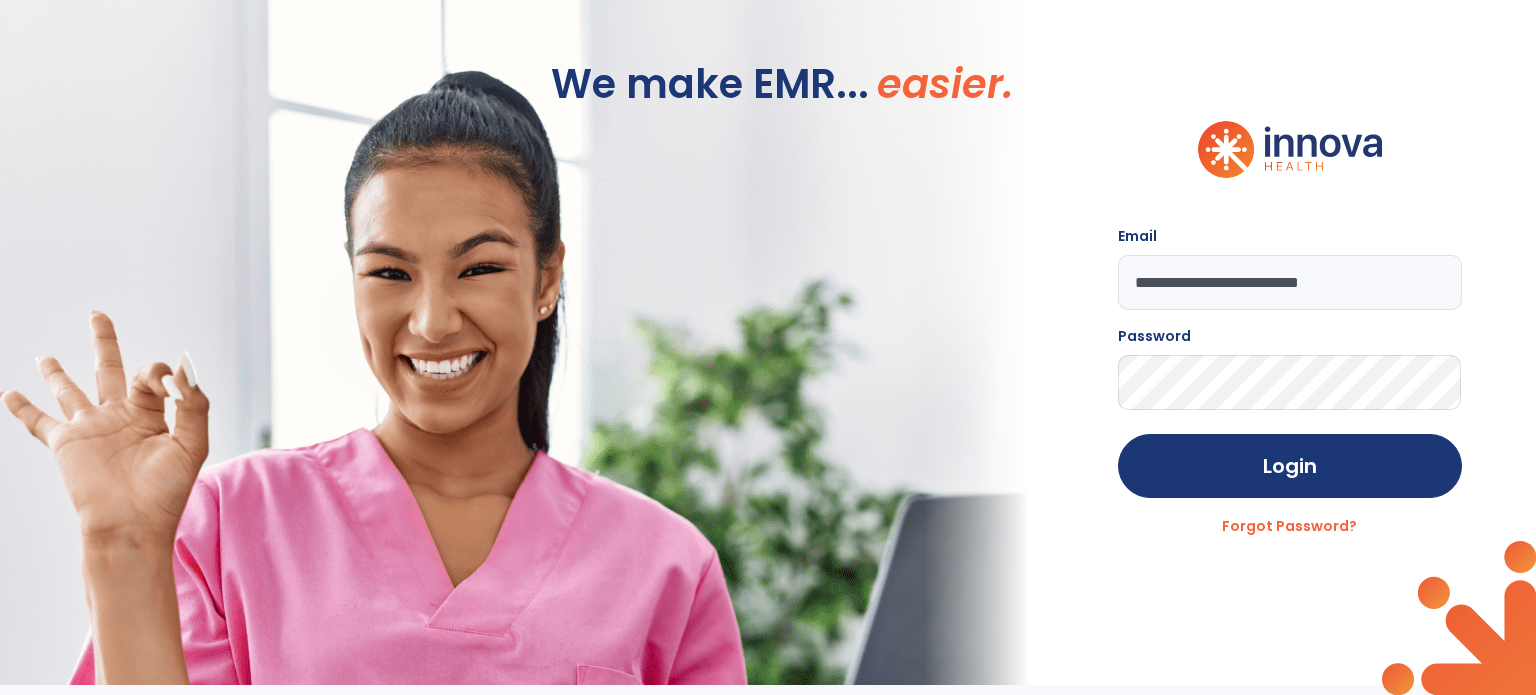 click on "Login" 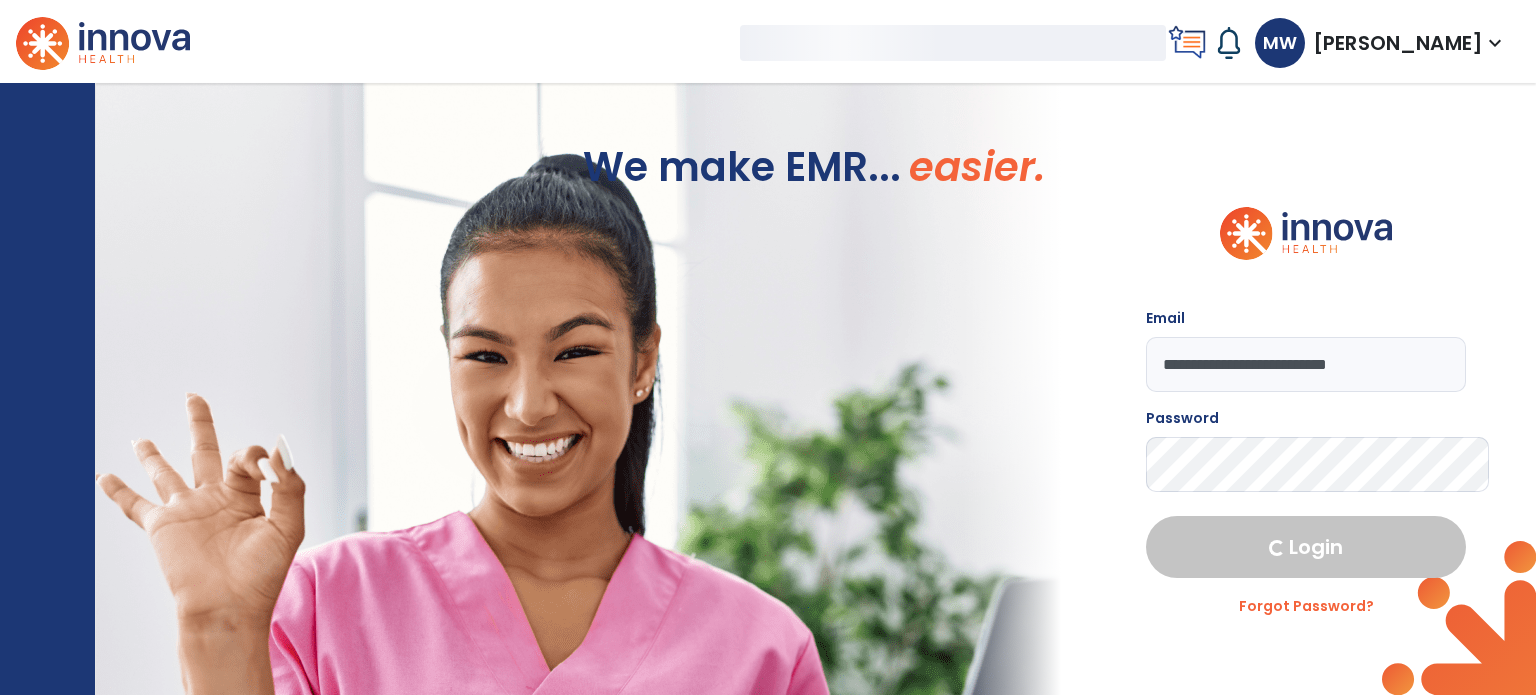 select on "****" 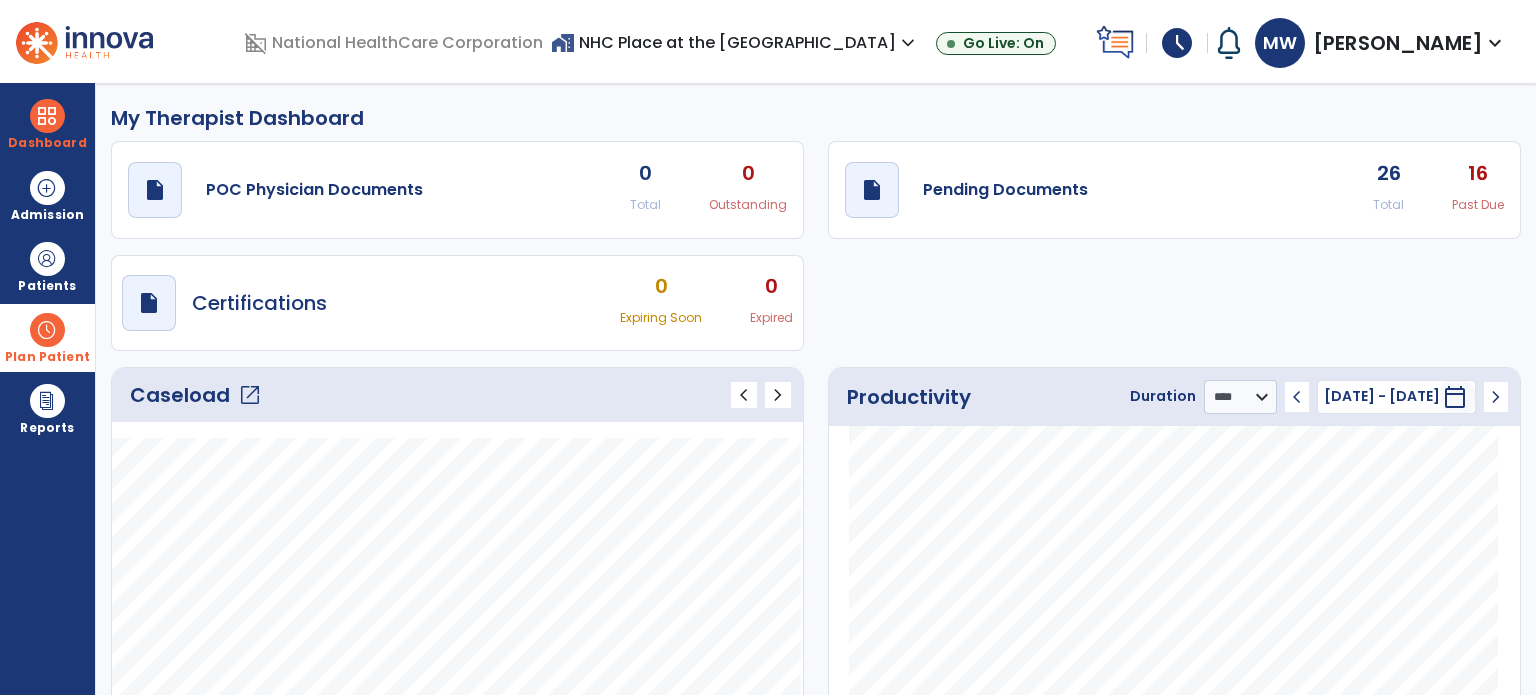 click at bounding box center (47, 330) 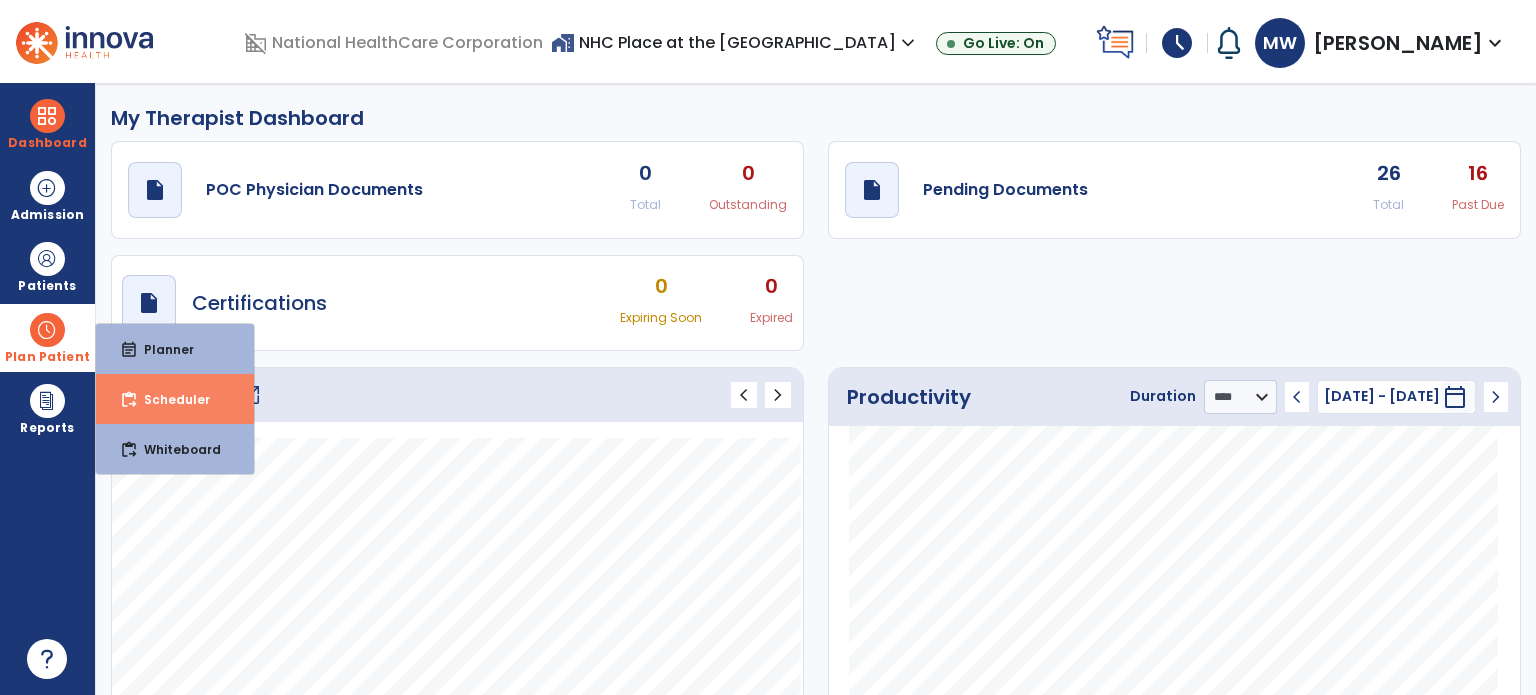 click on "content_paste_go  Scheduler" at bounding box center [175, 399] 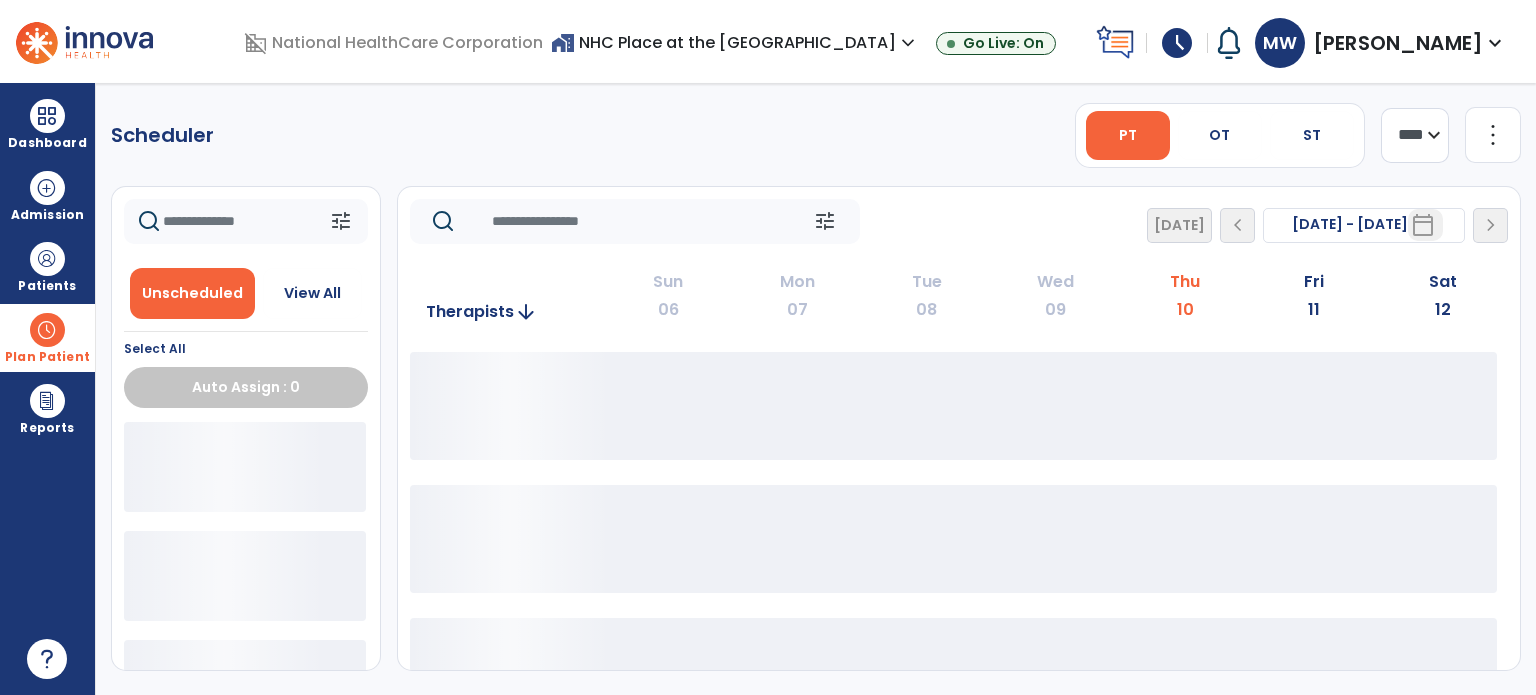 click on "**** ***" 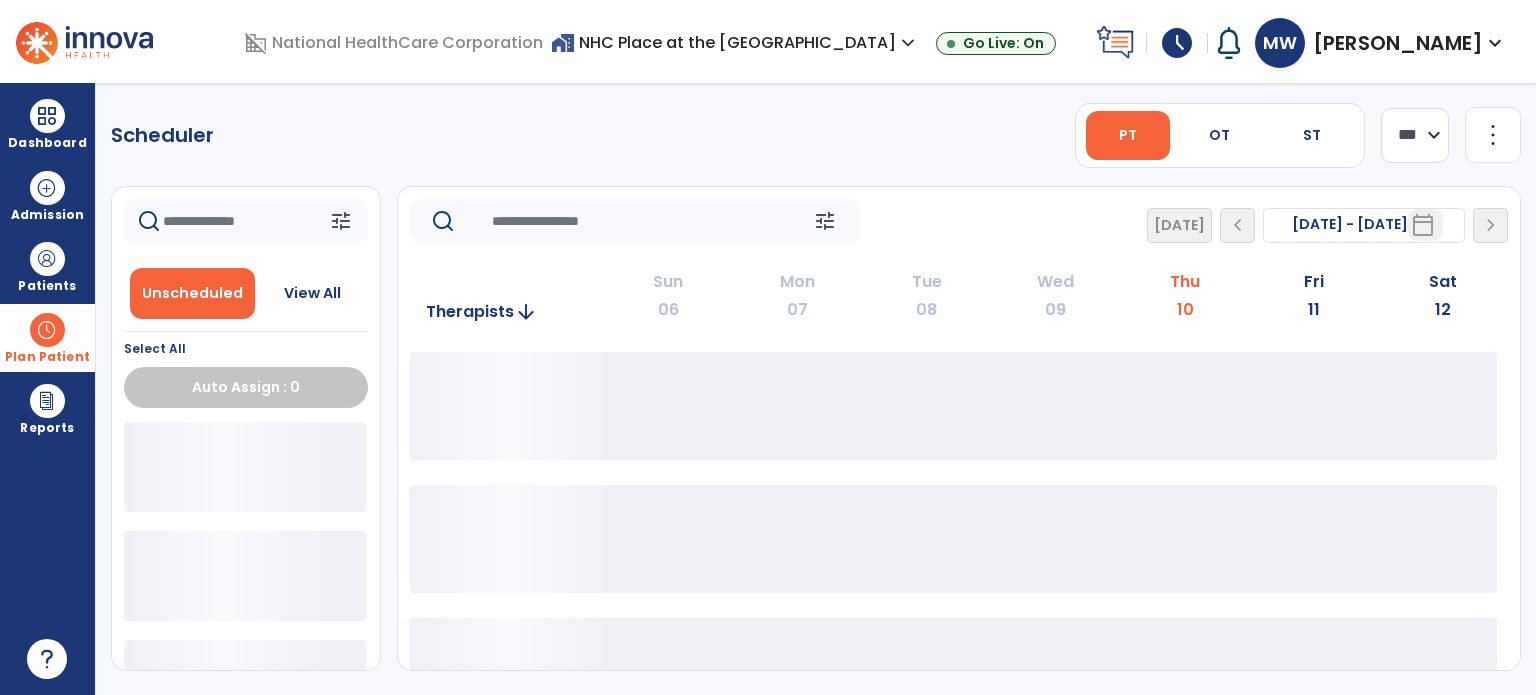 click on "**** ***" 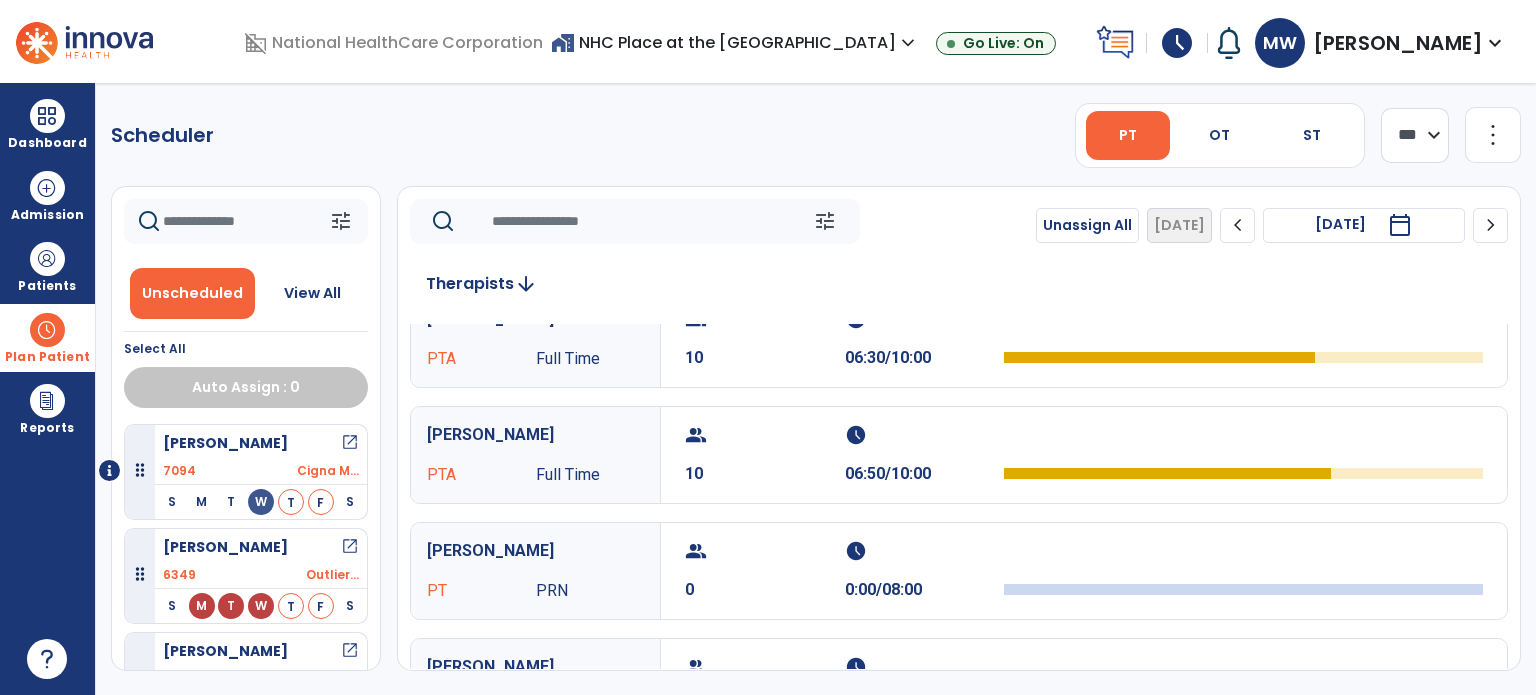 scroll, scrollTop: 507, scrollLeft: 0, axis: vertical 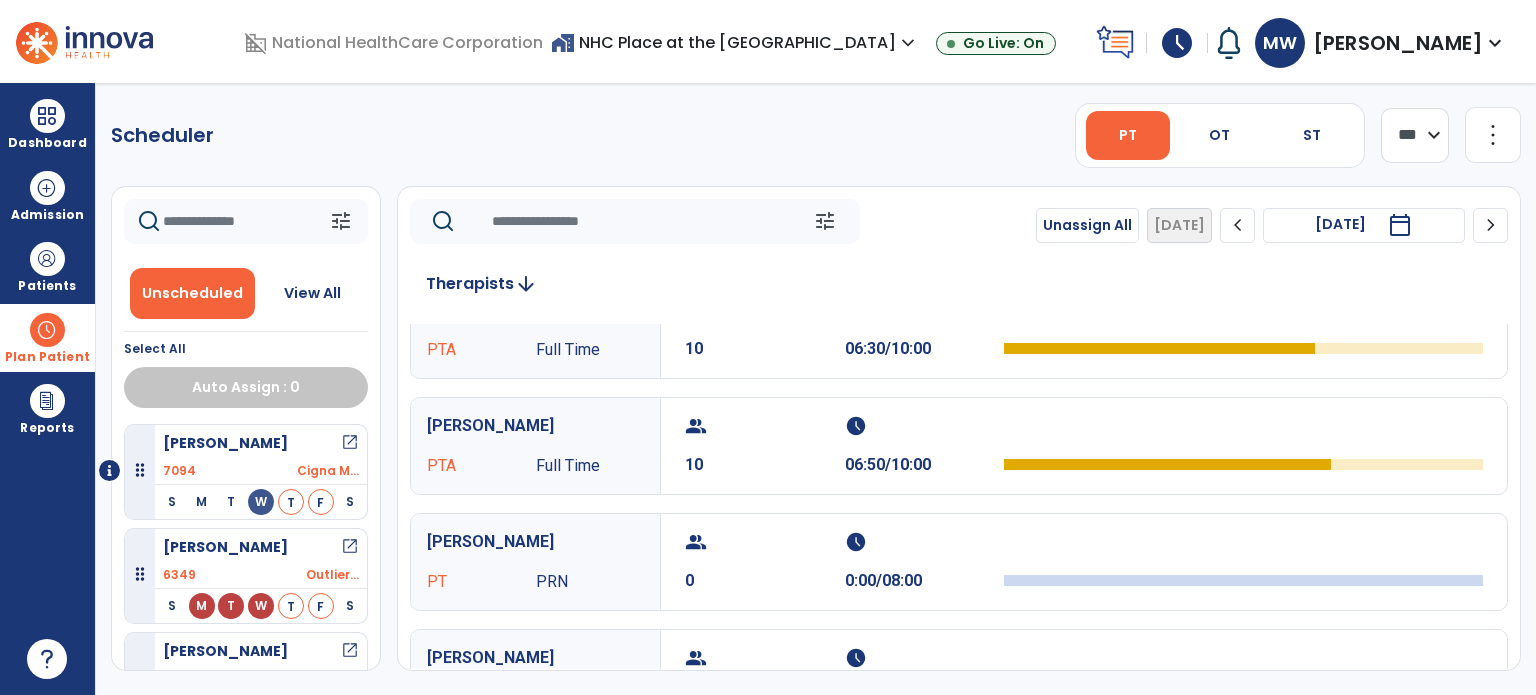 click on "chevron_right" 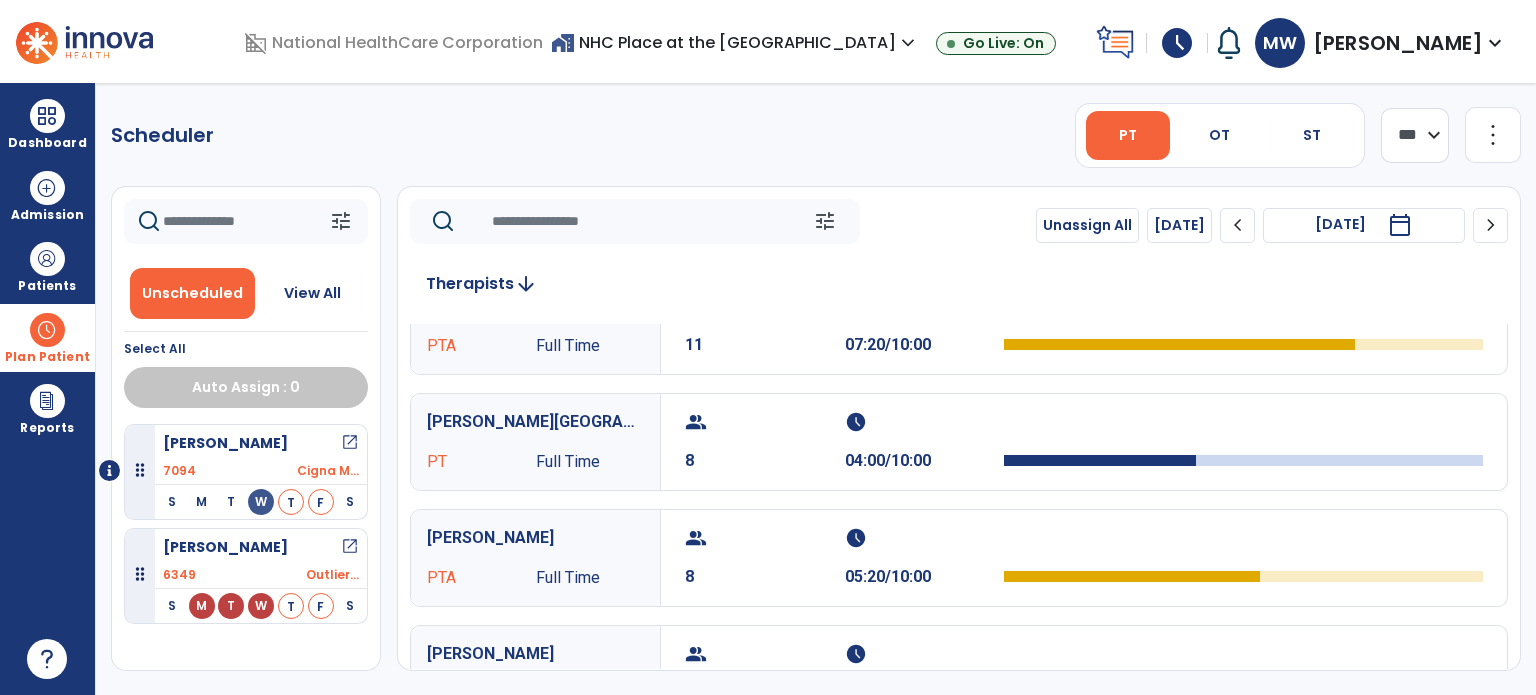 scroll, scrollTop: 0, scrollLeft: 0, axis: both 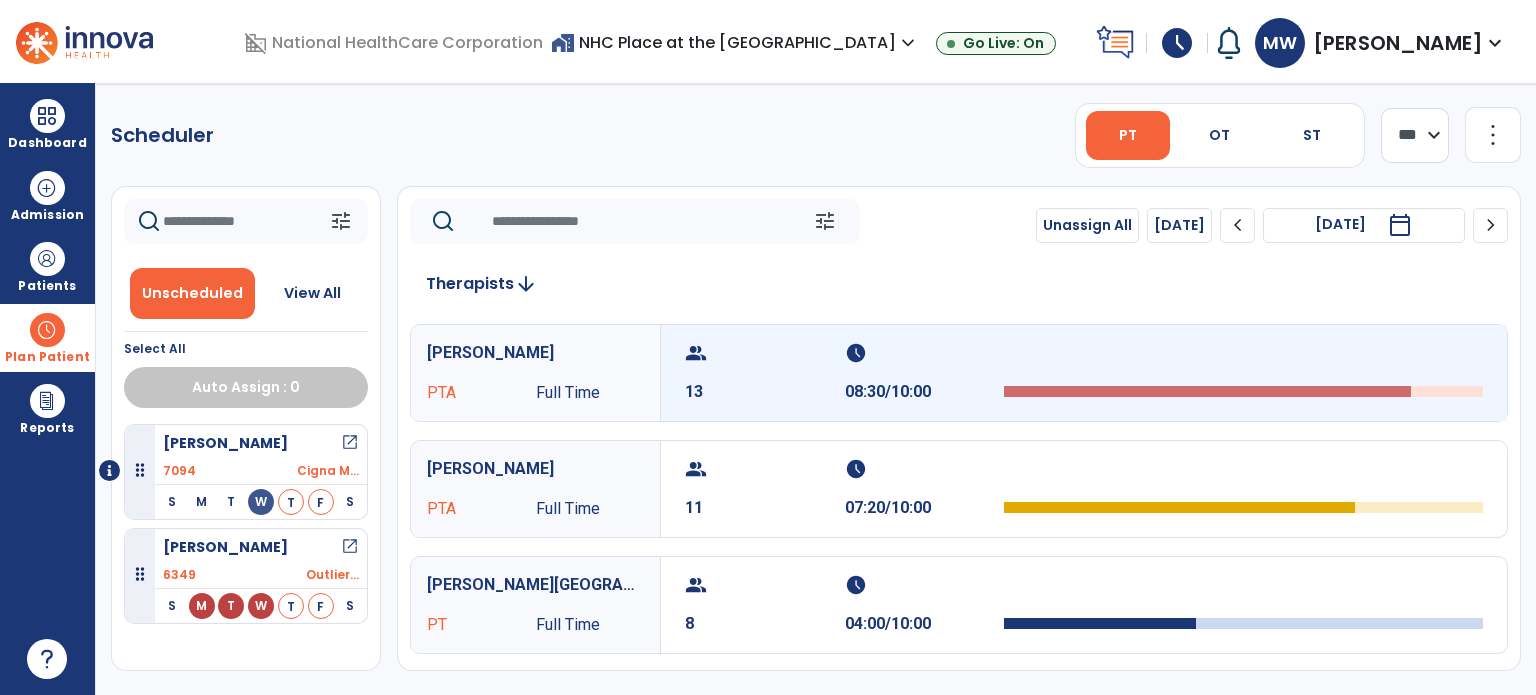 click at bounding box center (1207, 391) 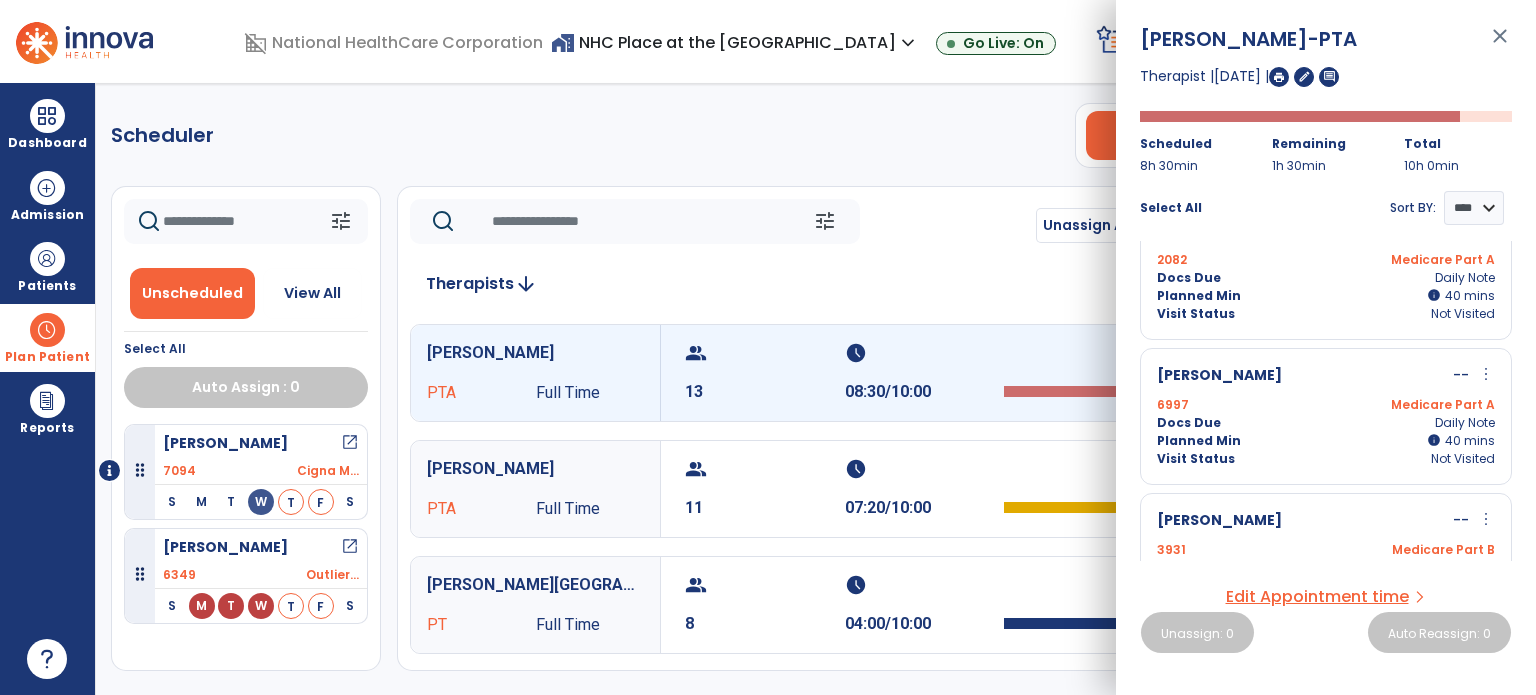 scroll, scrollTop: 1556, scrollLeft: 0, axis: vertical 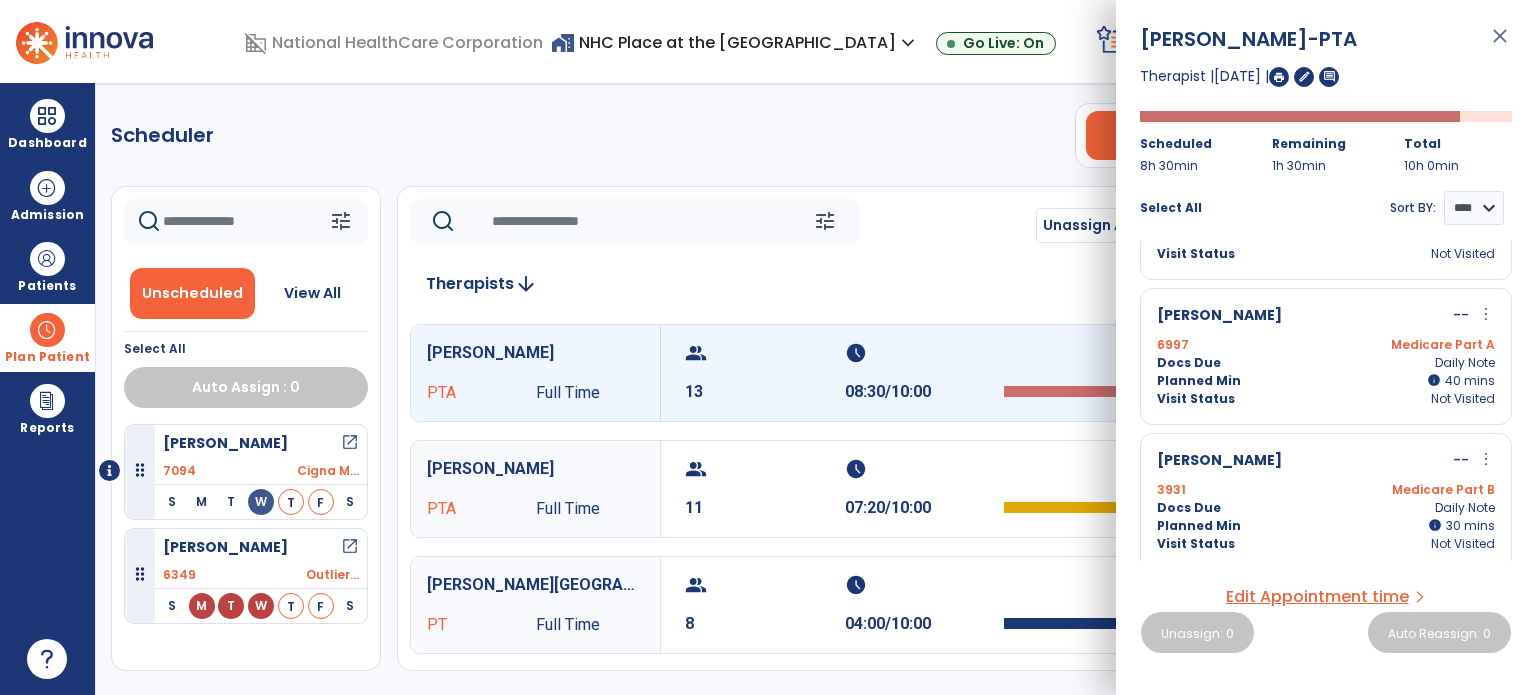 click on "Scheduler   PT   OT   ST  **** *** more_vert  Manage Labor   View All Therapists   Print" 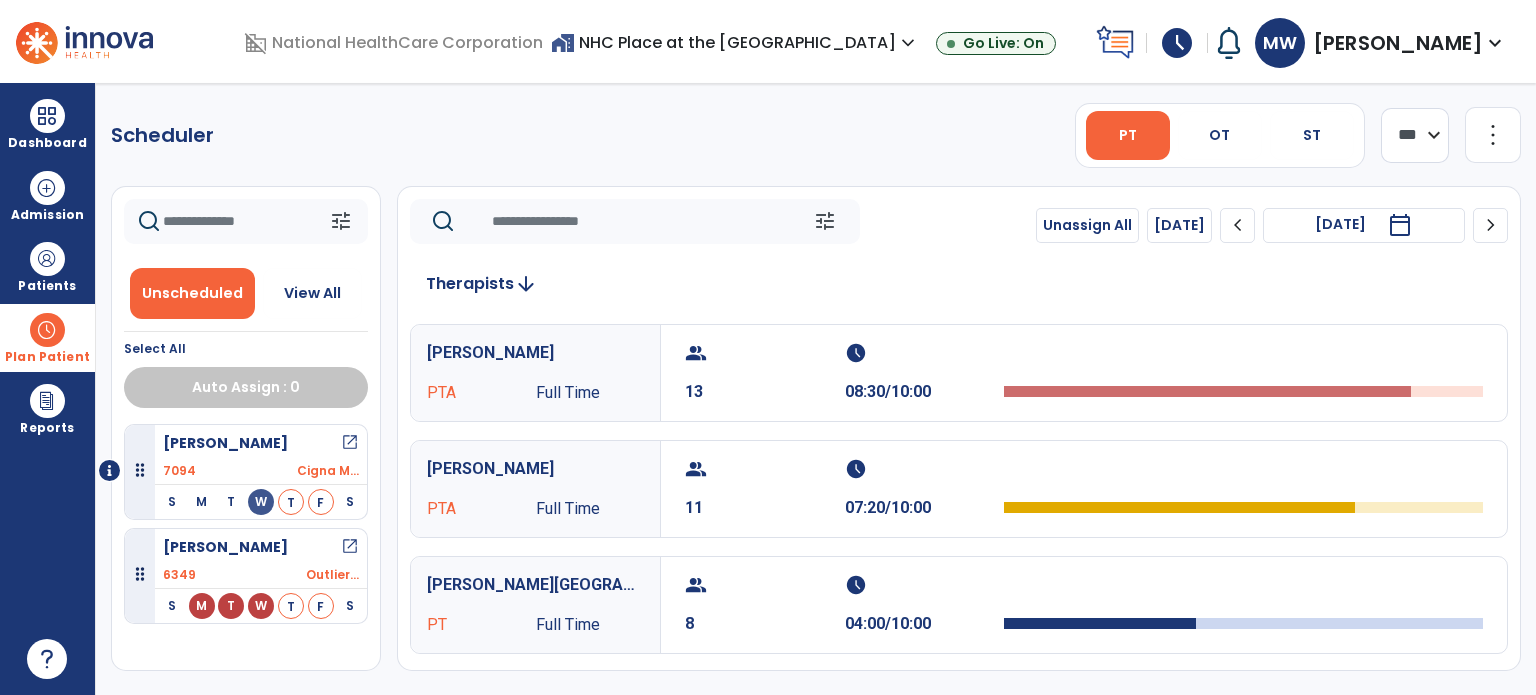 click on "chevron_right" 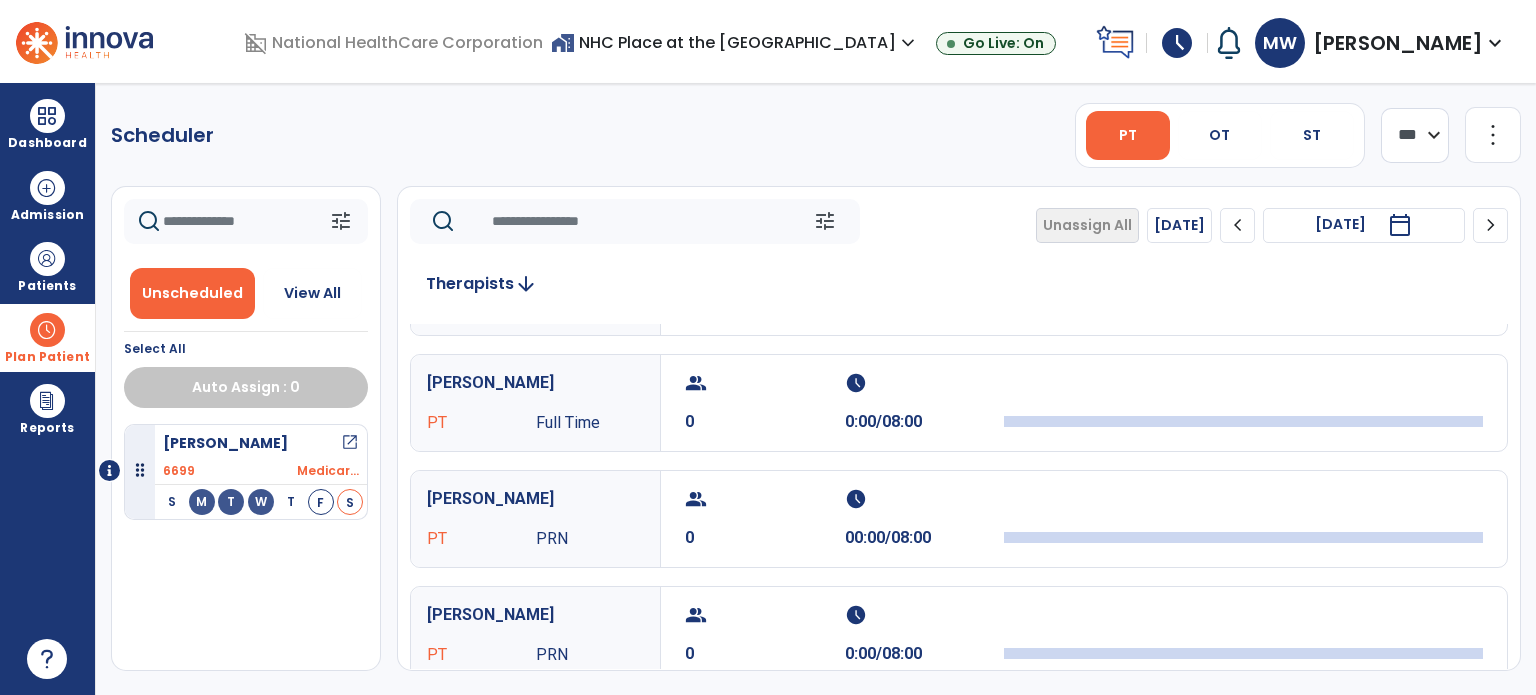 scroll, scrollTop: 814, scrollLeft: 0, axis: vertical 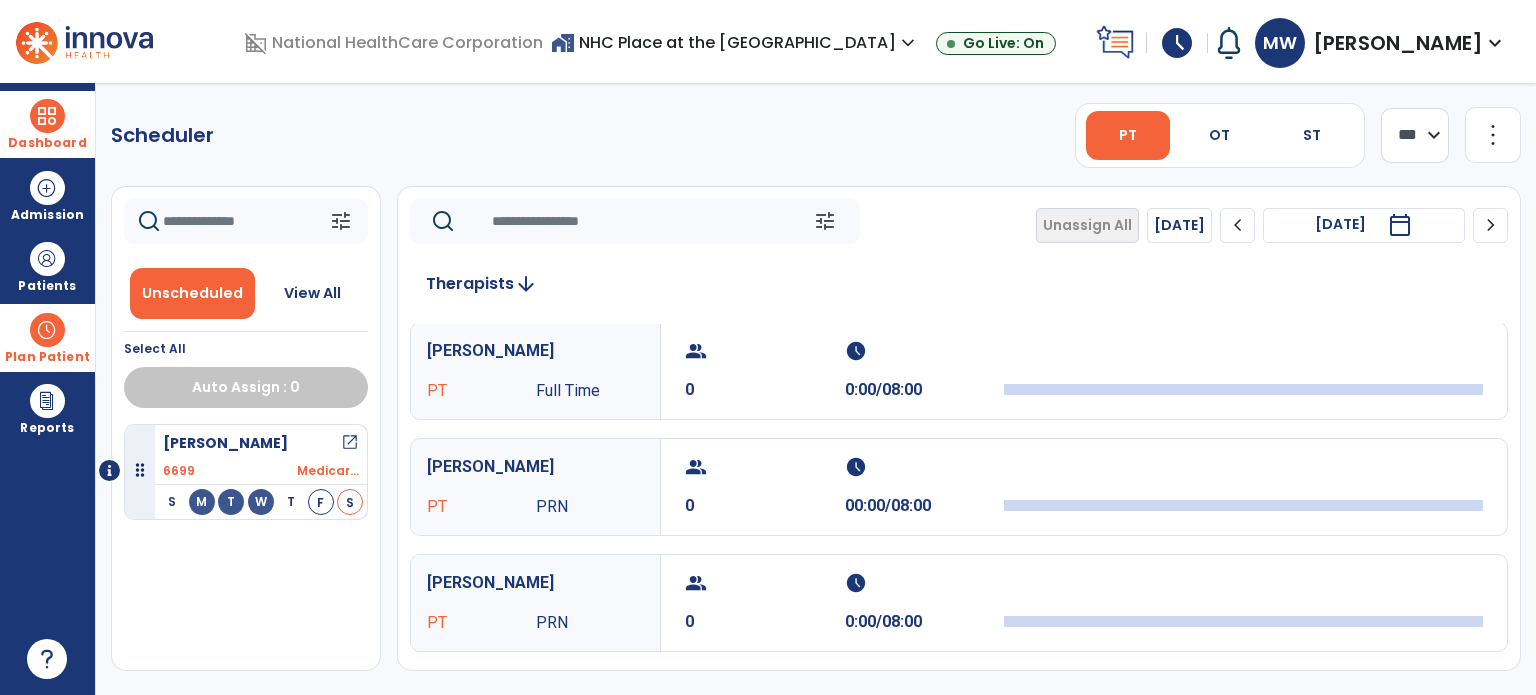 click on "Dashboard" at bounding box center [47, 124] 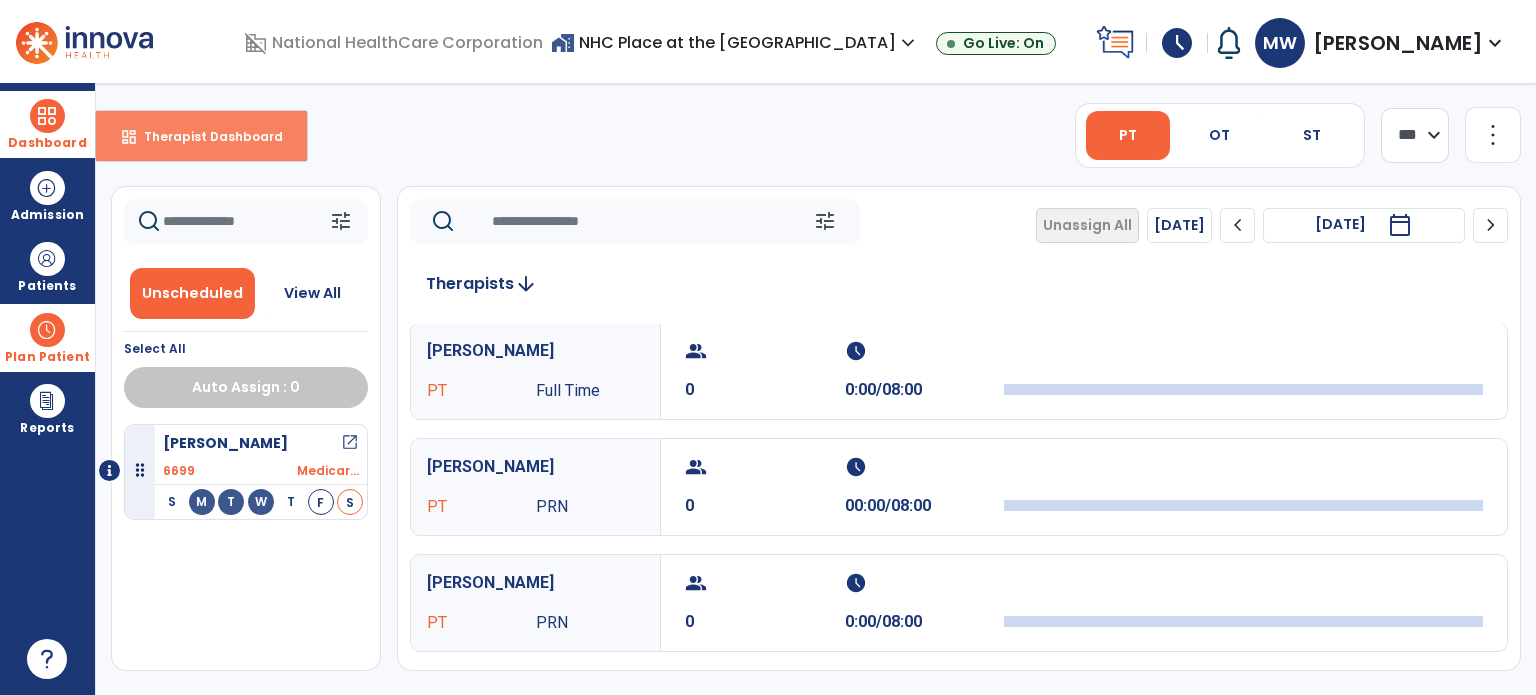 click on "Therapist Dashboard" at bounding box center [205, 136] 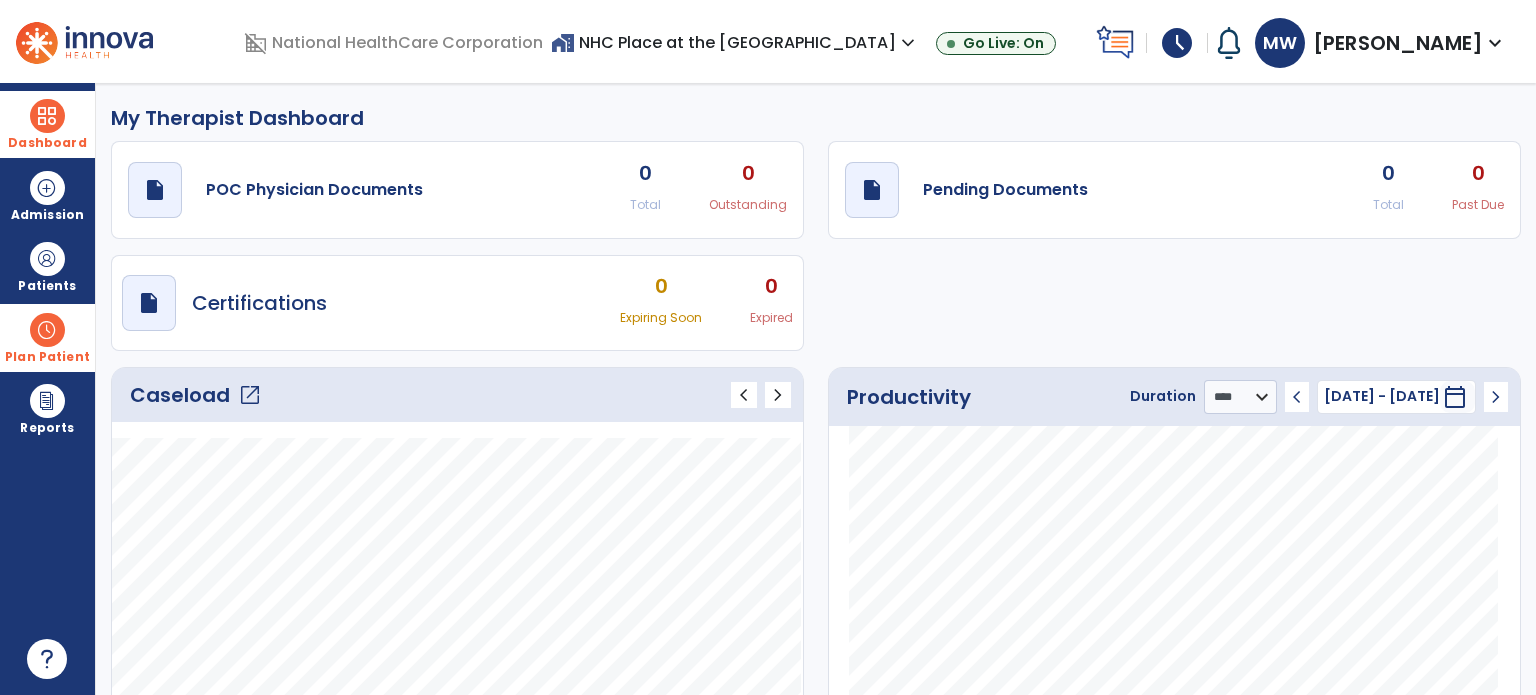 click on "Caseload   open_in_new   chevron_left   chevron_right" 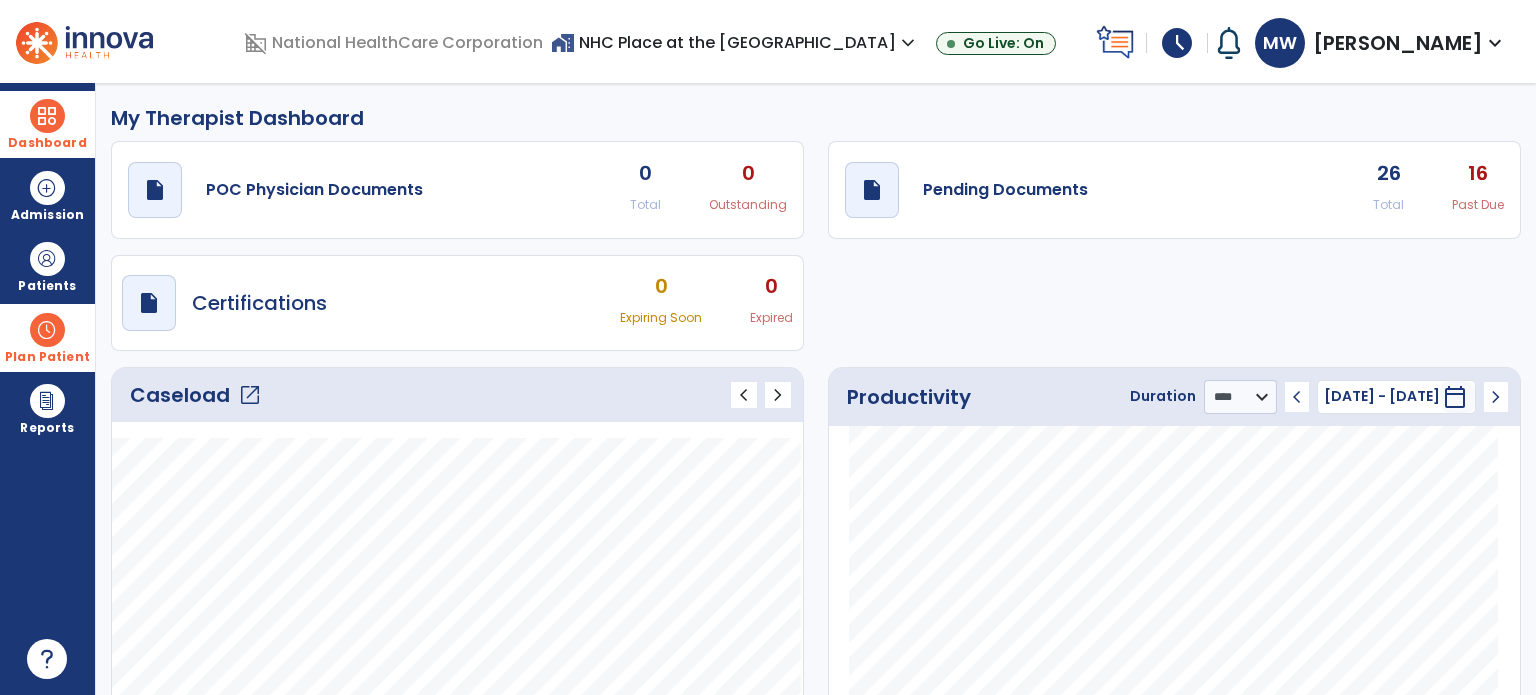 click on "open_in_new" 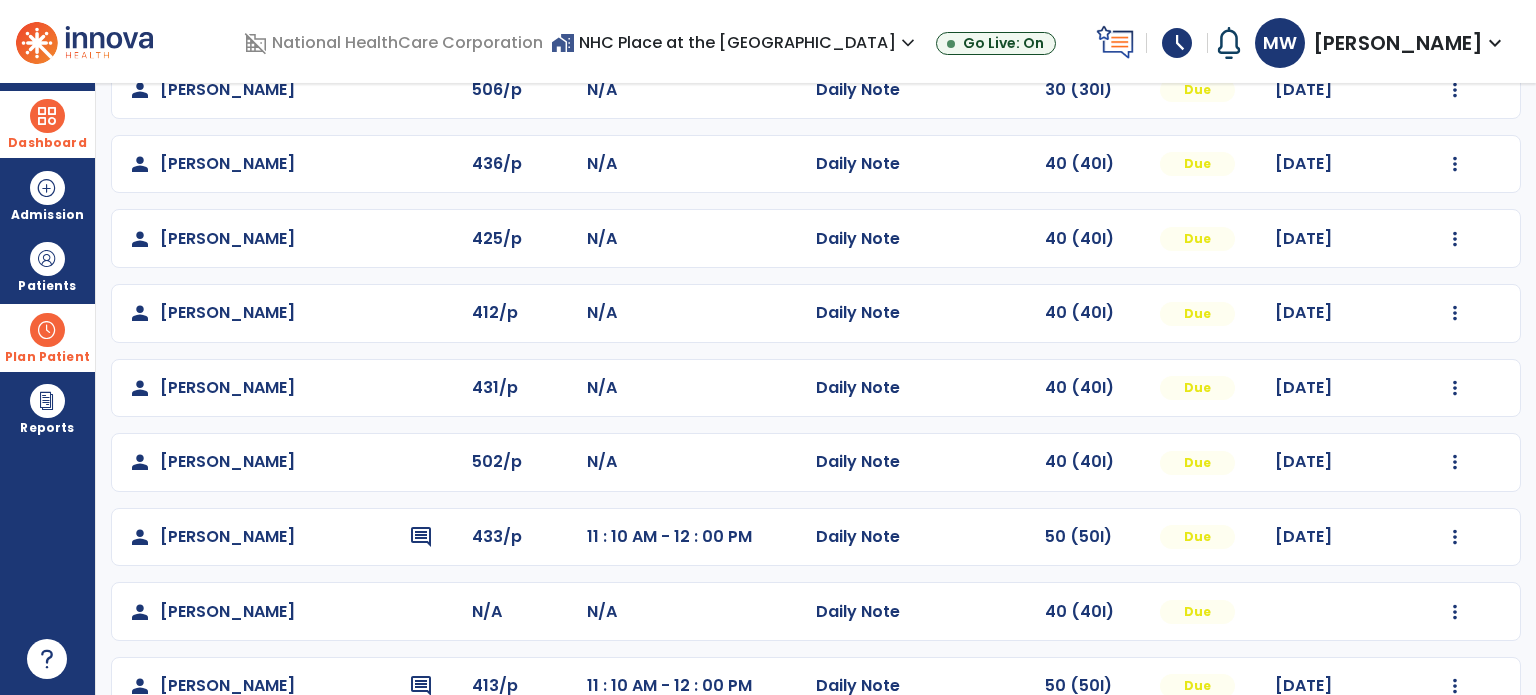 scroll, scrollTop: 319, scrollLeft: 0, axis: vertical 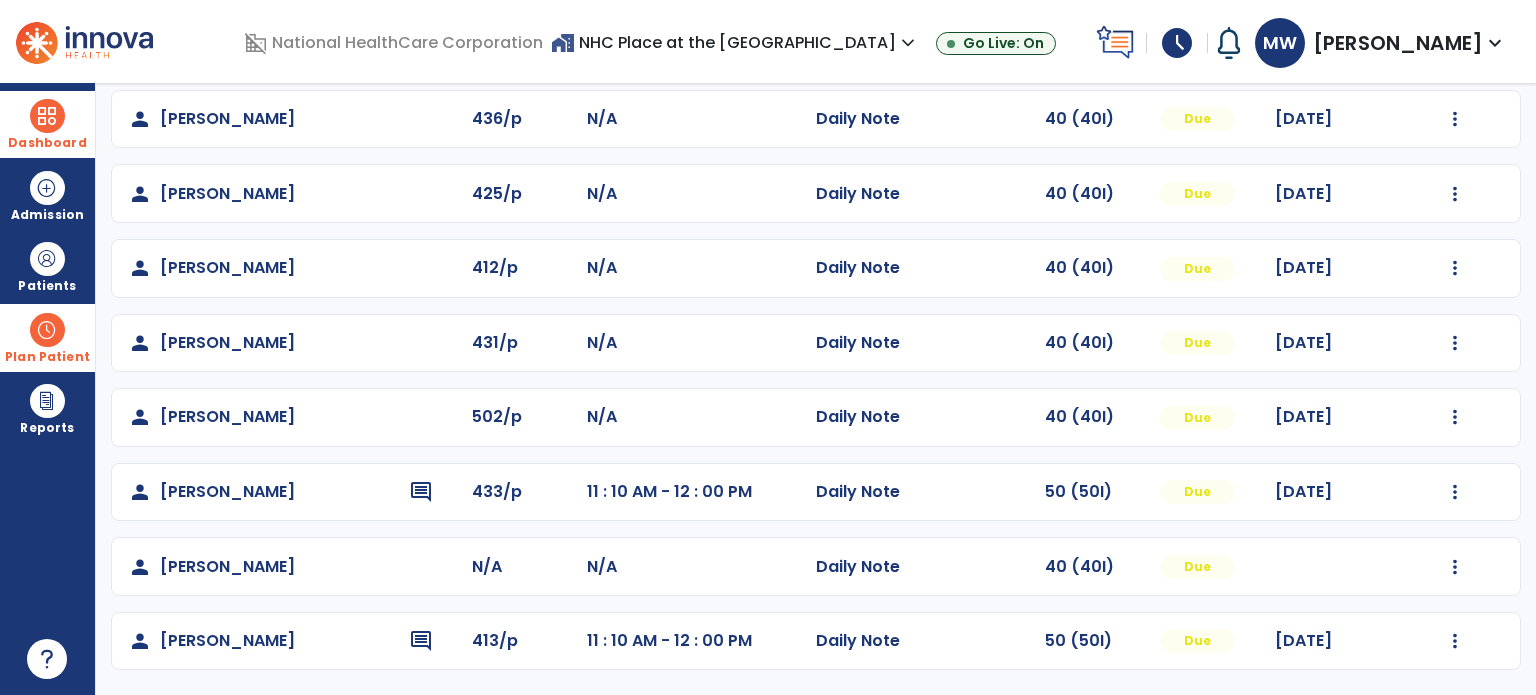 click on "Mark Visit As Complete   Reset Note   Open Document   G + C Mins" 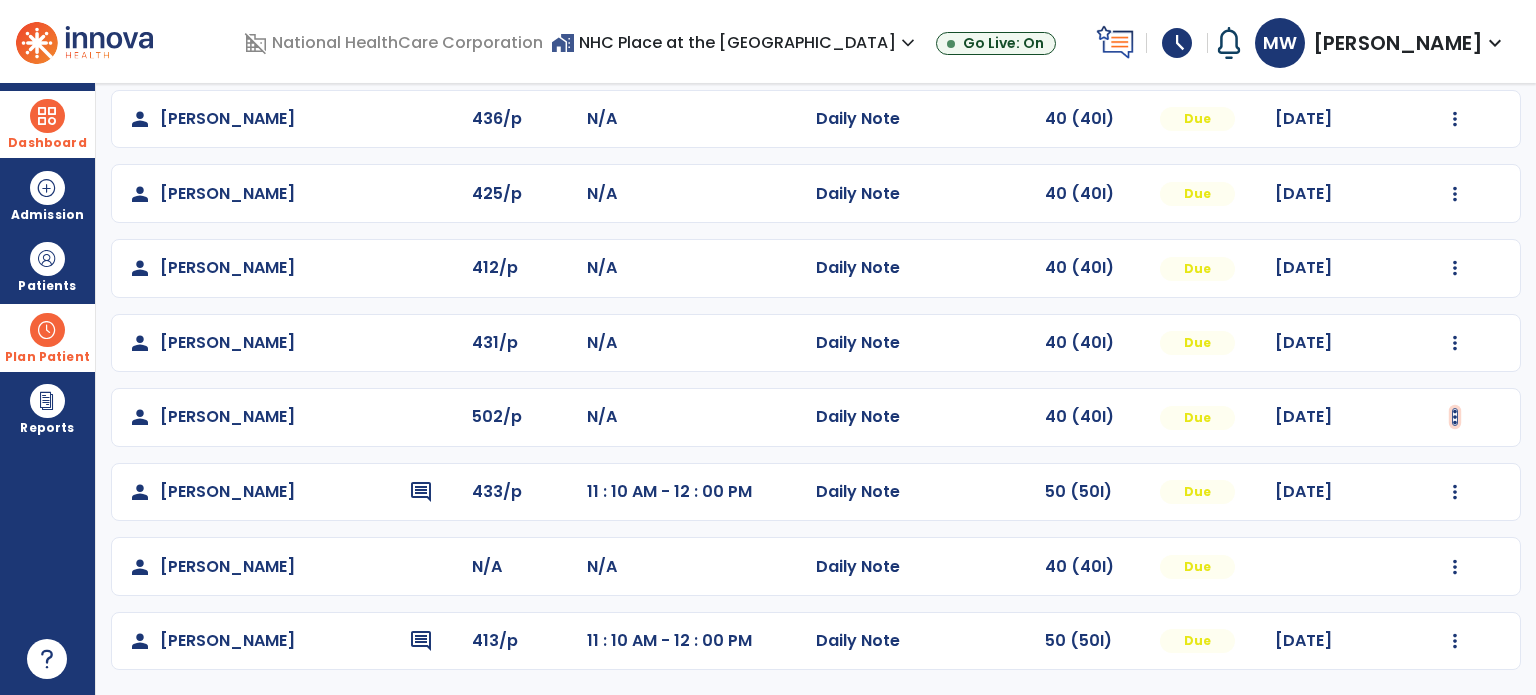 click at bounding box center (1455, -30) 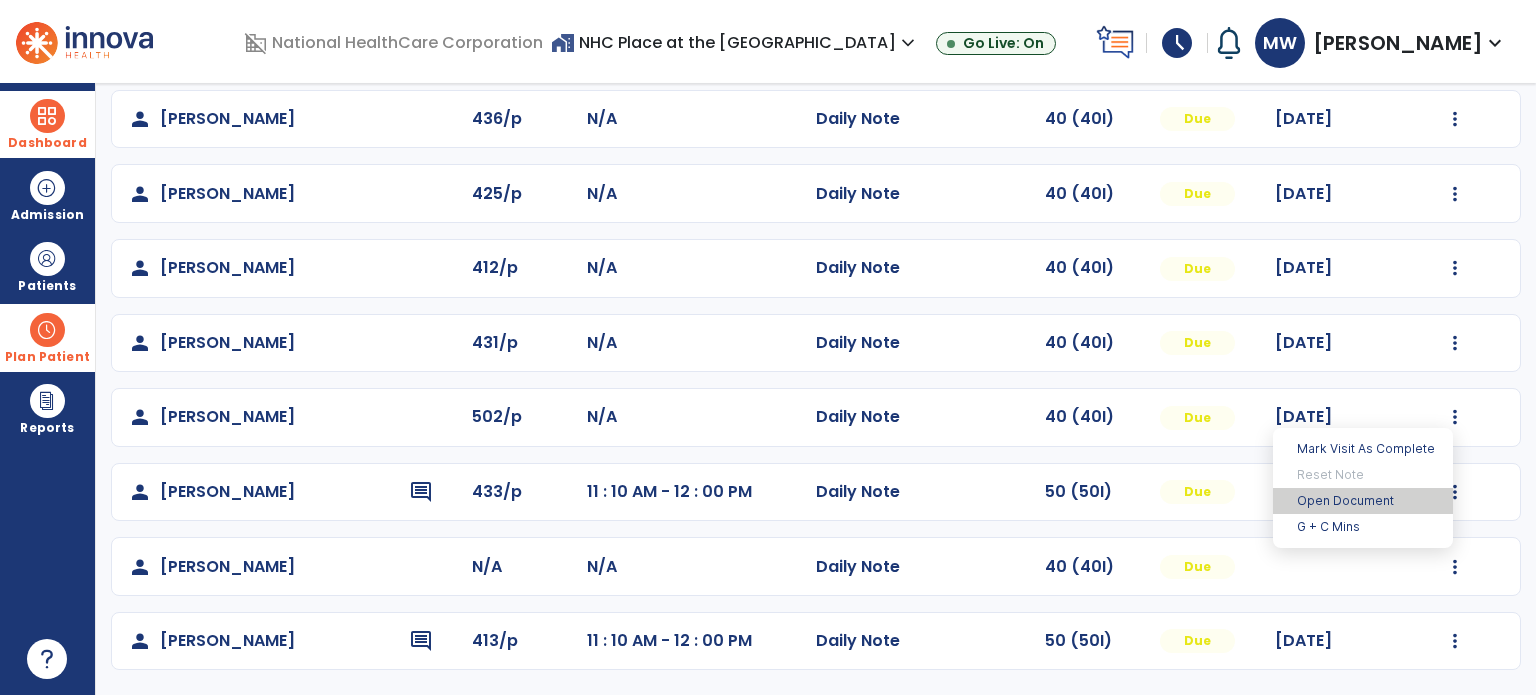 click on "Open Document" at bounding box center (1363, 501) 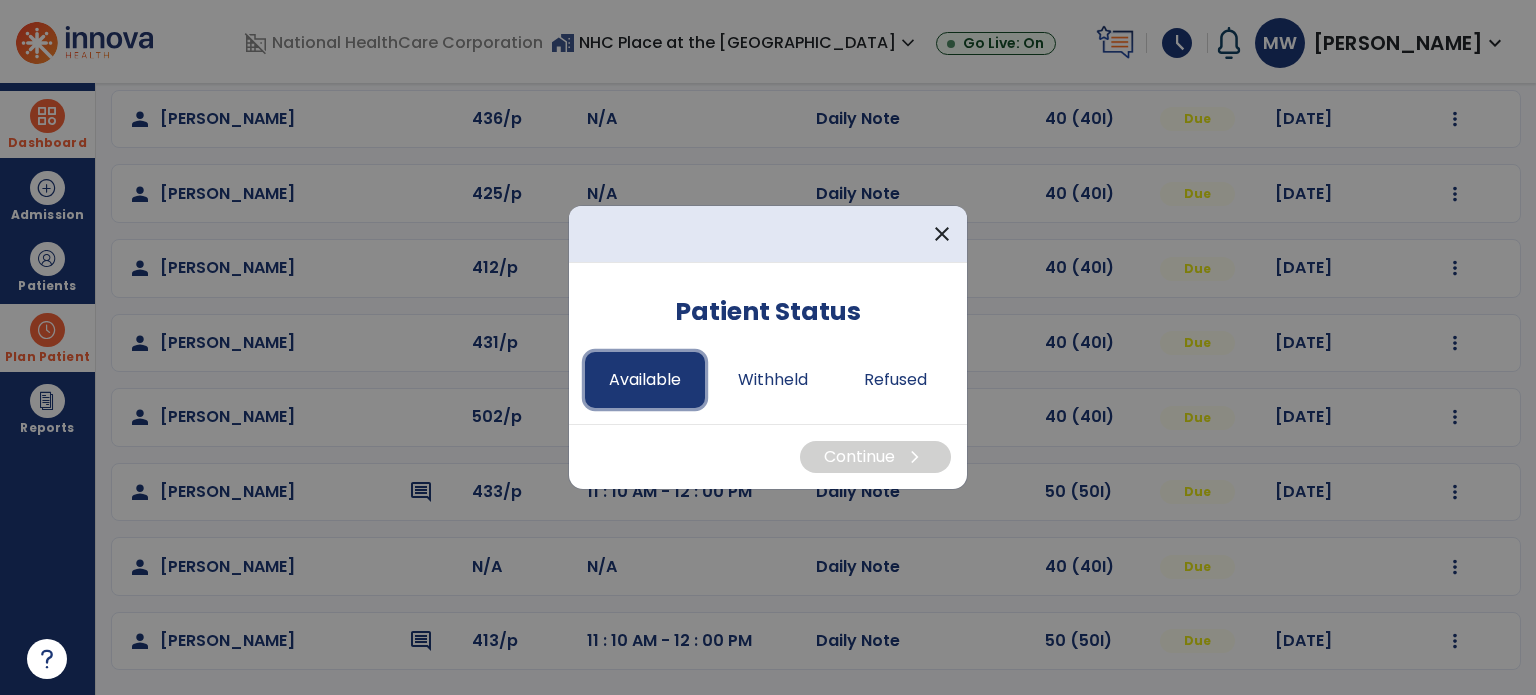 click on "Available" at bounding box center [645, 380] 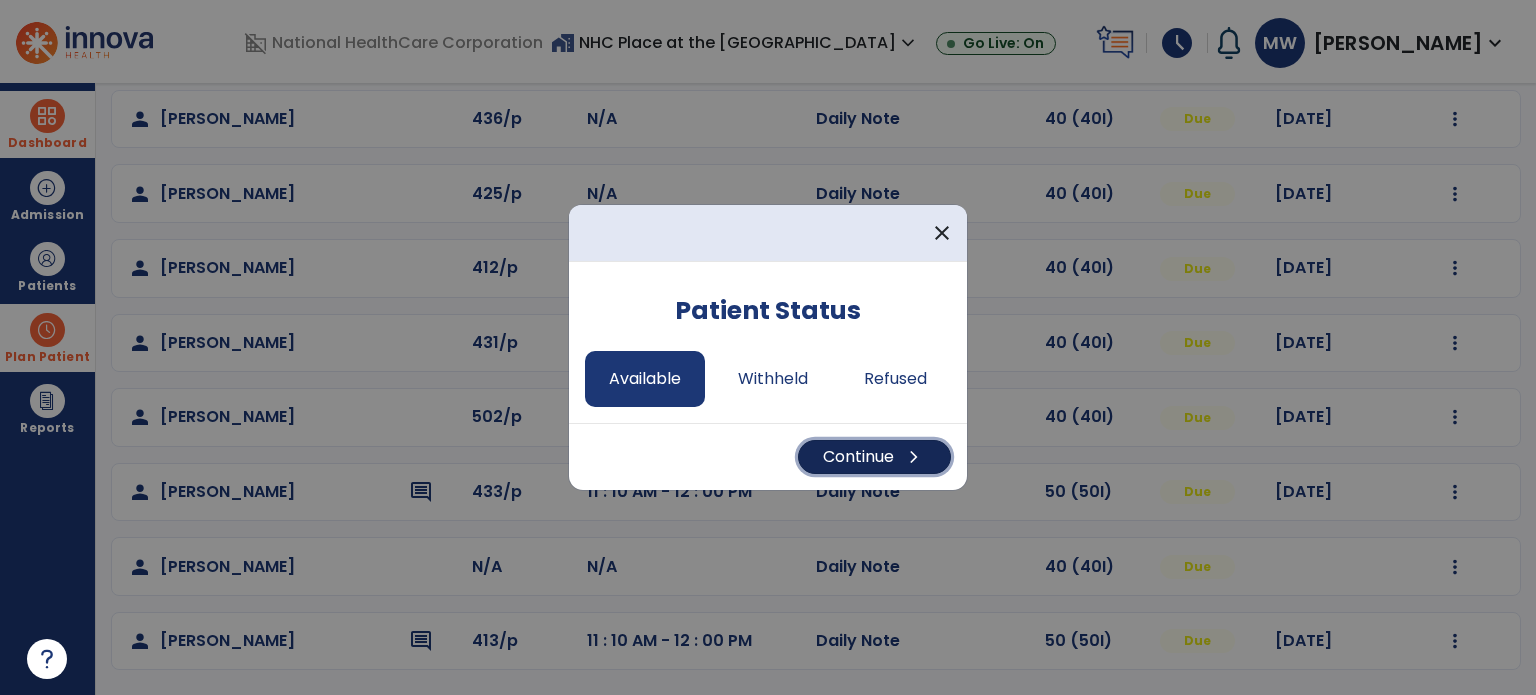 click on "Continue   chevron_right" at bounding box center (874, 457) 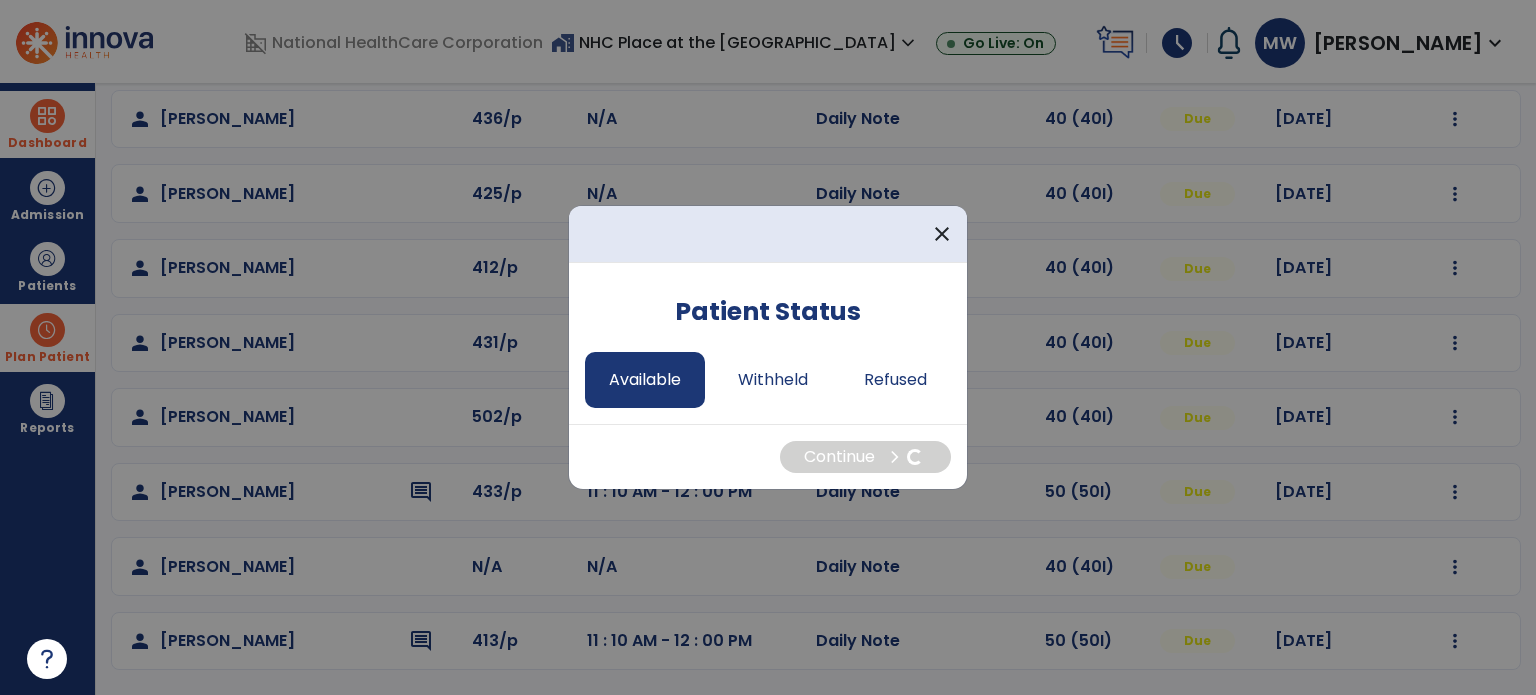 select on "*" 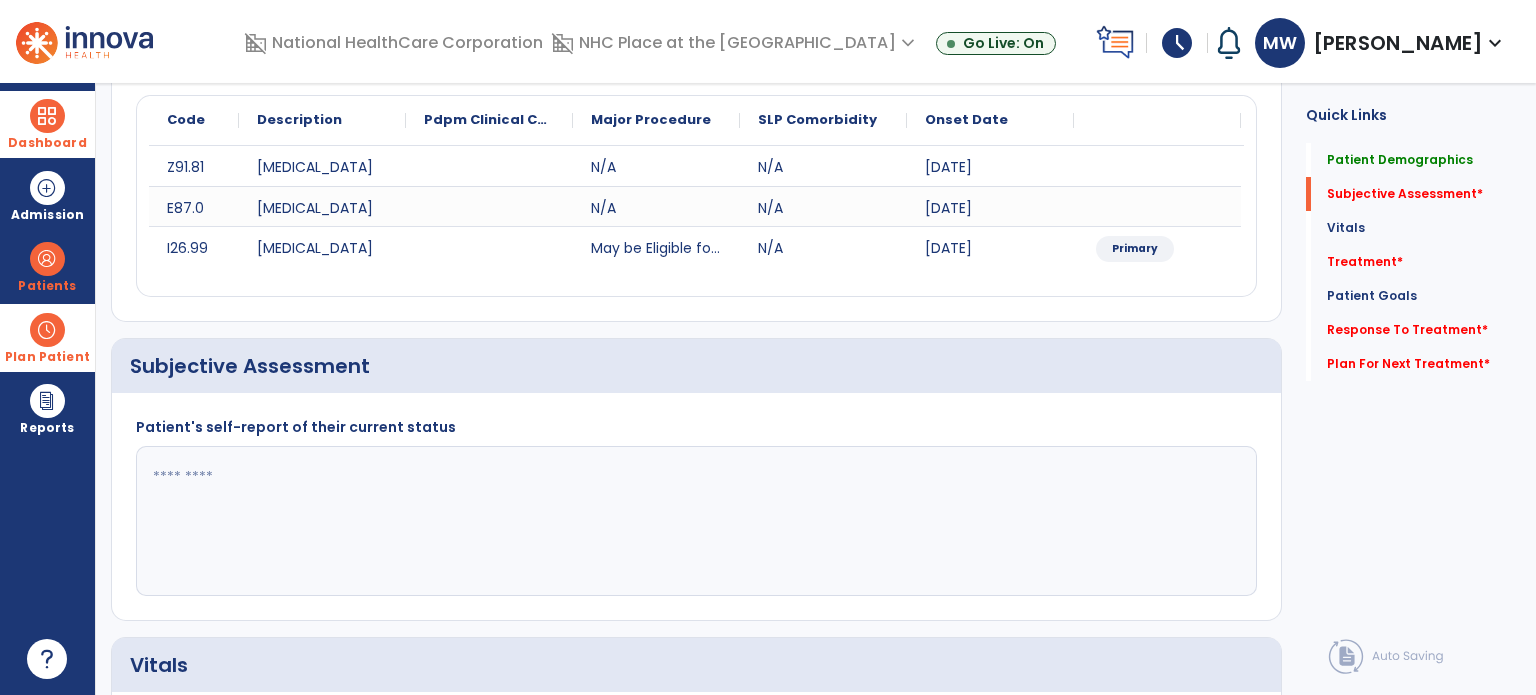 click 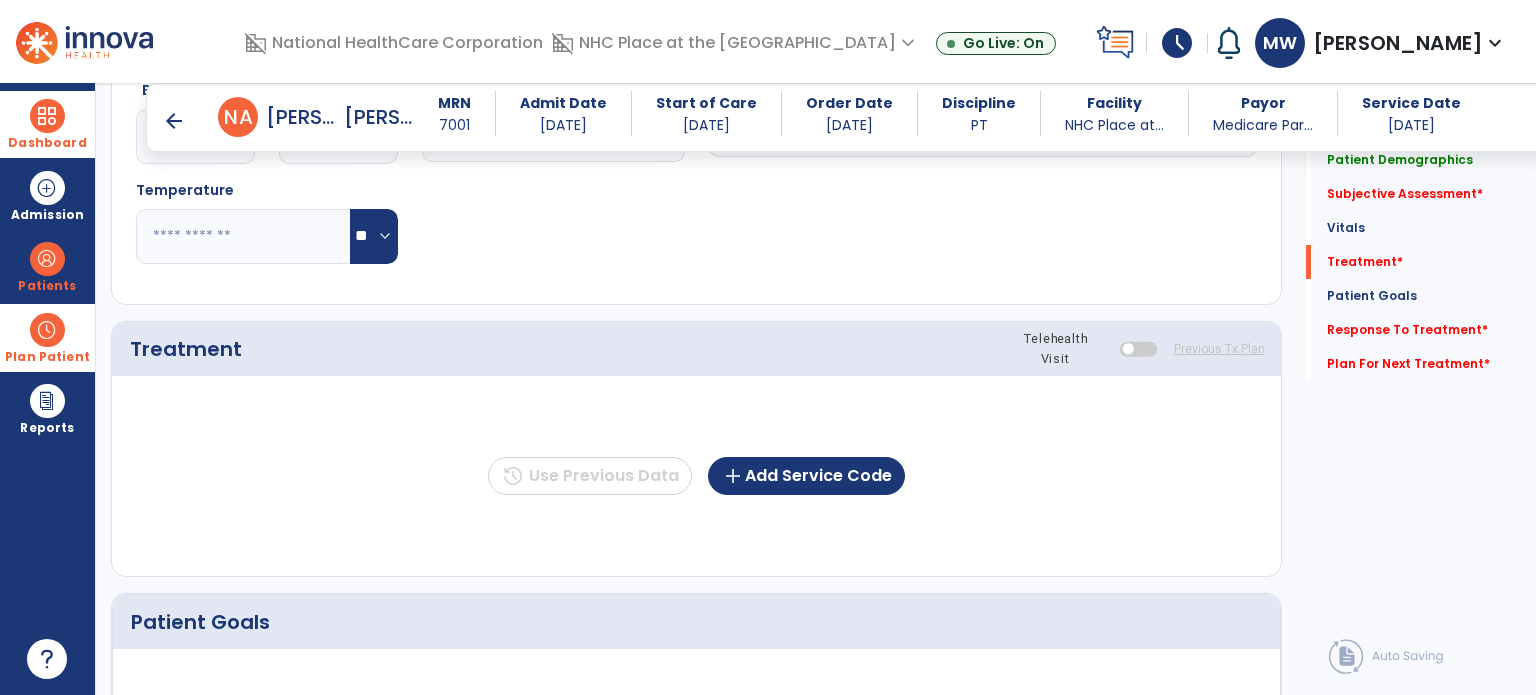 scroll, scrollTop: 1042, scrollLeft: 0, axis: vertical 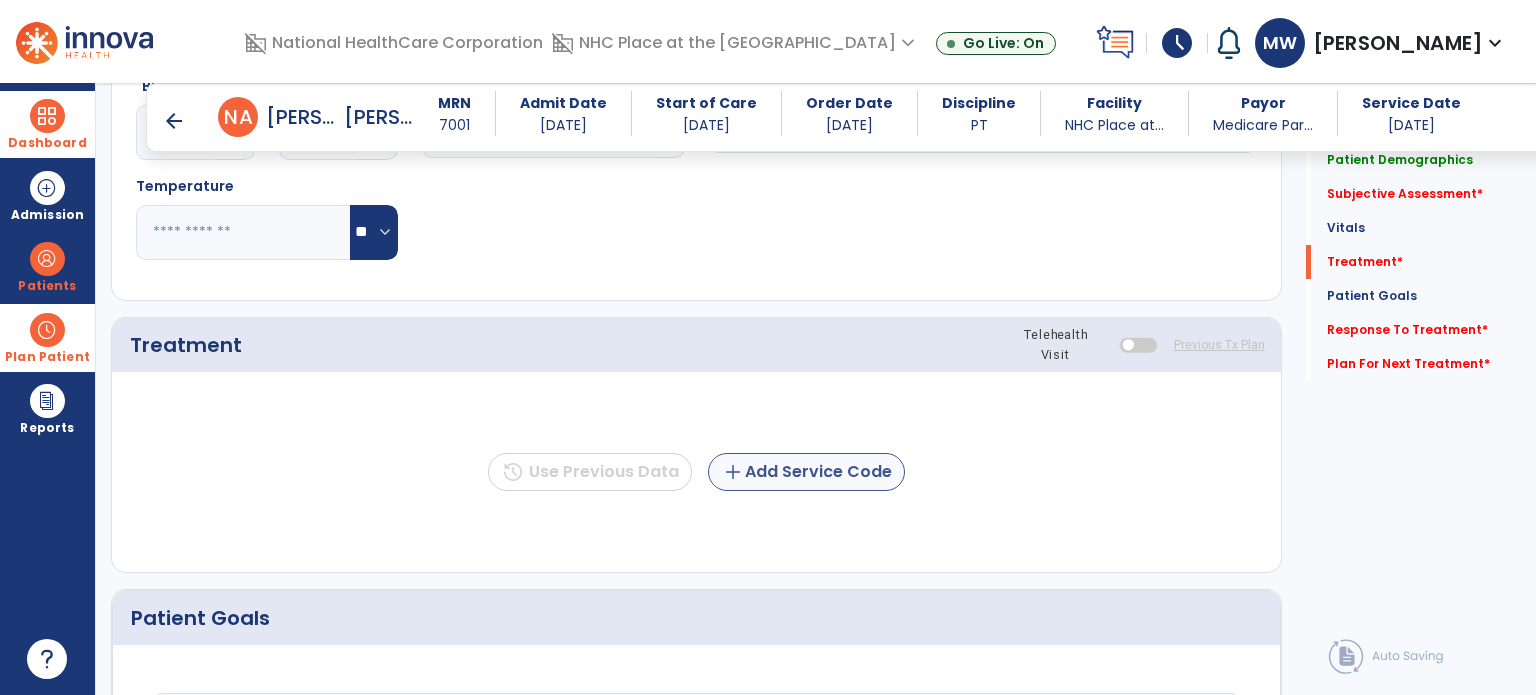 type on "**********" 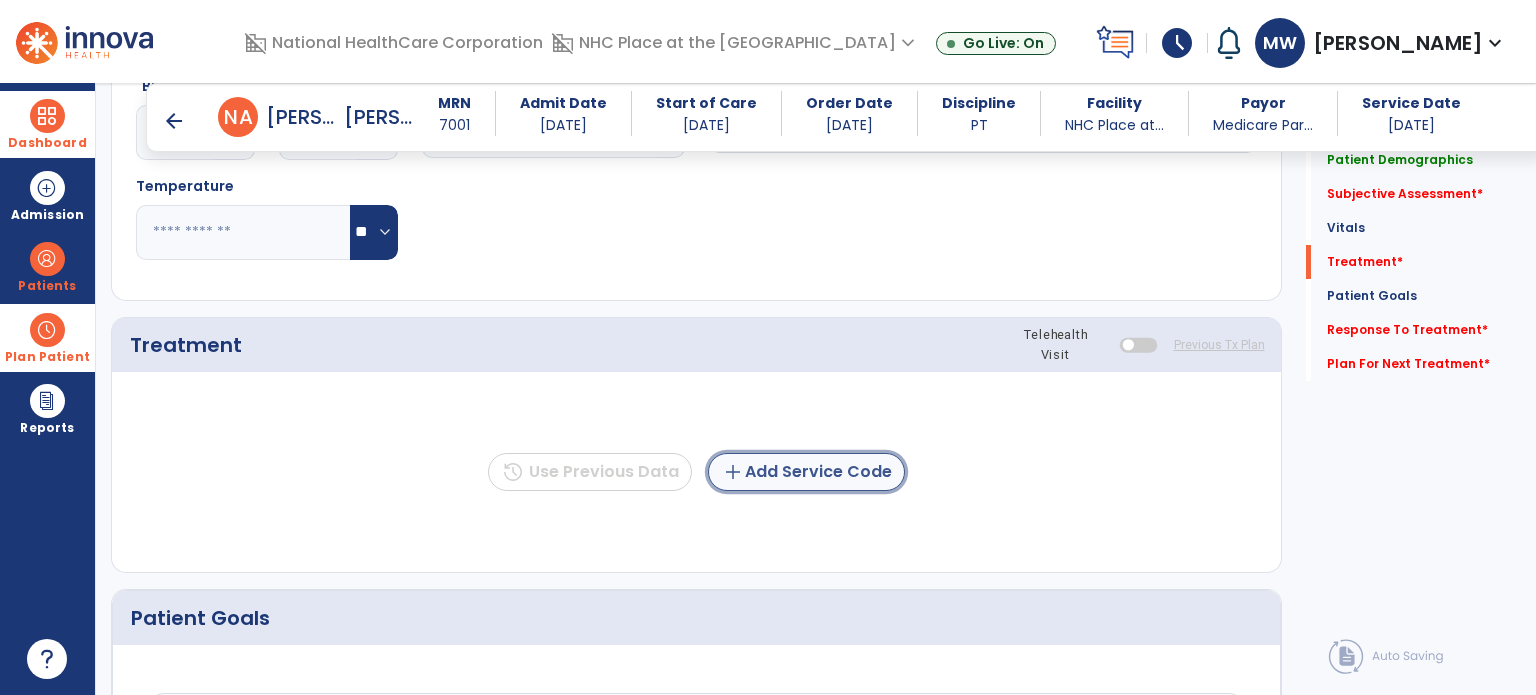 click on "add  Add Service Code" 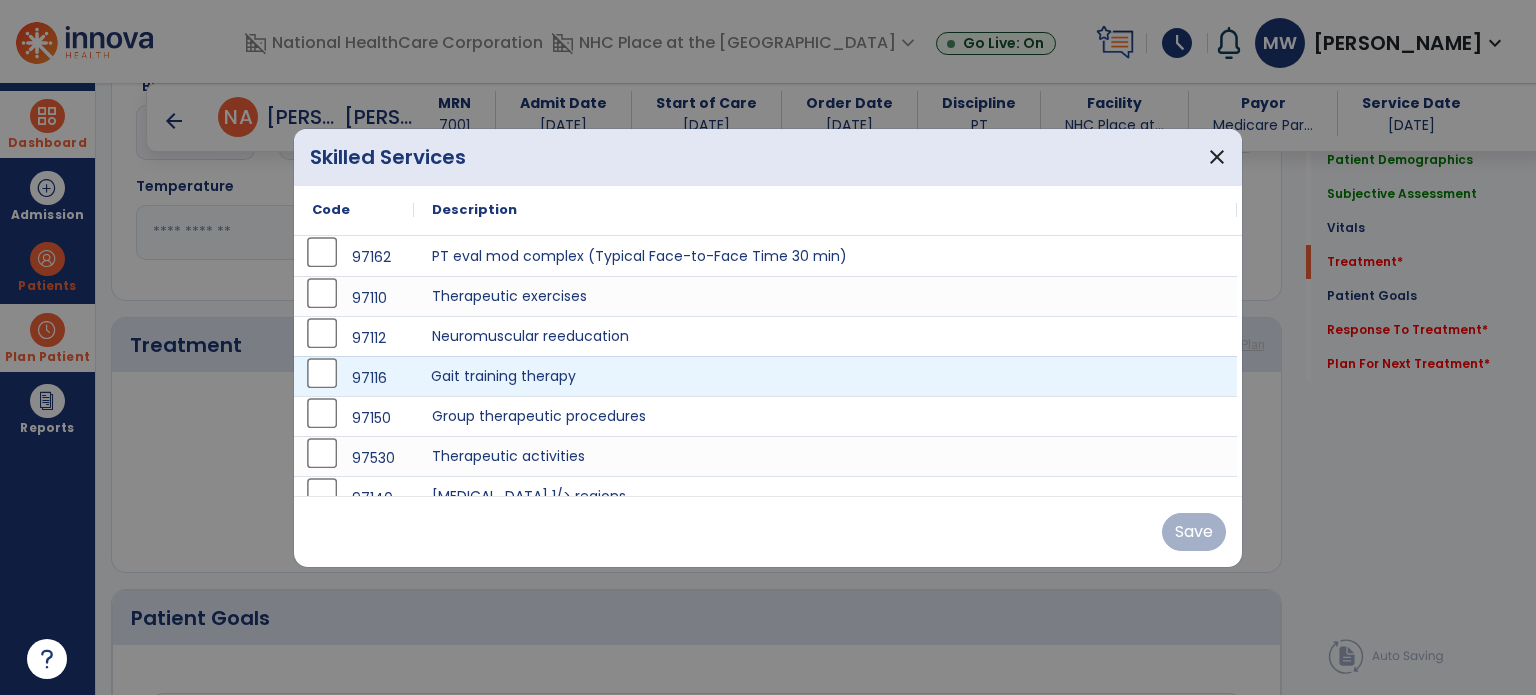click on "Gait training therapy" at bounding box center (825, 376) 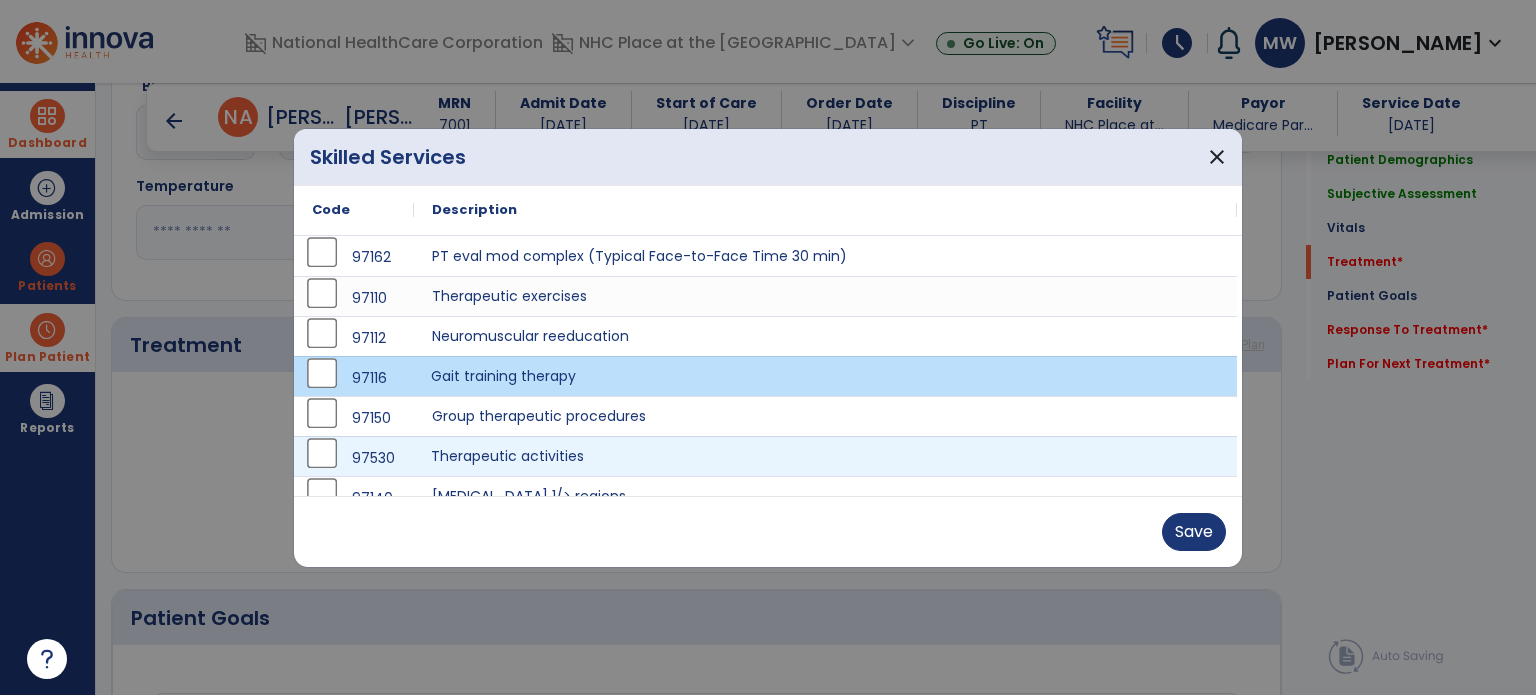 click on "Therapeutic activities" at bounding box center (825, 456) 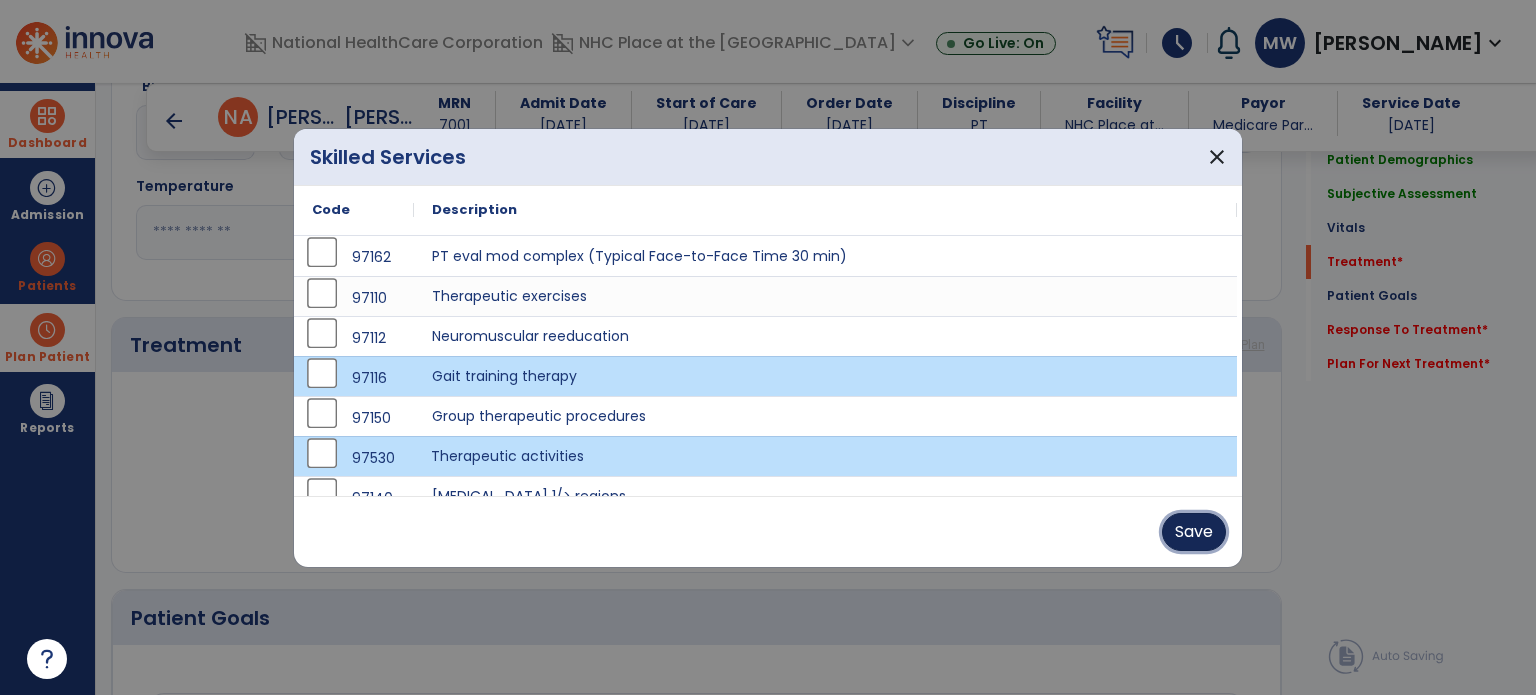 click on "Save" at bounding box center [1194, 532] 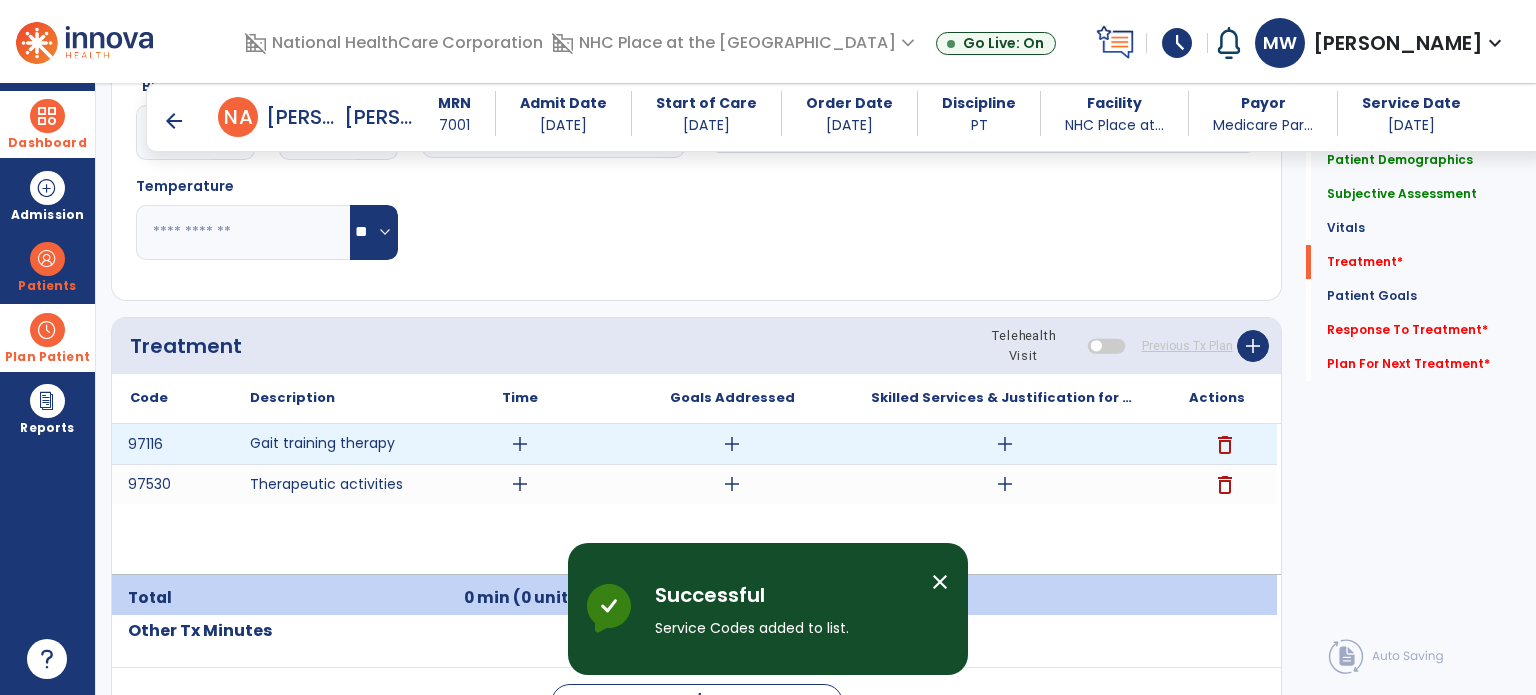 click on "add" at bounding box center [520, 444] 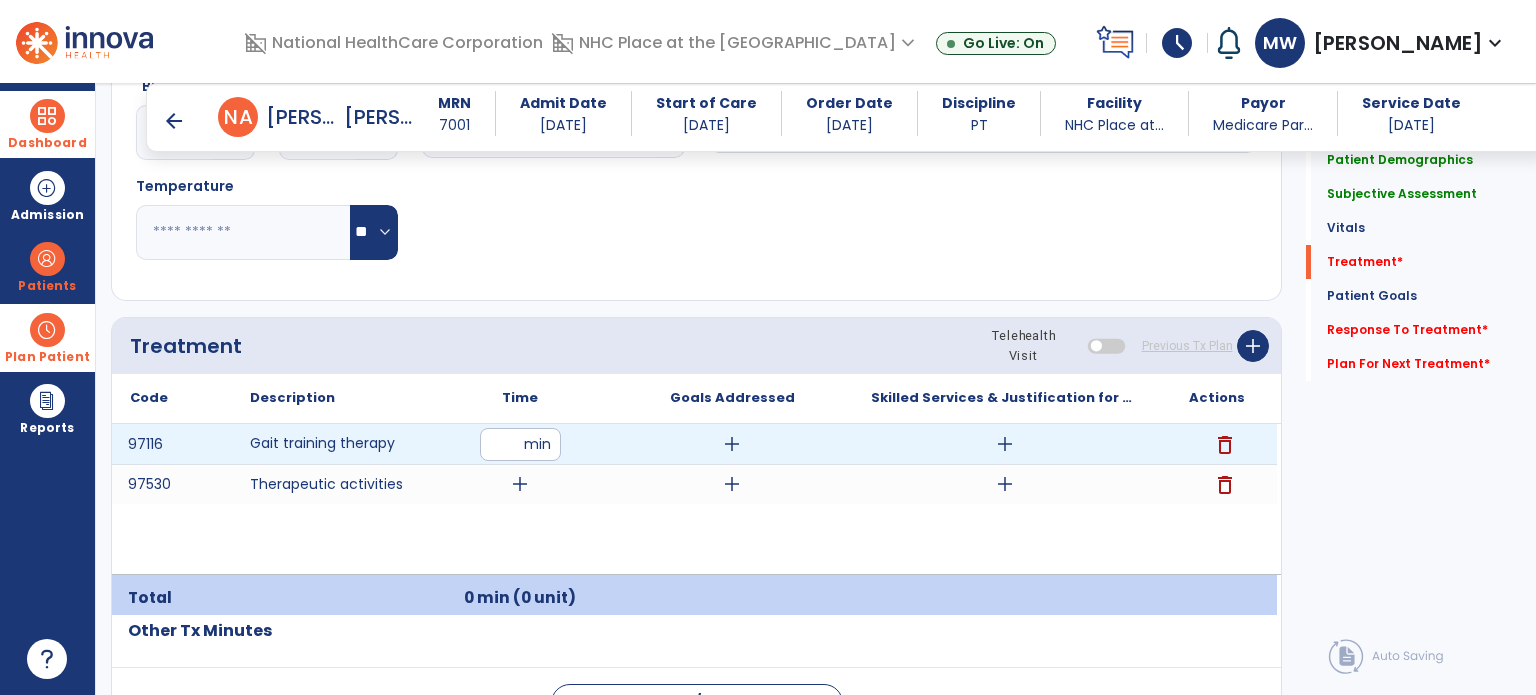 type on "**" 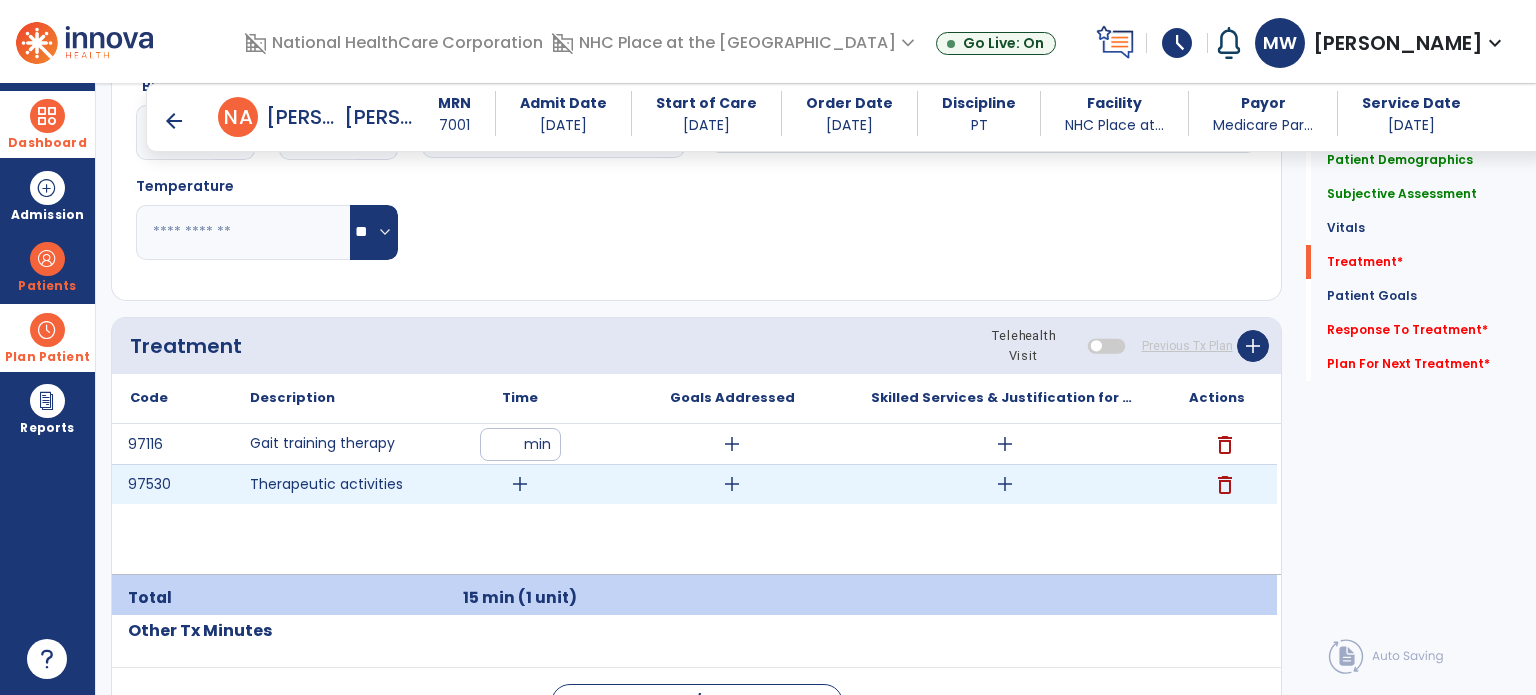 click on "add" at bounding box center (520, 484) 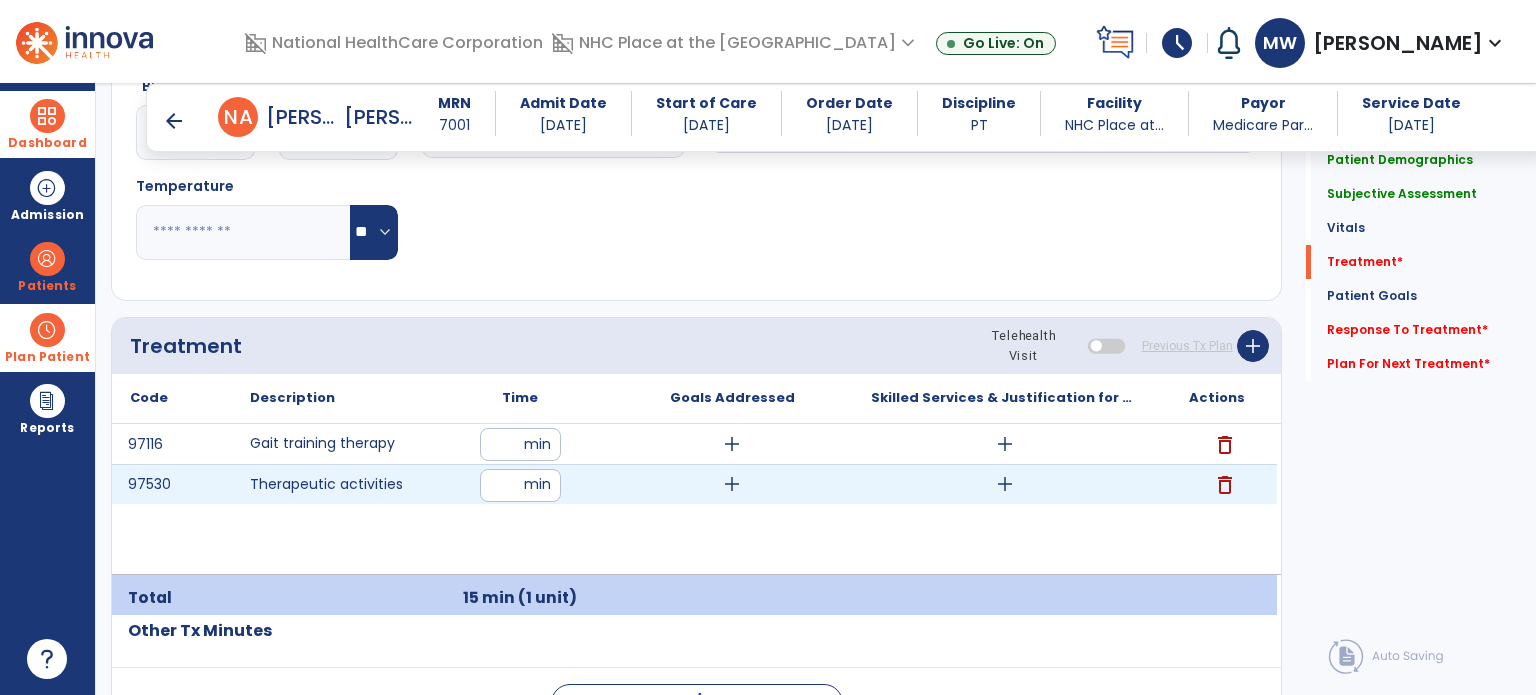 type on "**" 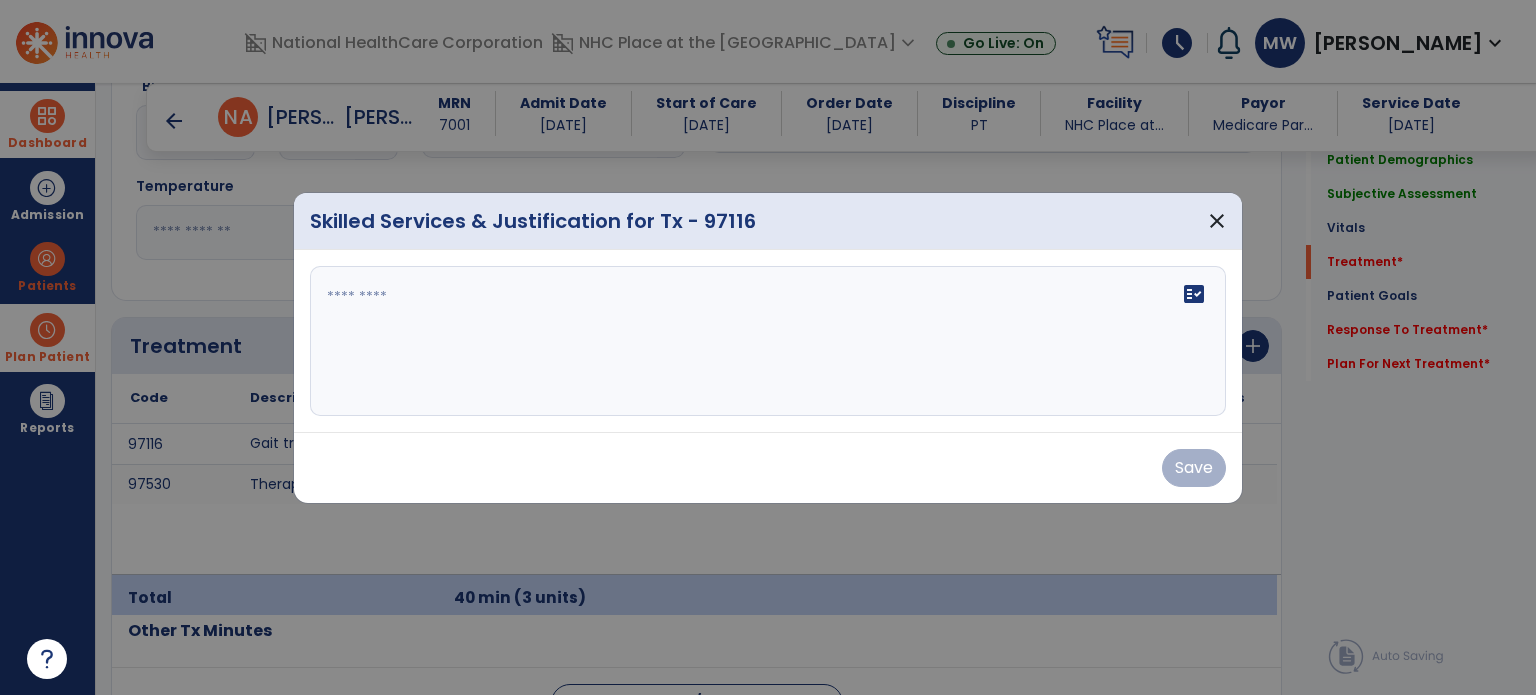 click at bounding box center [768, 341] 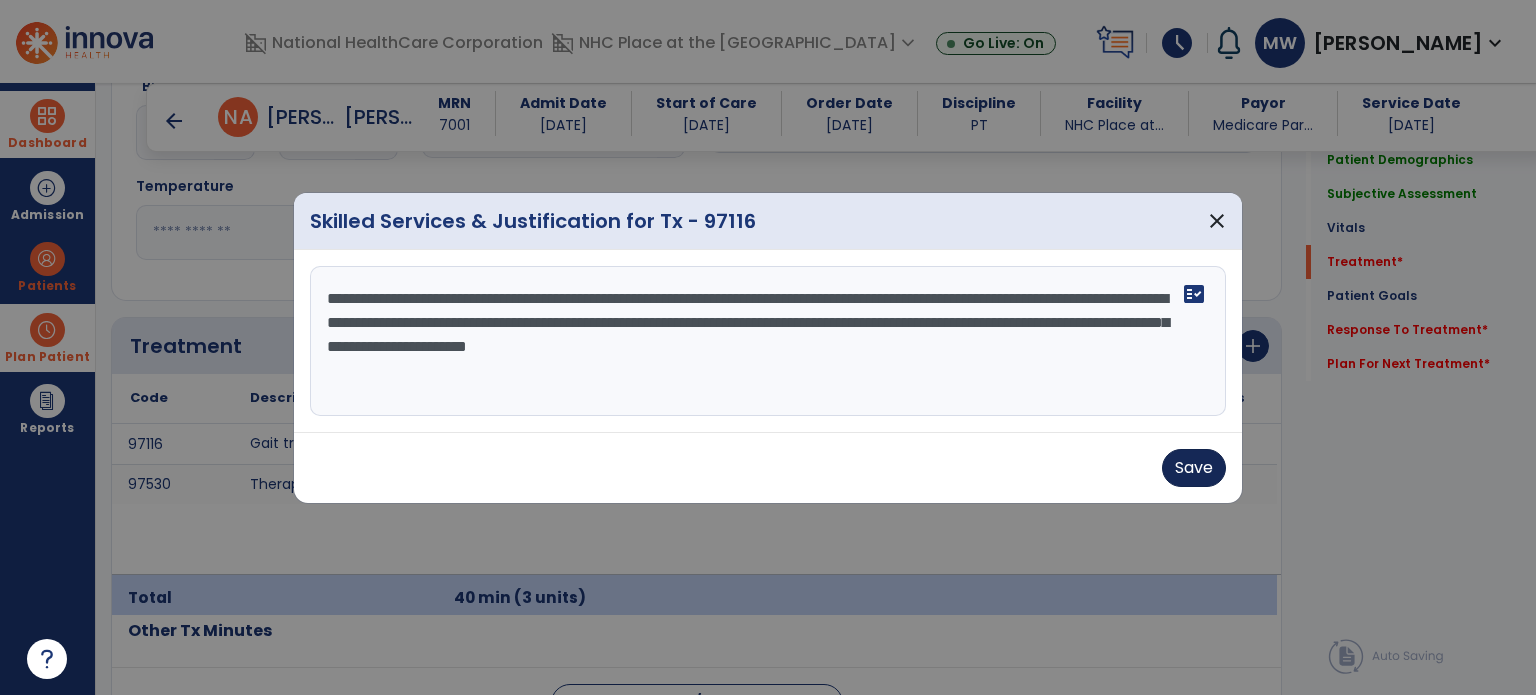 type on "**********" 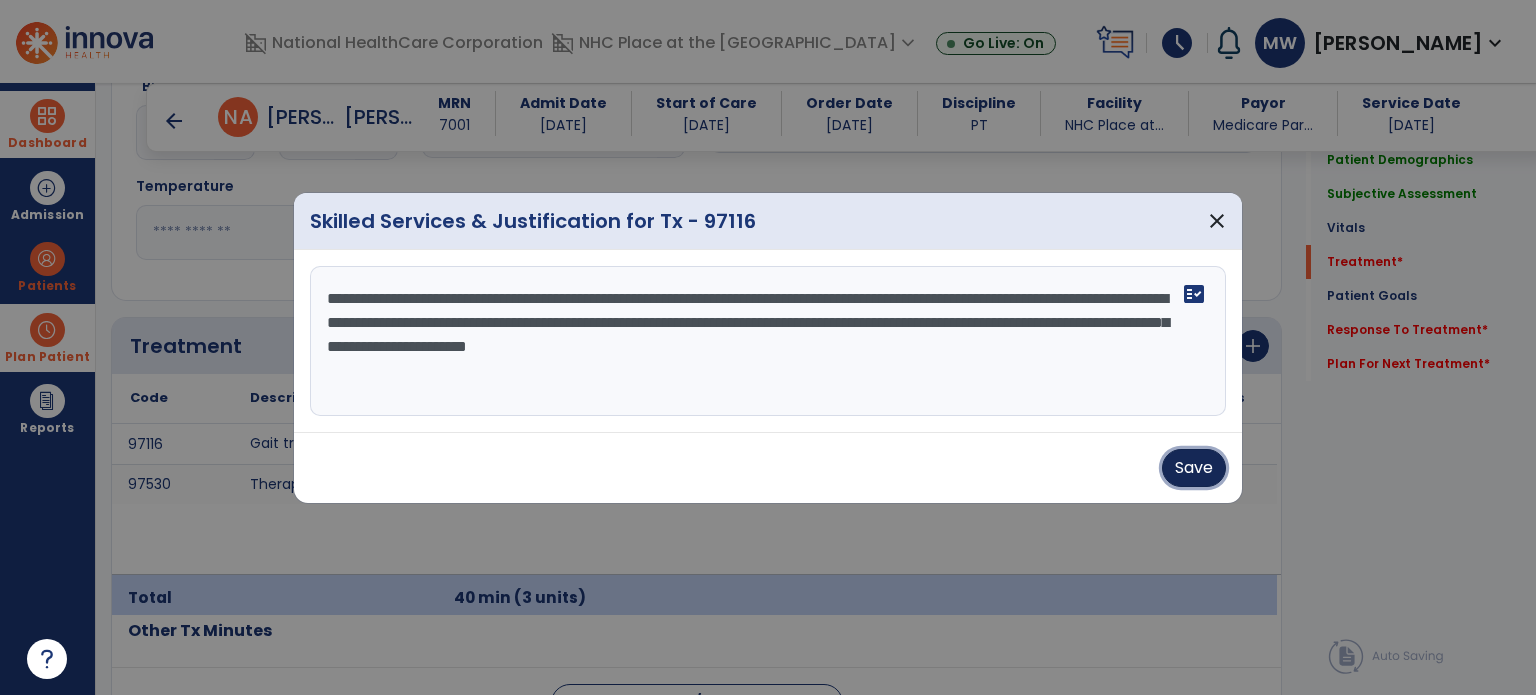 click on "Save" at bounding box center (1194, 468) 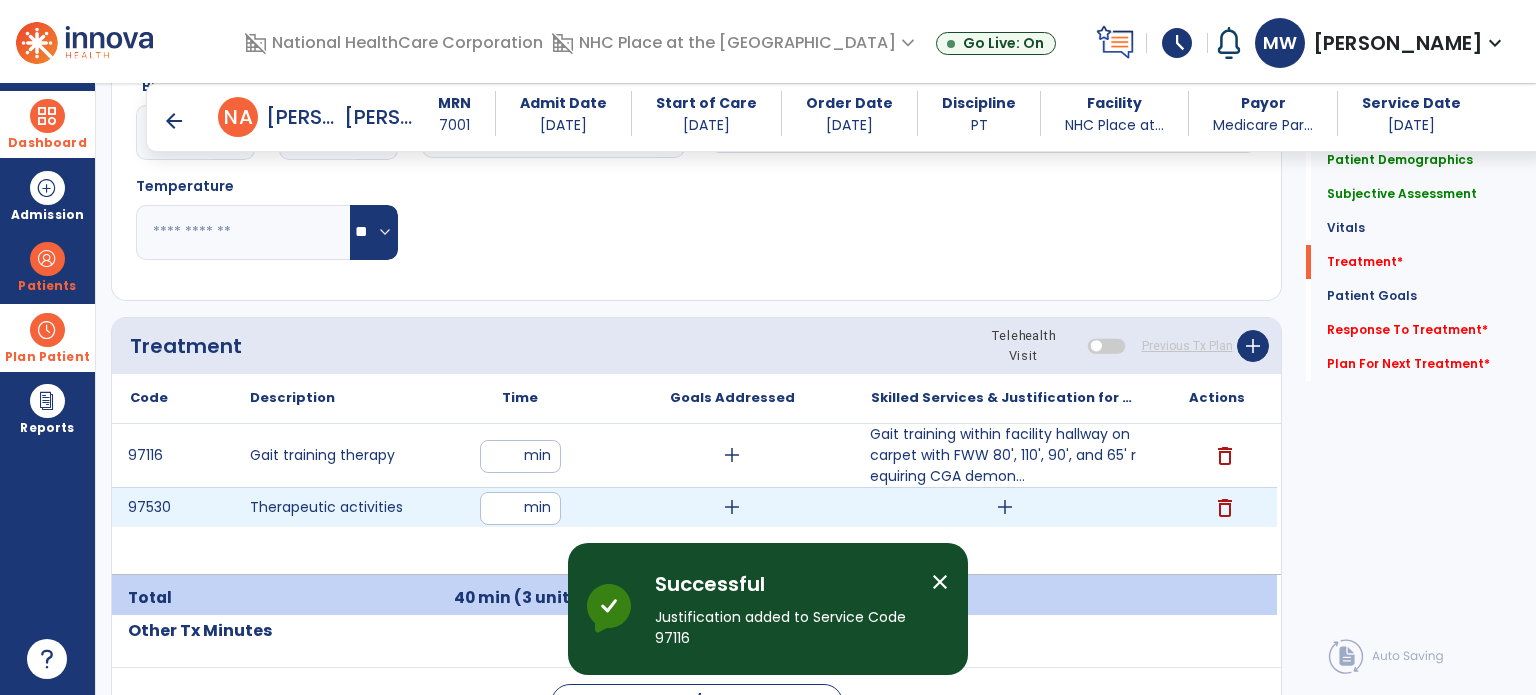 click on "add" at bounding box center (1004, 507) 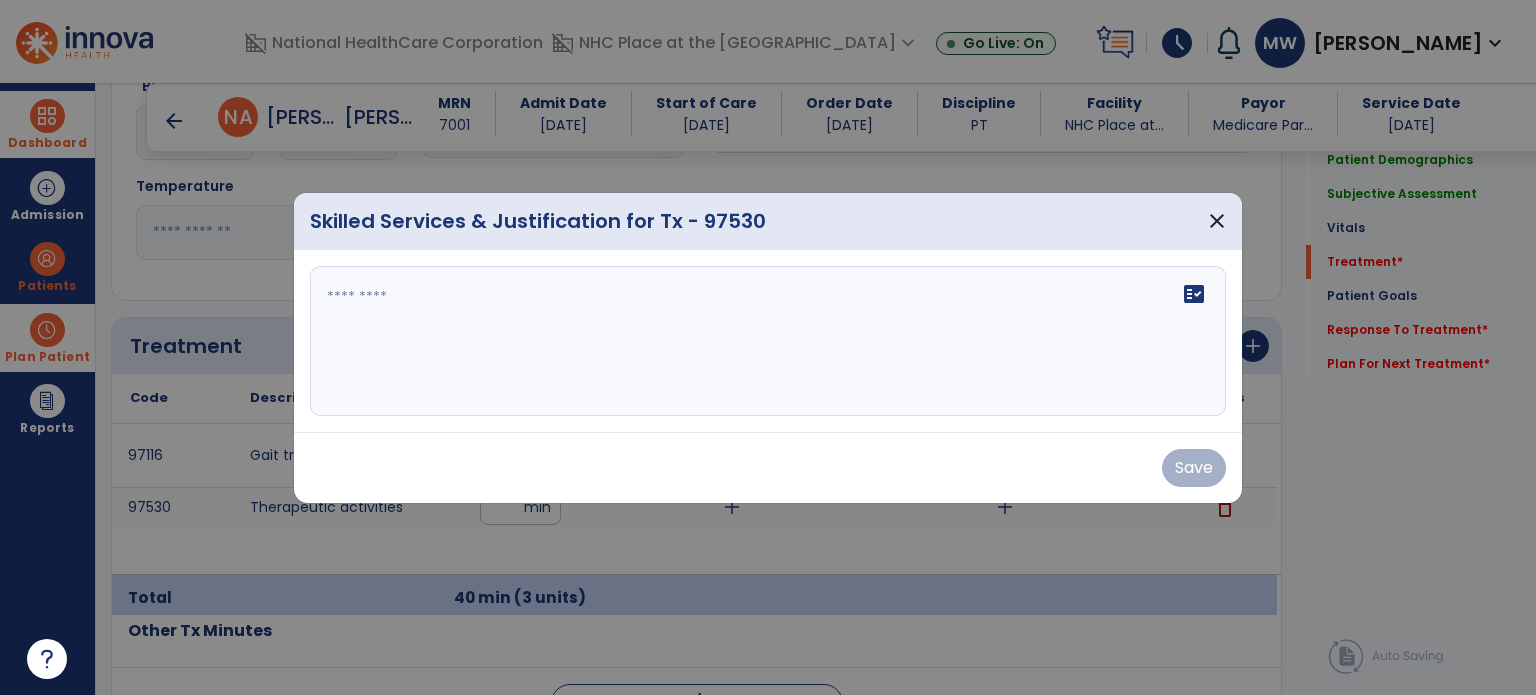 click on "fact_check" at bounding box center (768, 341) 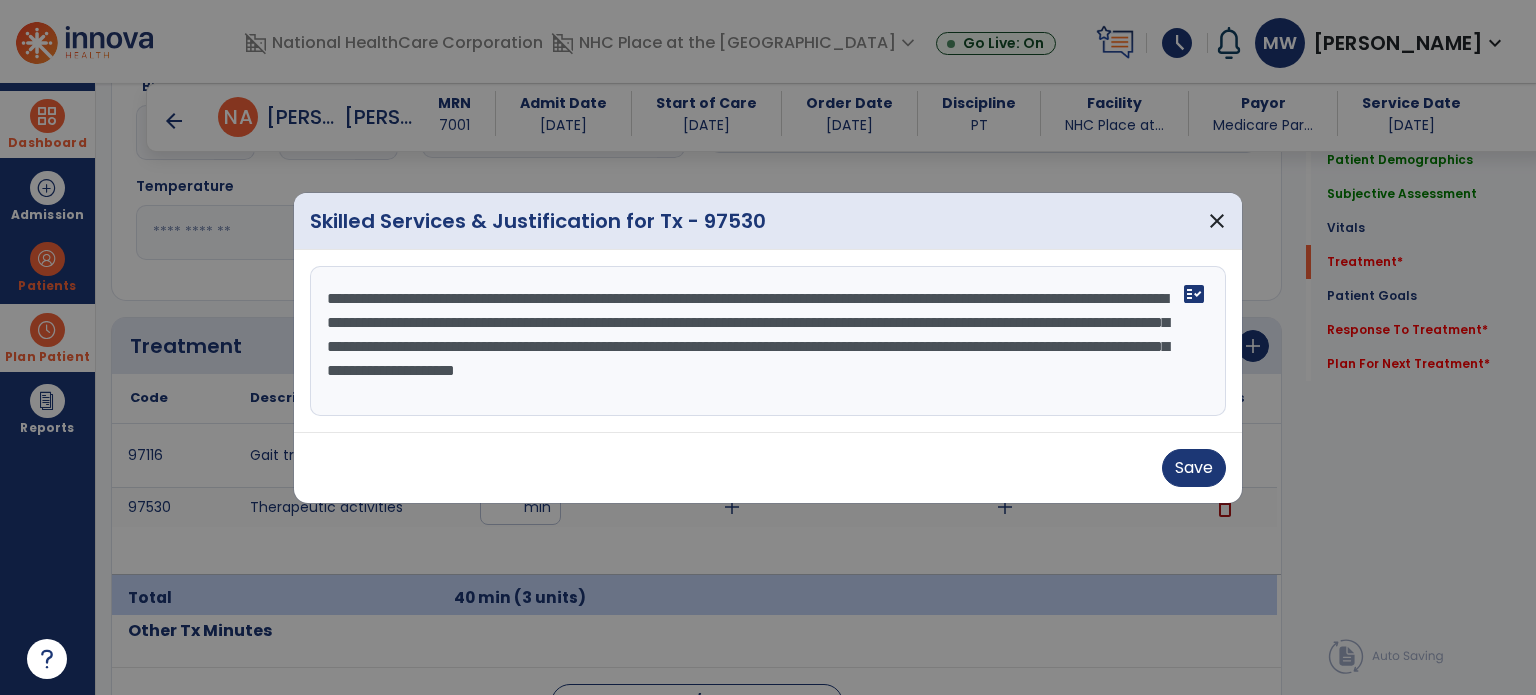 click on "**********" at bounding box center (768, 341) 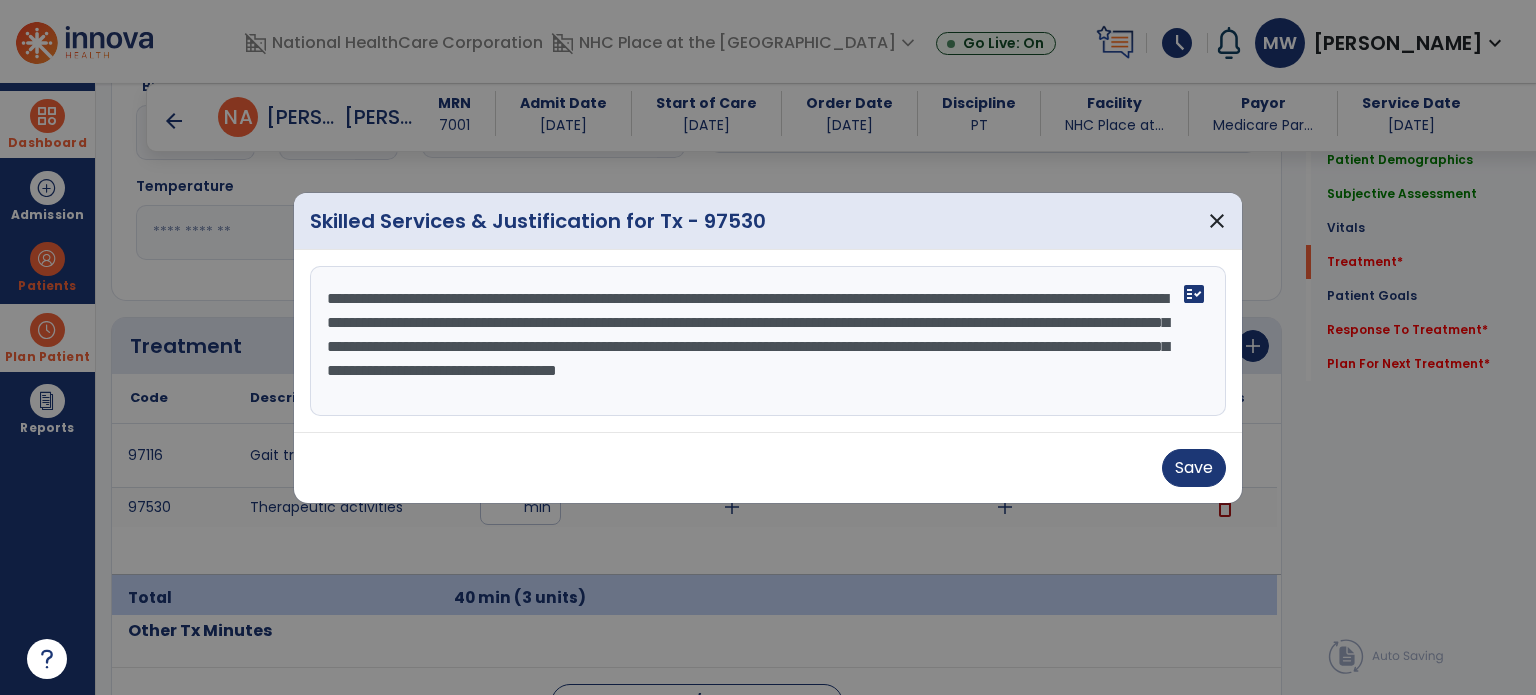 click on "**********" at bounding box center (768, 341) 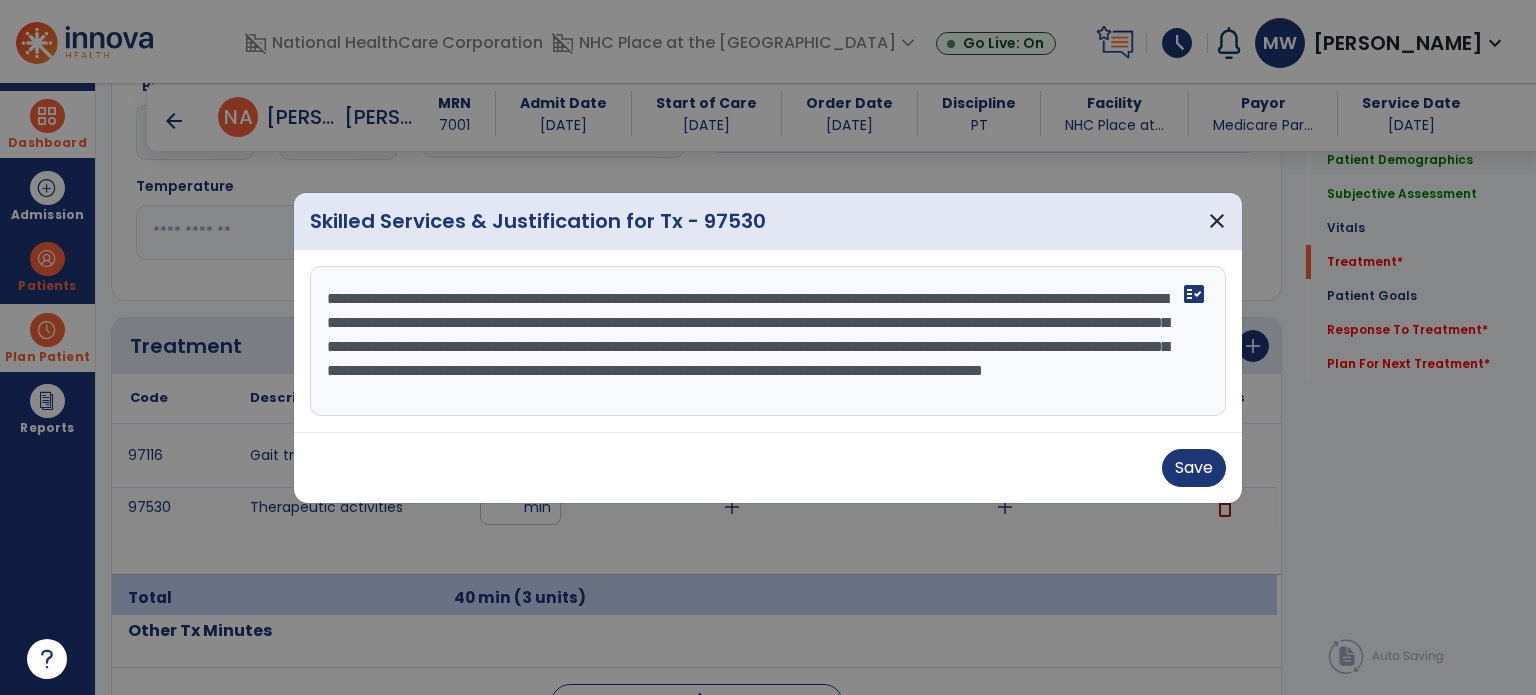 scroll, scrollTop: 15, scrollLeft: 0, axis: vertical 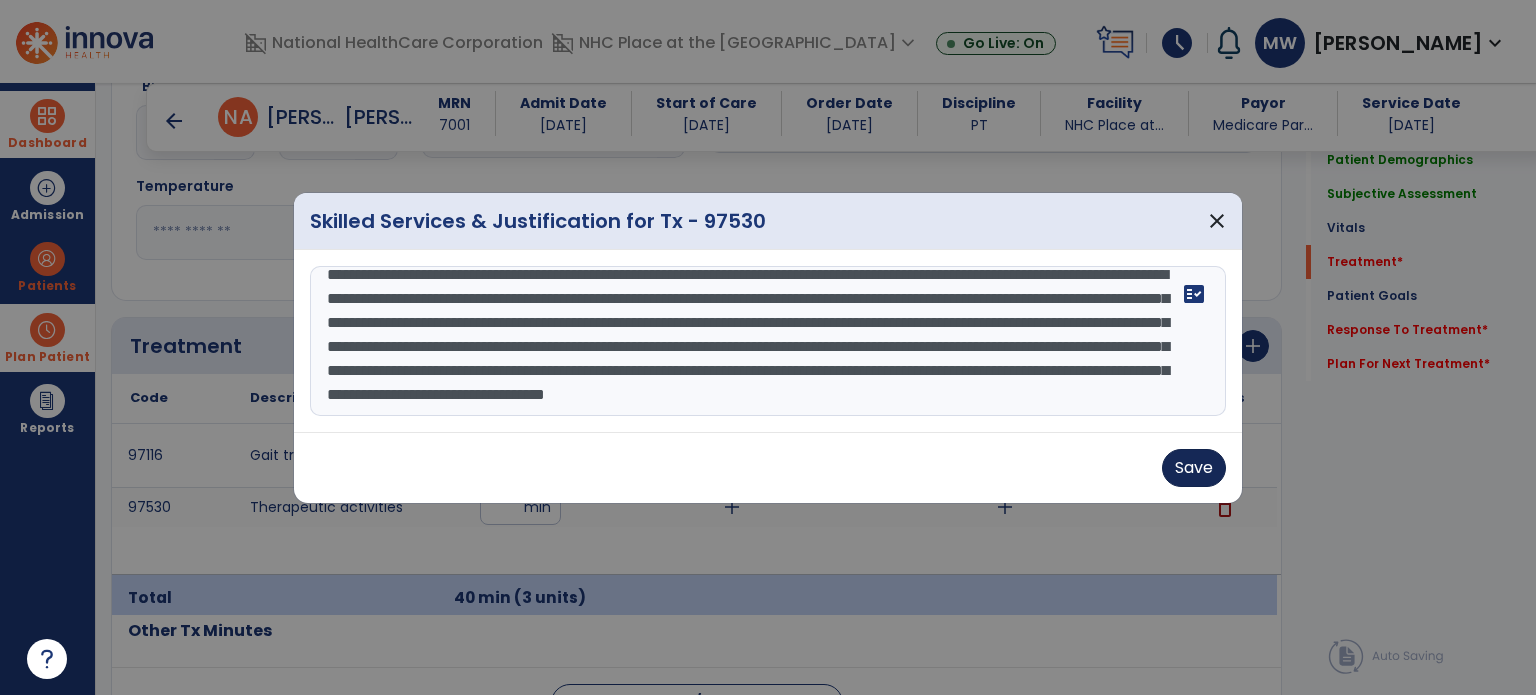 type on "**********" 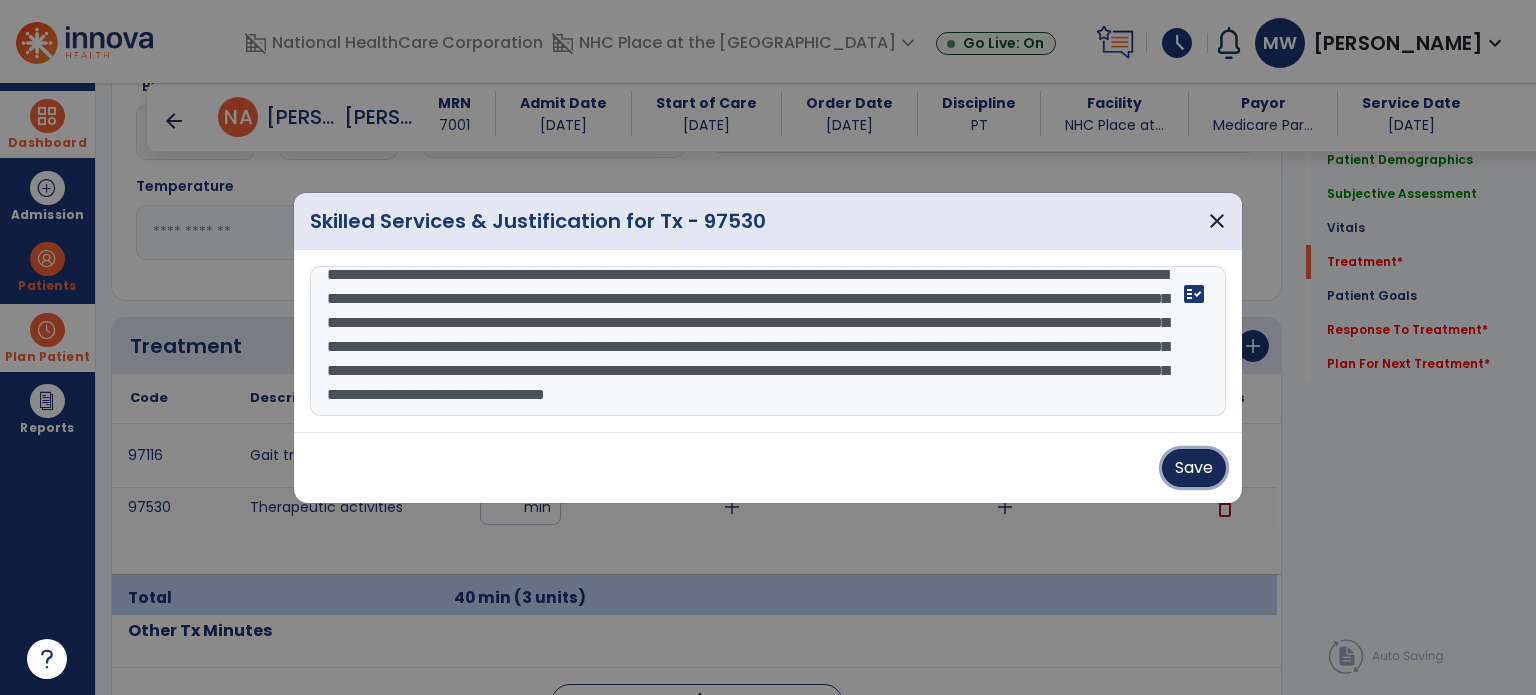click on "Save" at bounding box center [1194, 468] 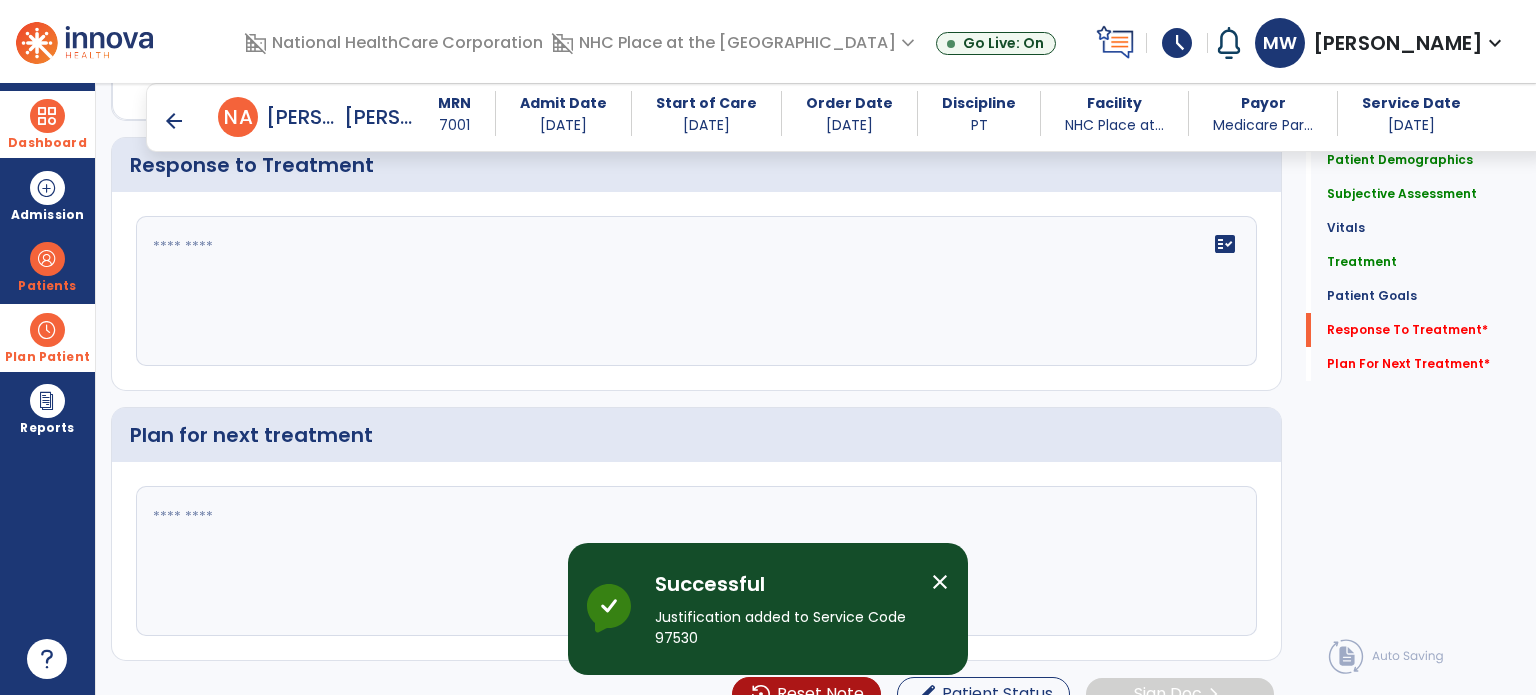 scroll, scrollTop: 2733, scrollLeft: 0, axis: vertical 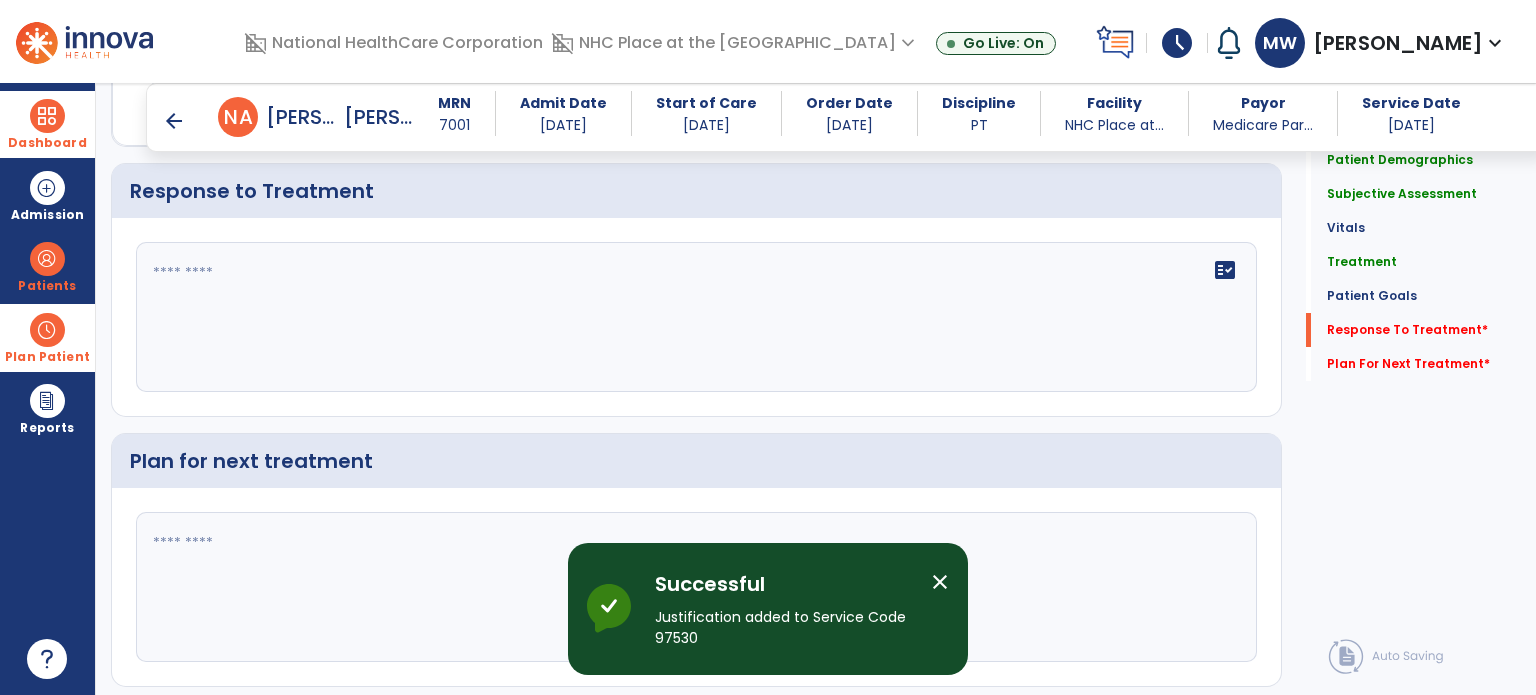 click on "fact_check" 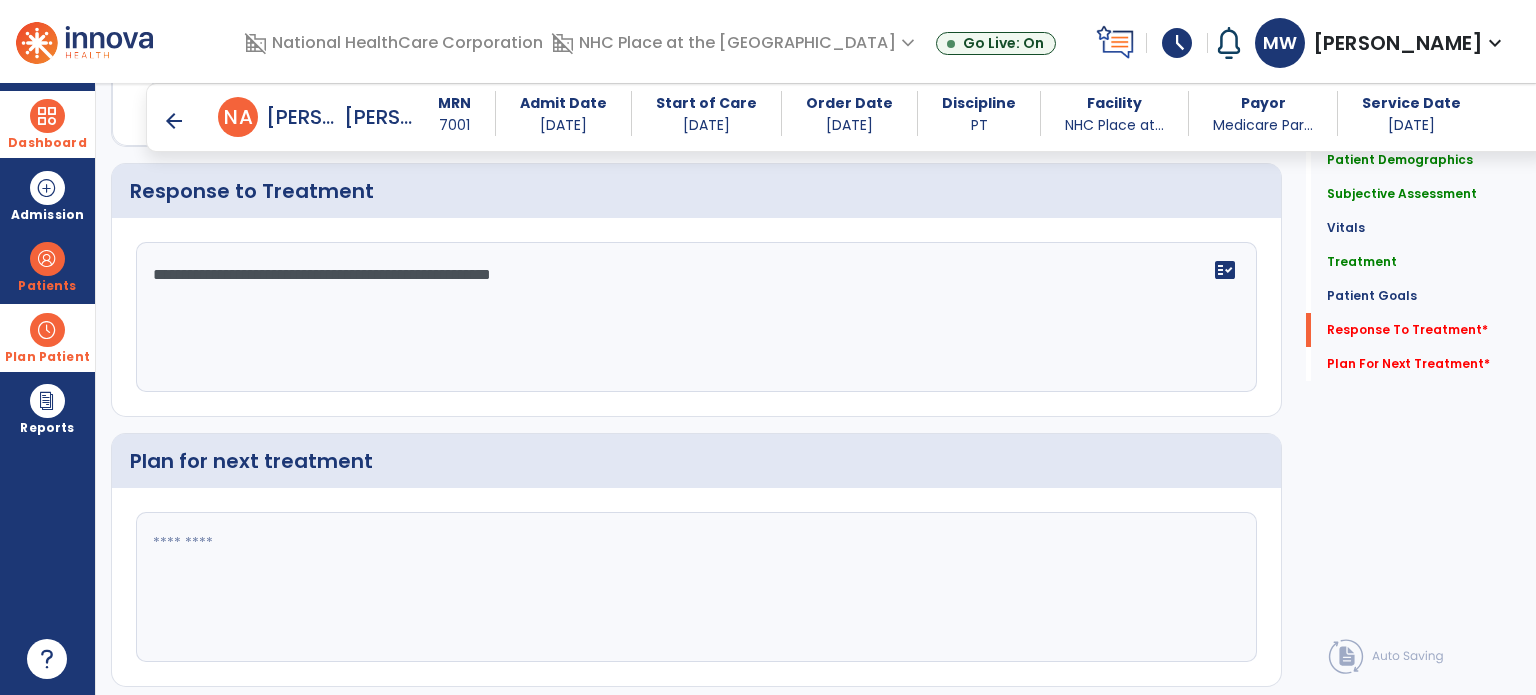 type on "**********" 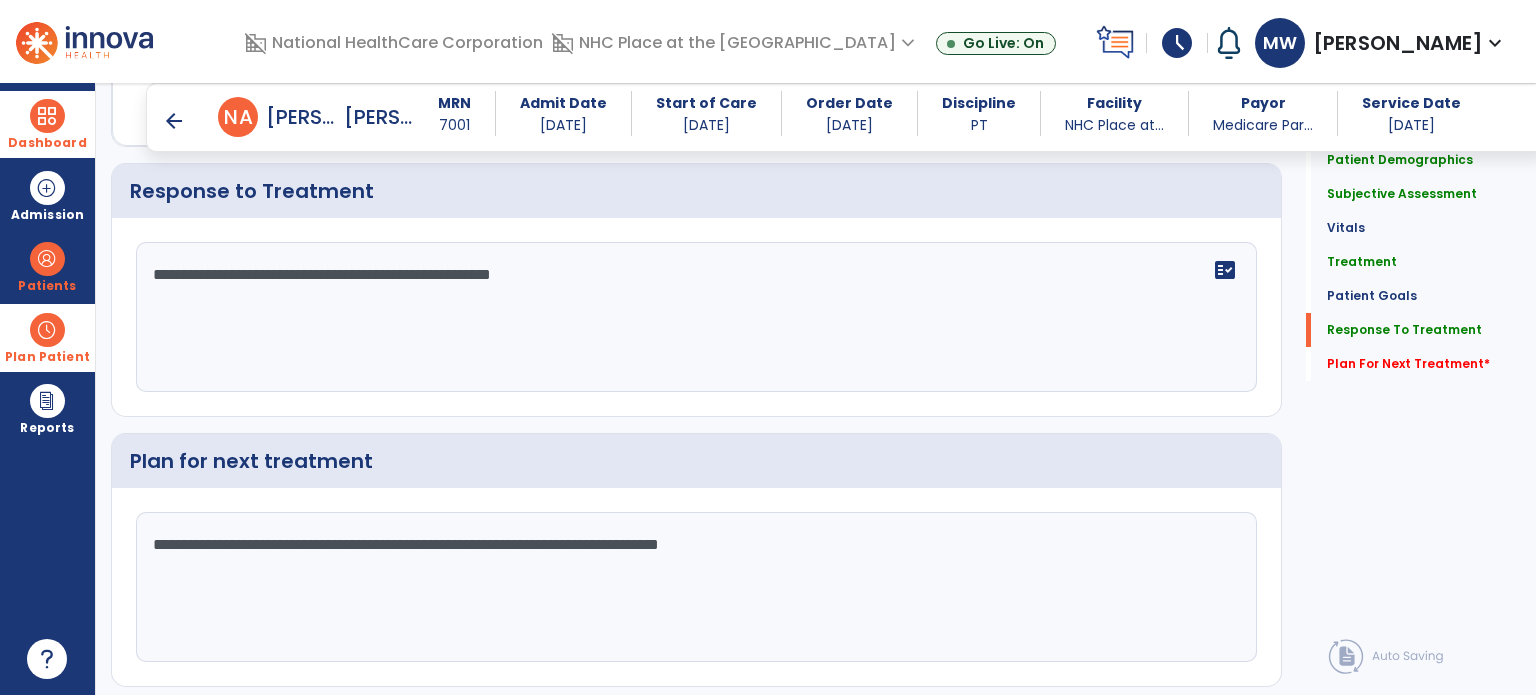 scroll, scrollTop: 2784, scrollLeft: 0, axis: vertical 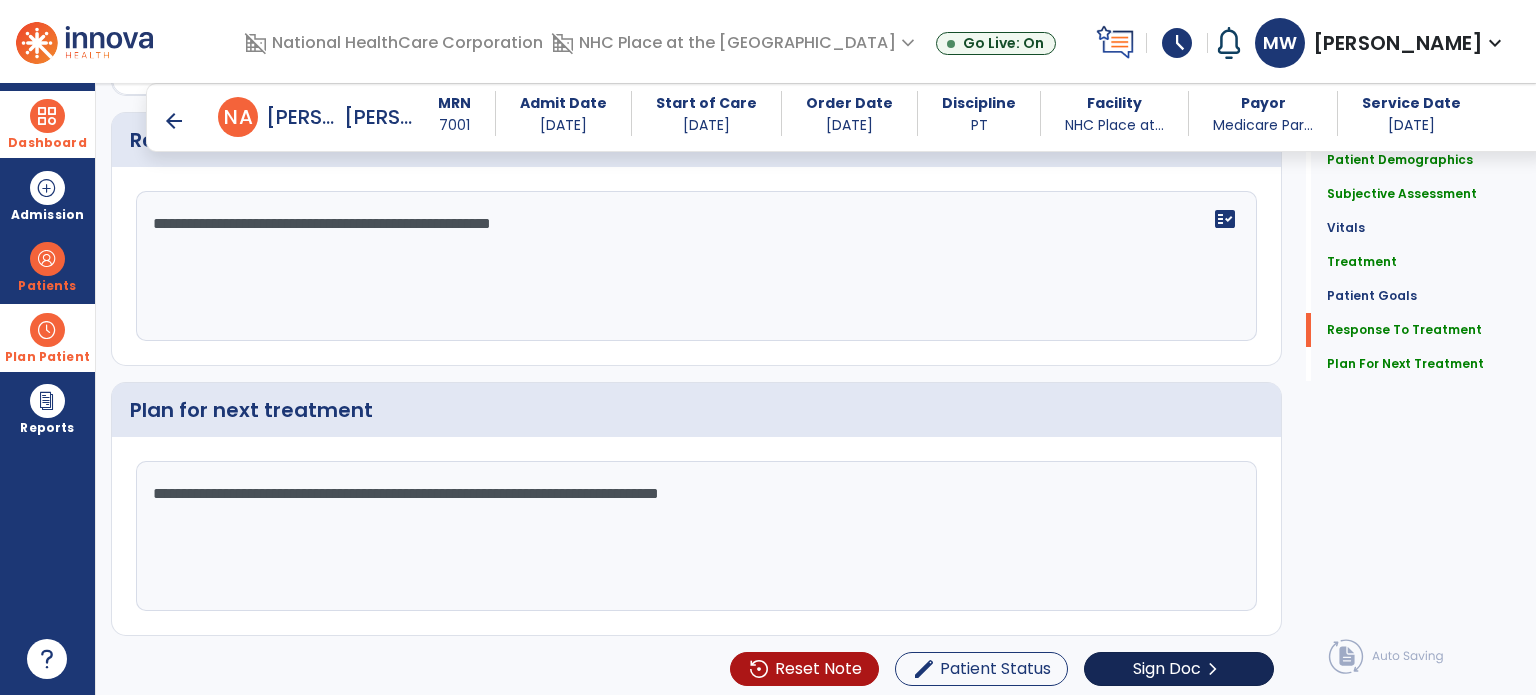 type on "**********" 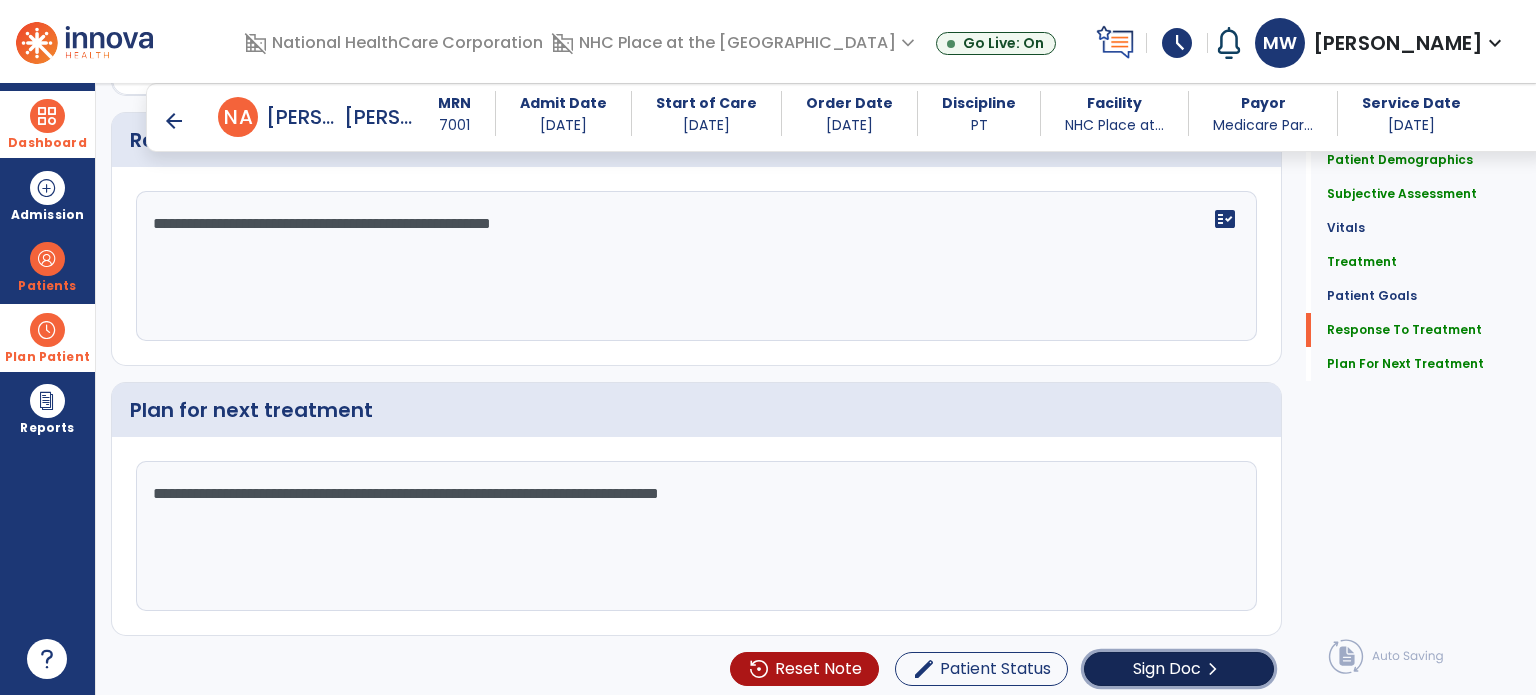 click on "Sign Doc" 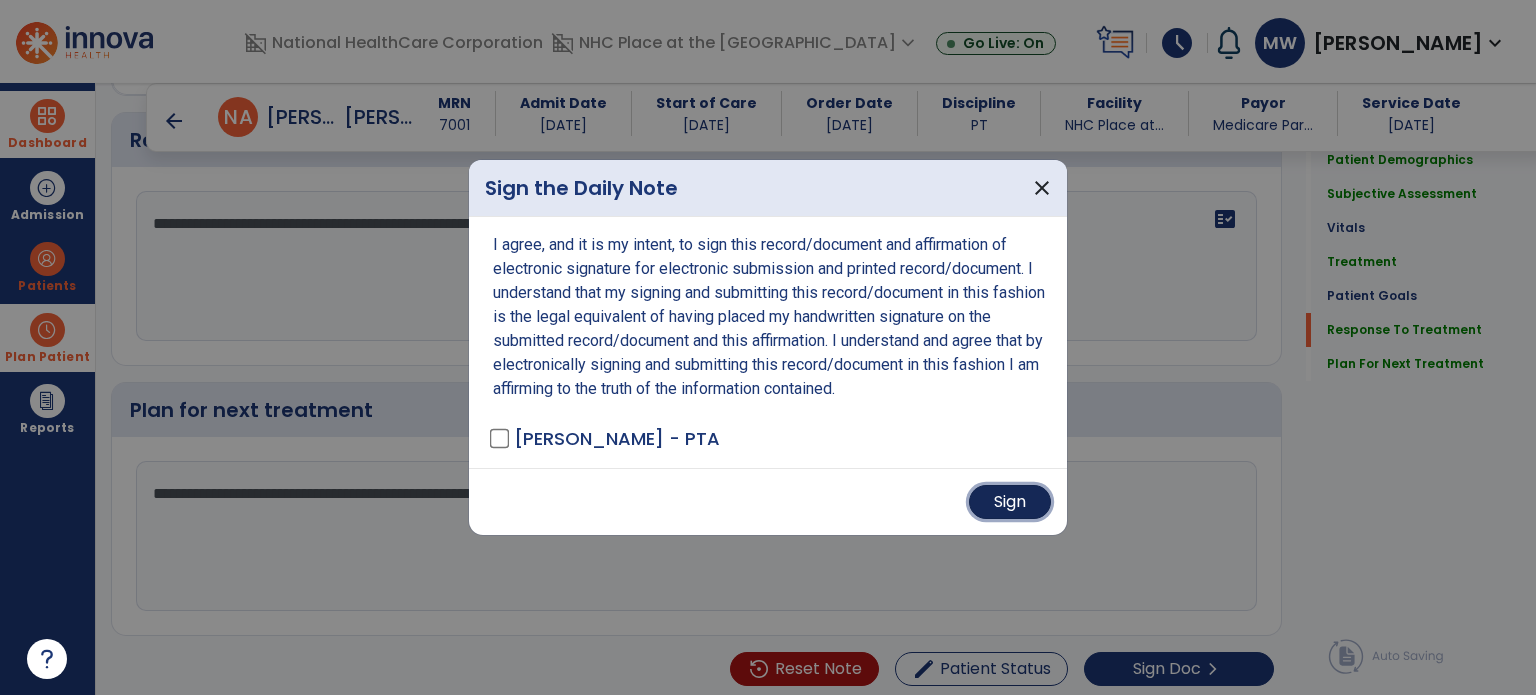 click on "Sign" at bounding box center (1010, 502) 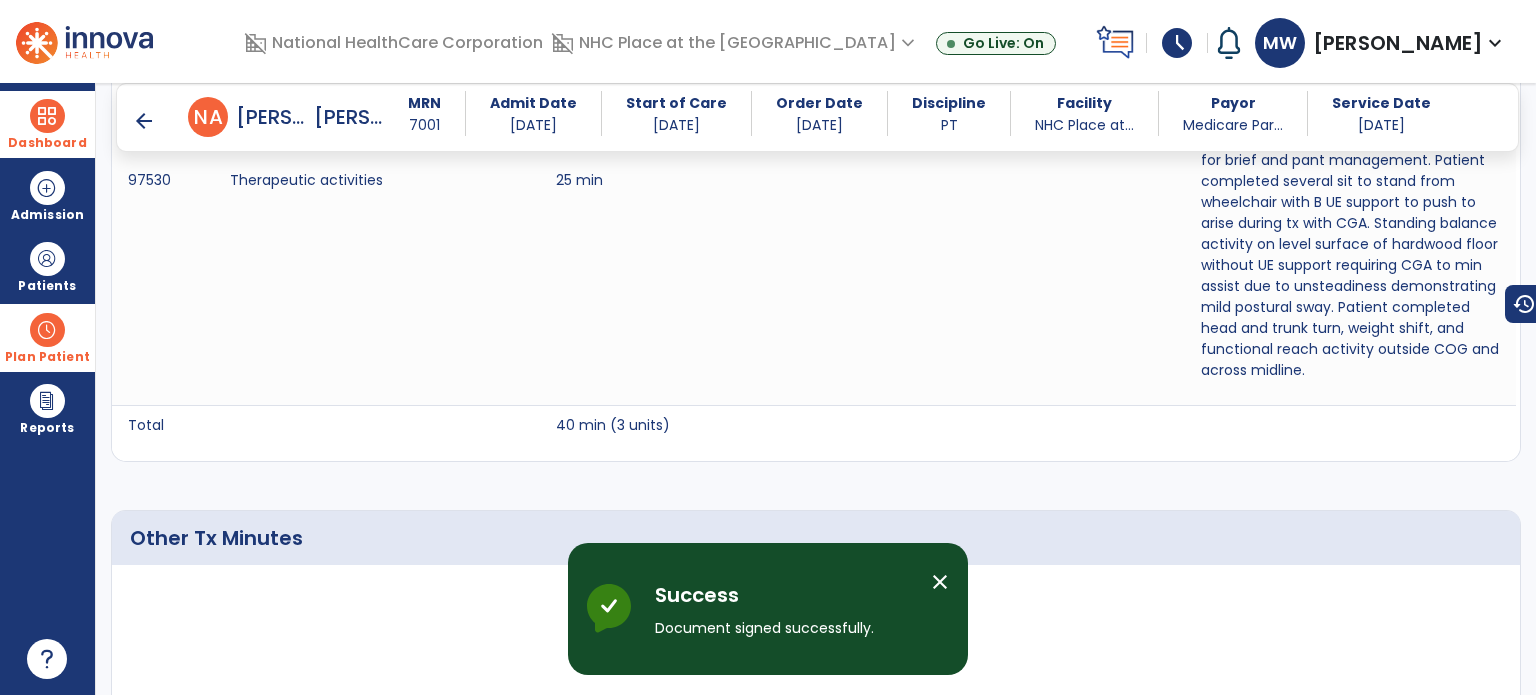 scroll, scrollTop: 1722, scrollLeft: 0, axis: vertical 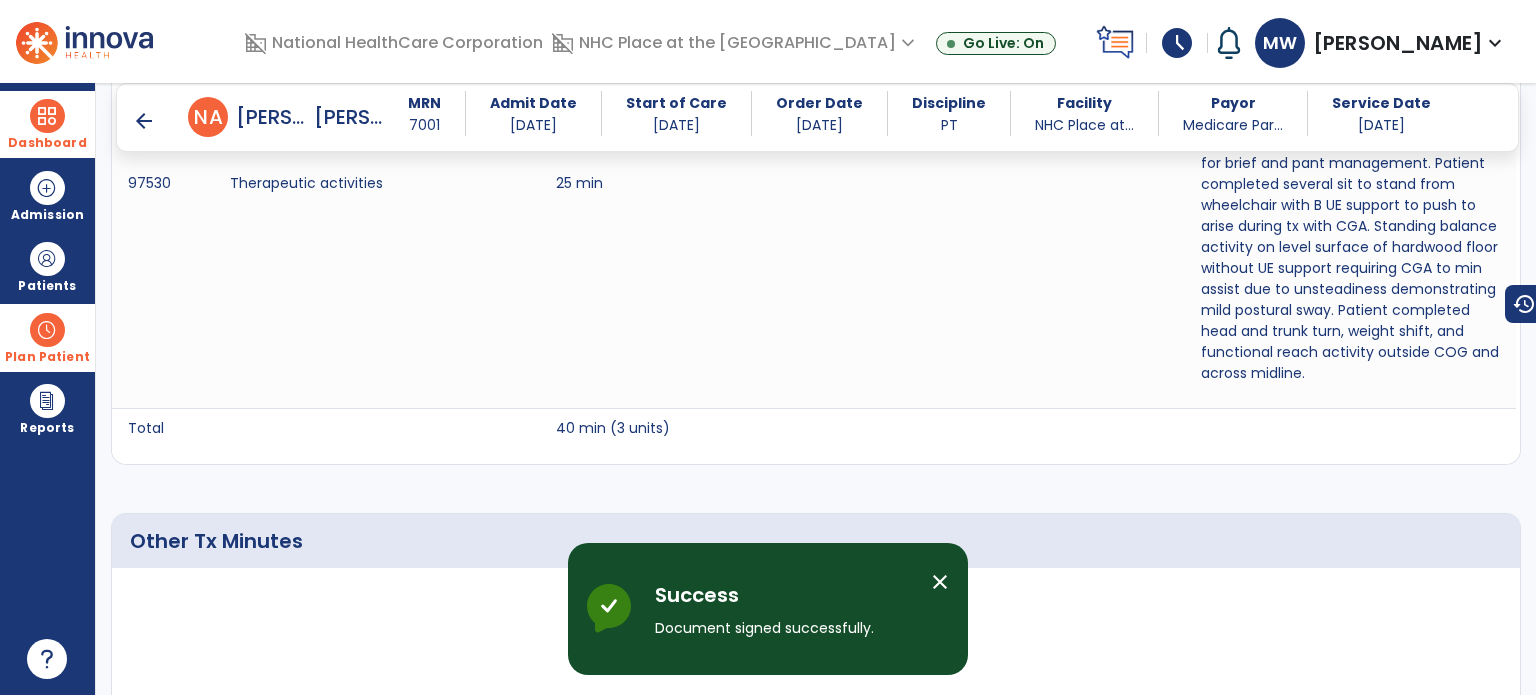 click on "arrow_back" at bounding box center (144, 121) 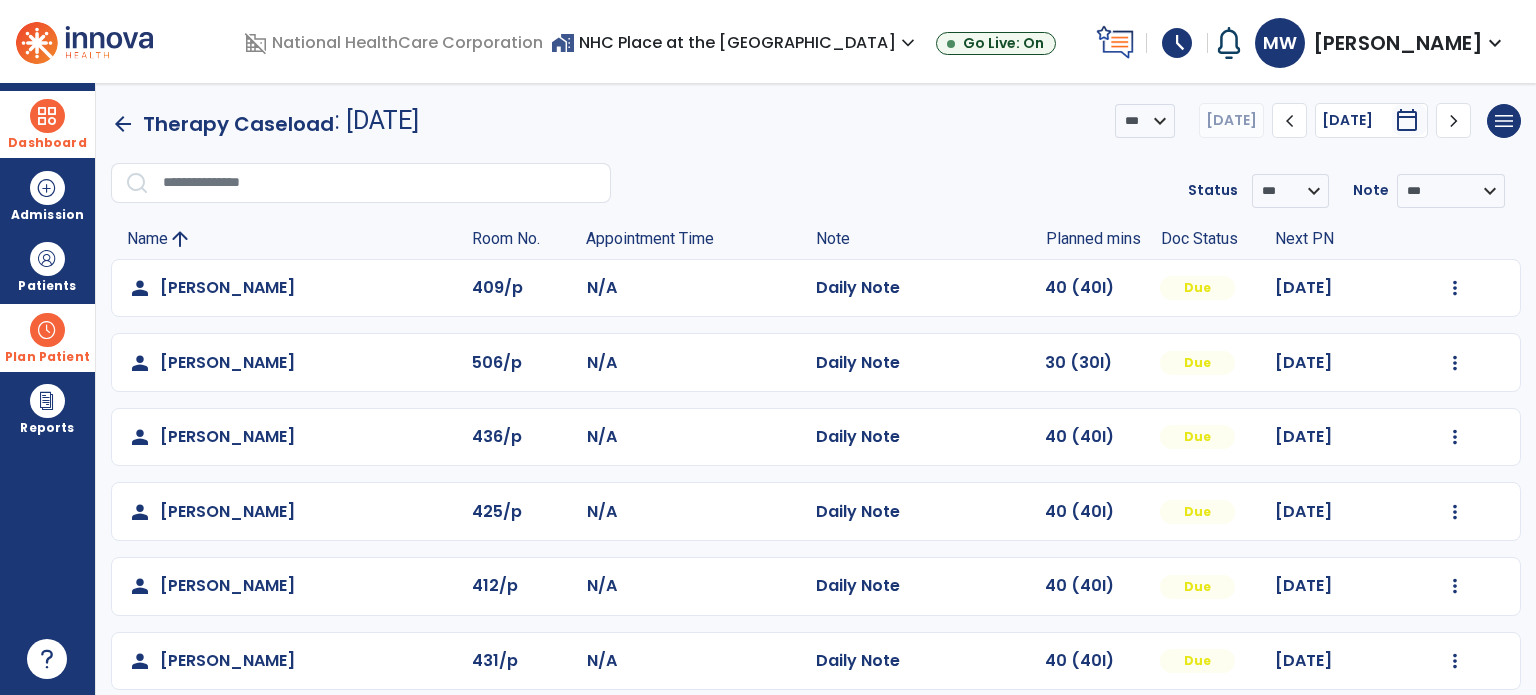 scroll, scrollTop: 319, scrollLeft: 0, axis: vertical 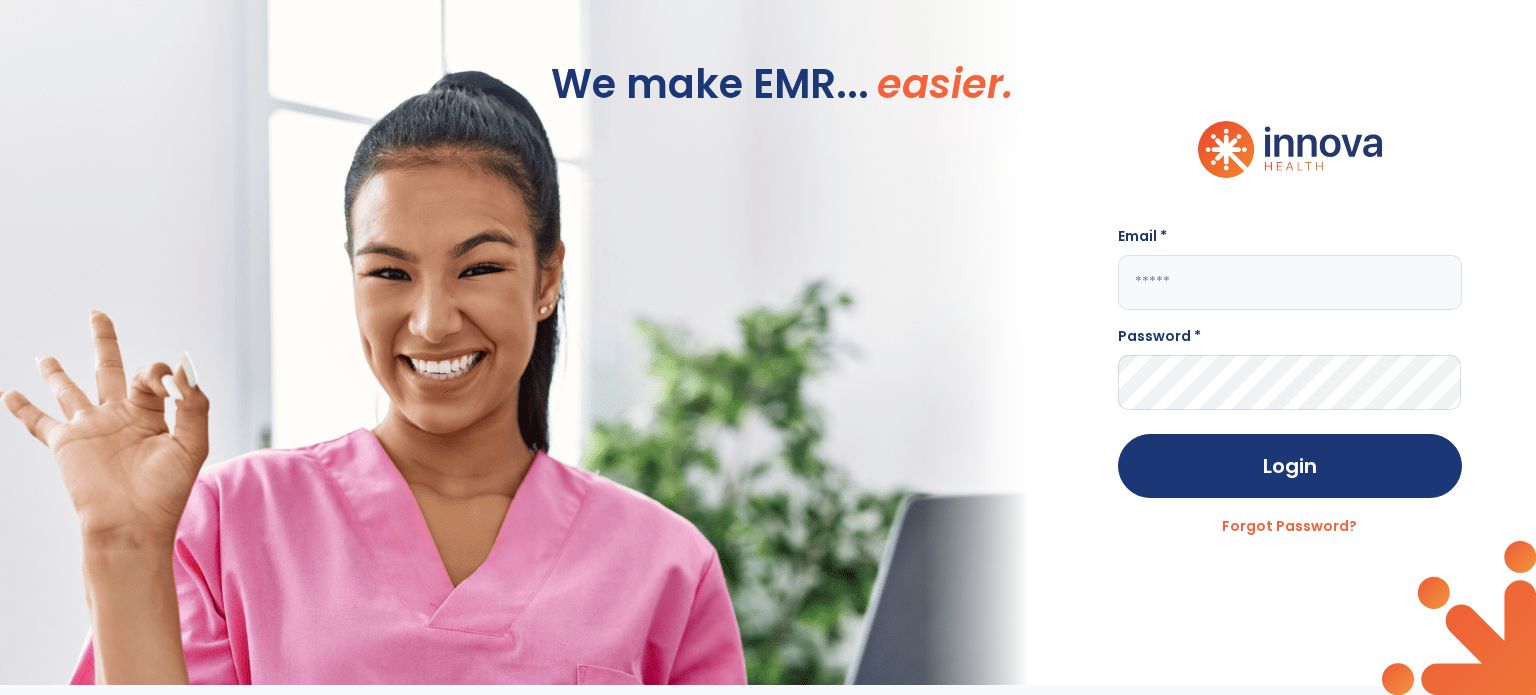 click 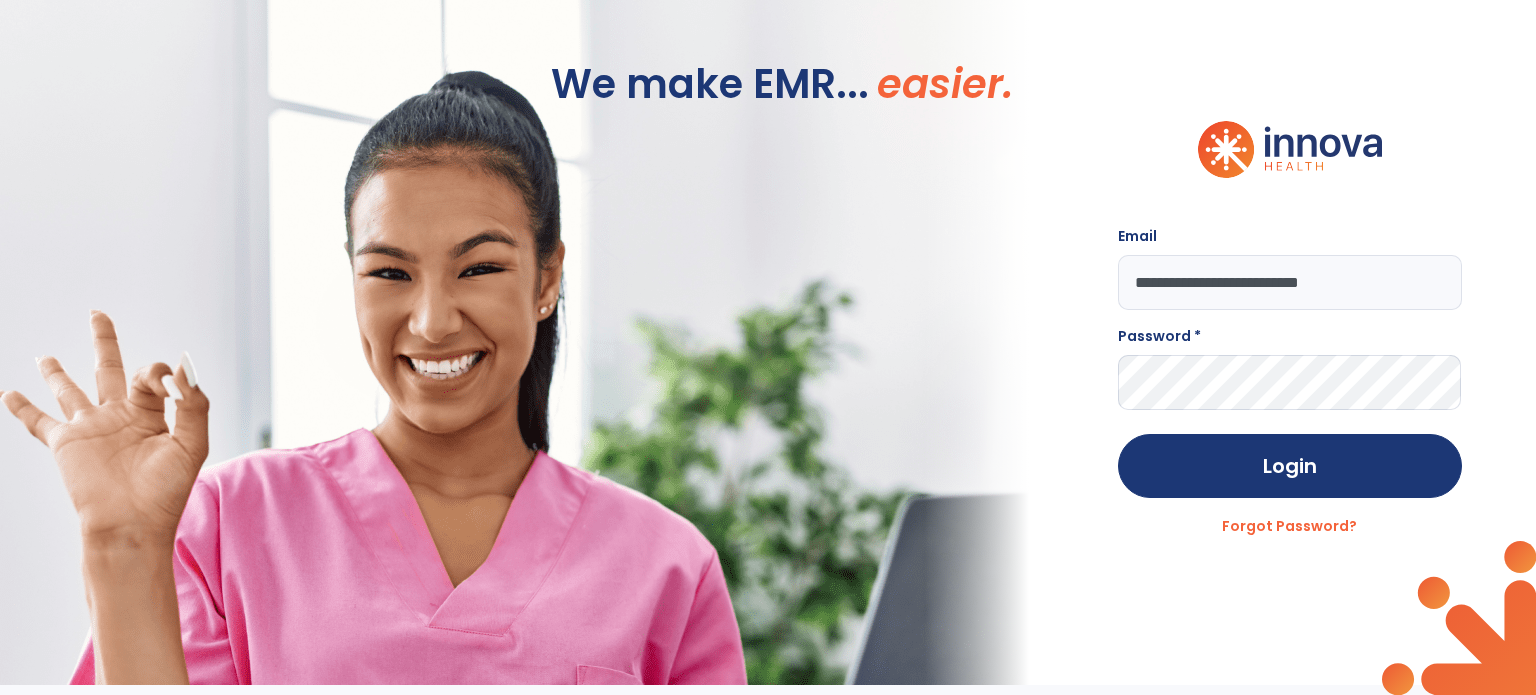 type on "**********" 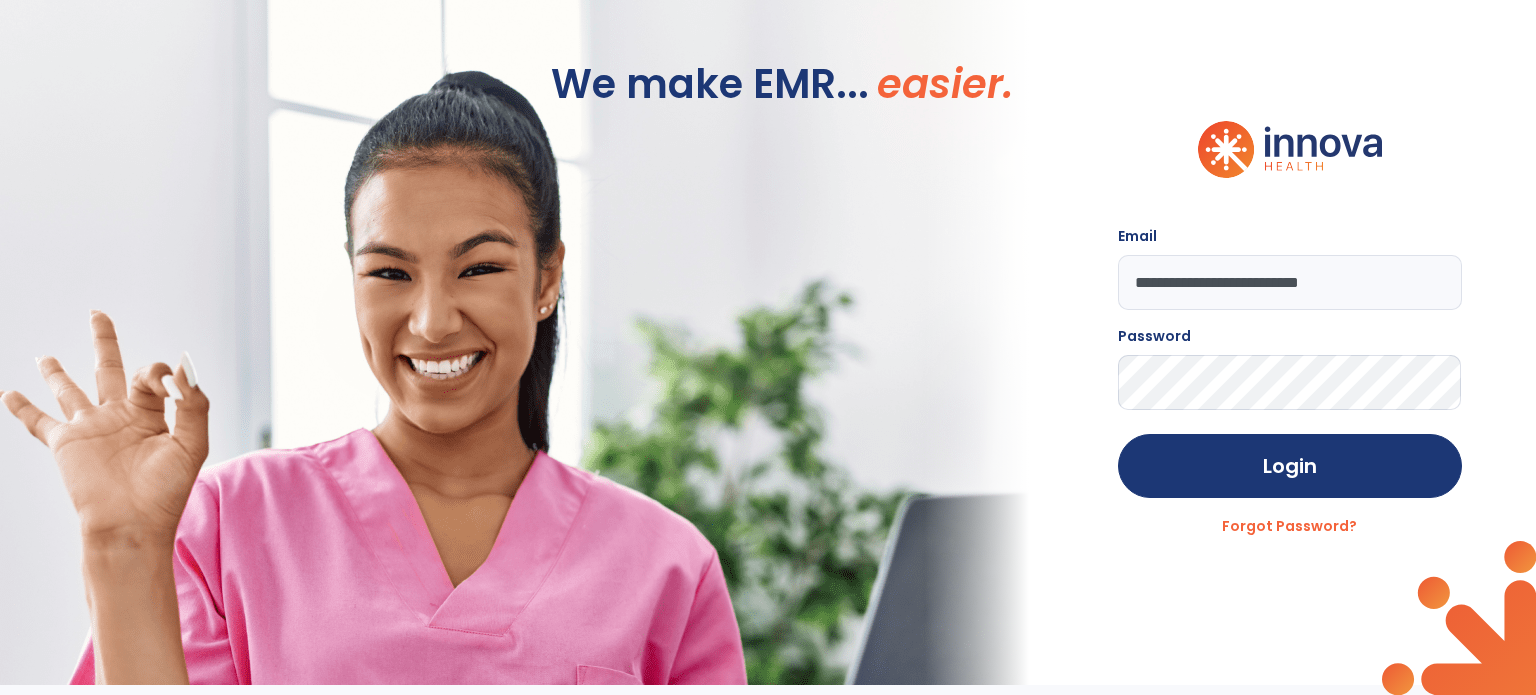 click on "Login" 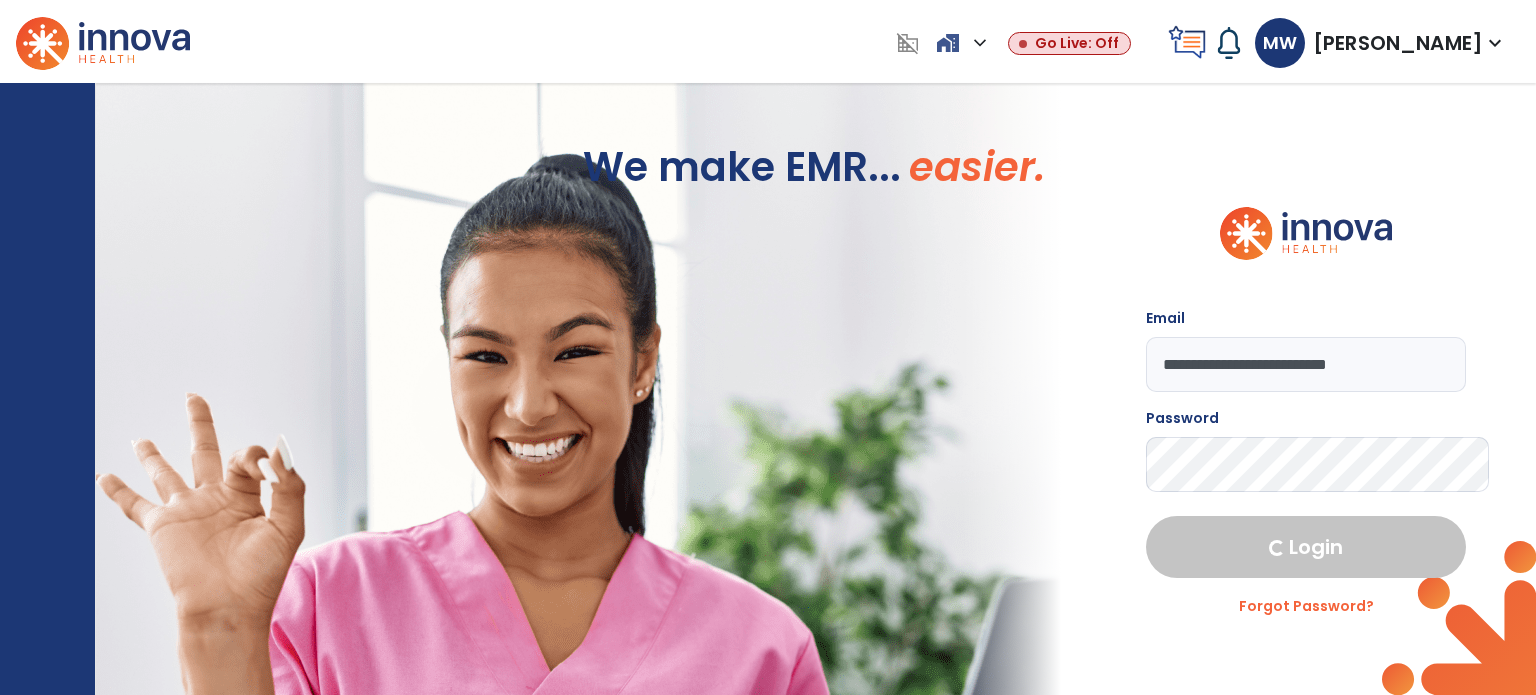 select on "****" 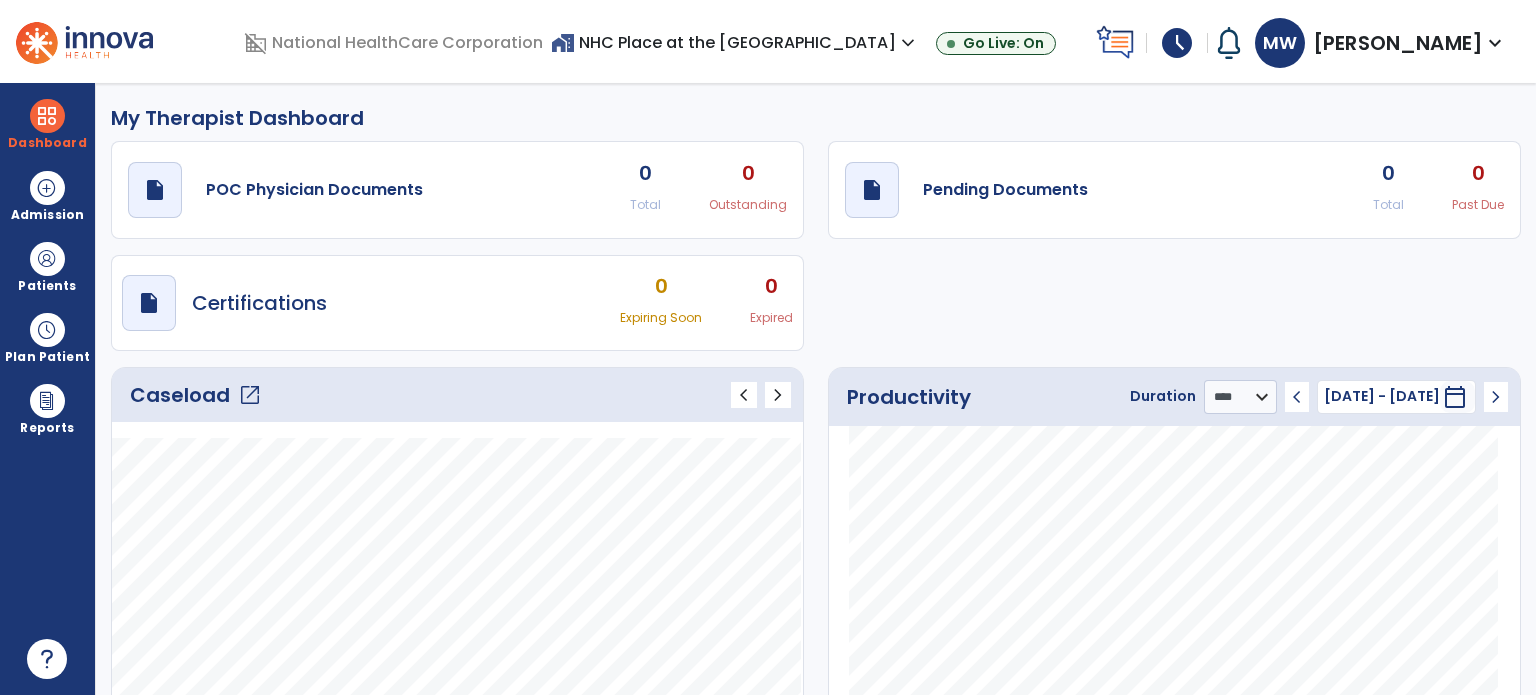 click on "open_in_new" 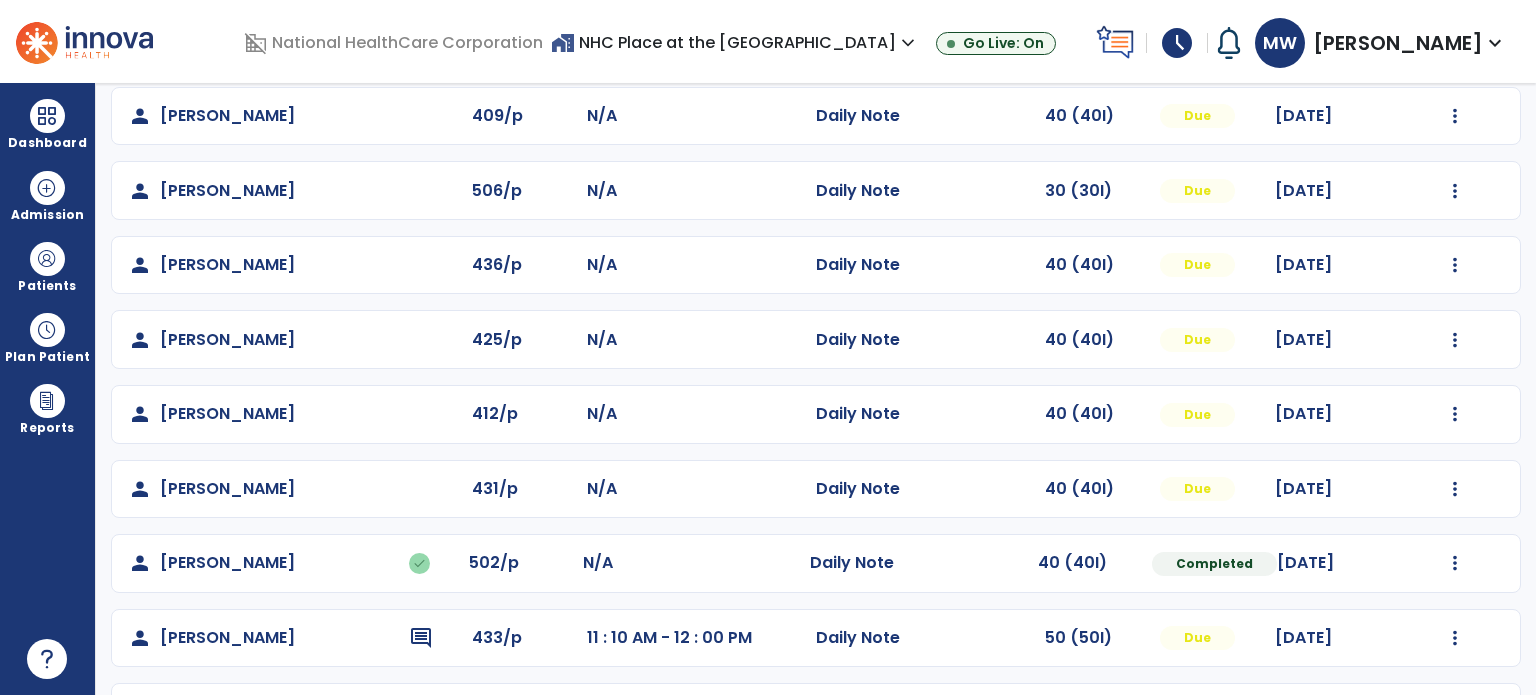 scroll, scrollTop: 319, scrollLeft: 0, axis: vertical 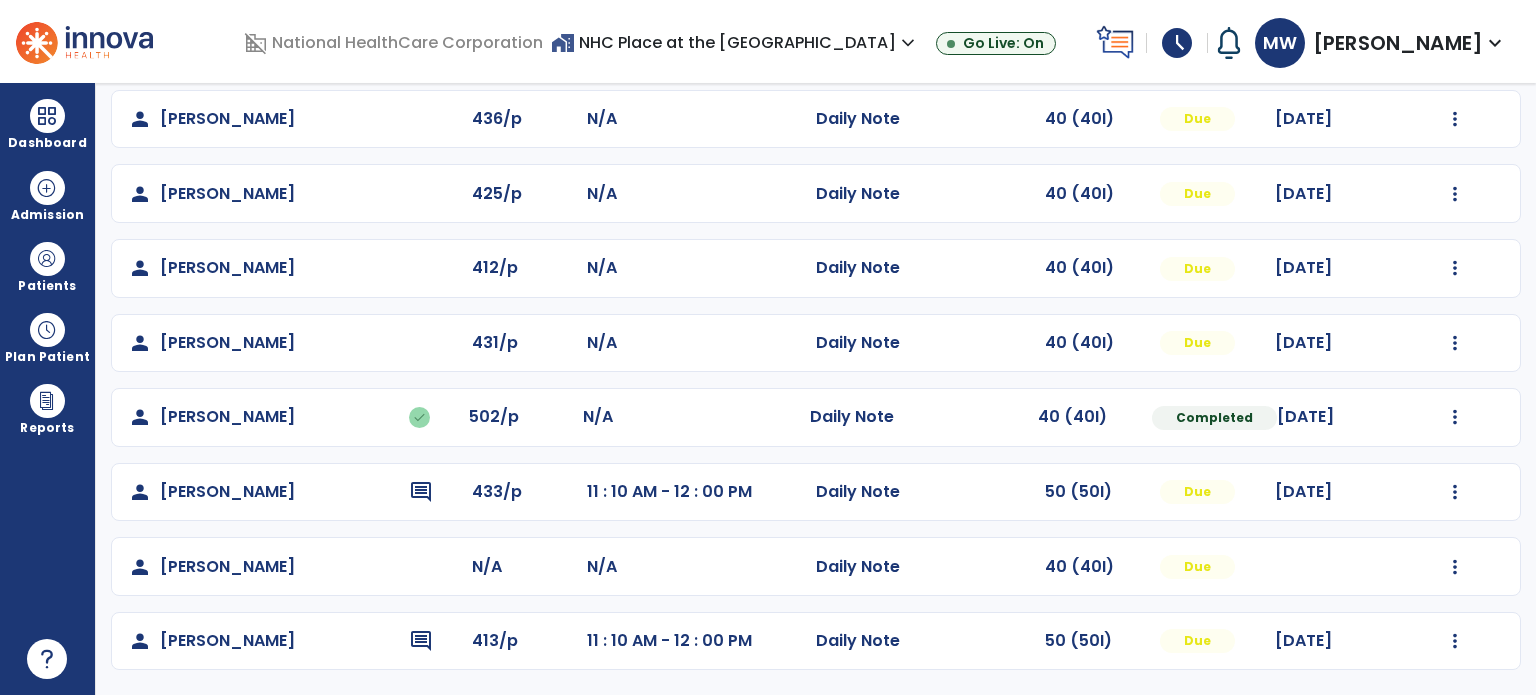 click on "Mark Visit As Complete   Reset Note   Open Document   G + C Mins" 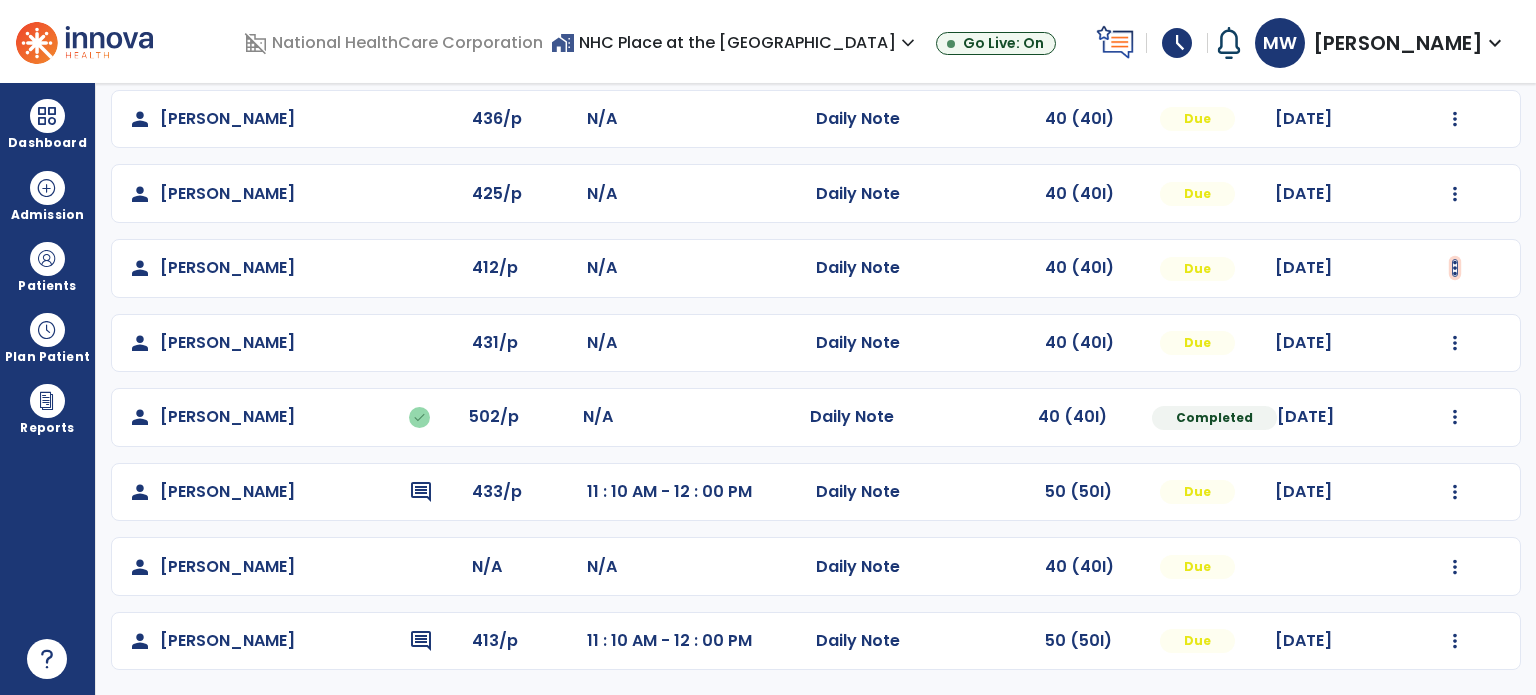 click at bounding box center (1455, -30) 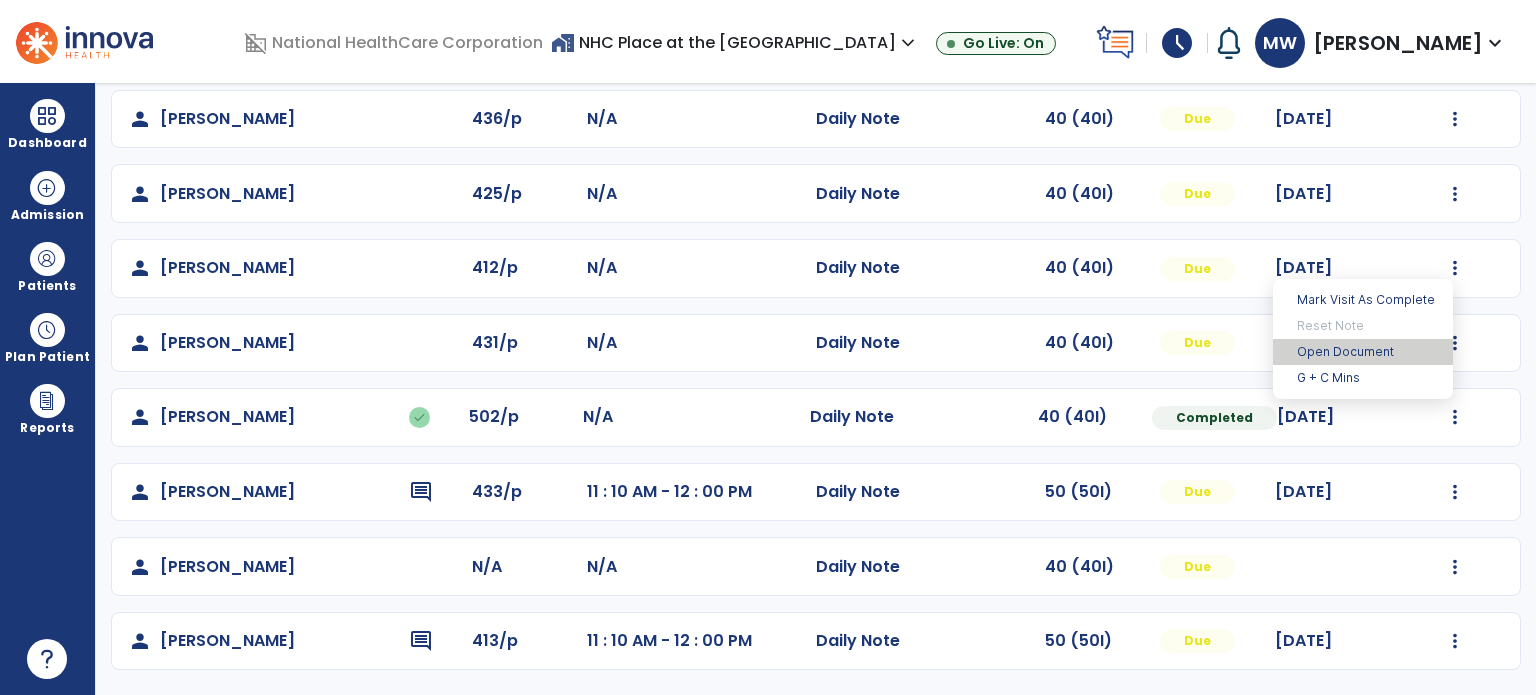 click on "Open Document" at bounding box center [1363, 352] 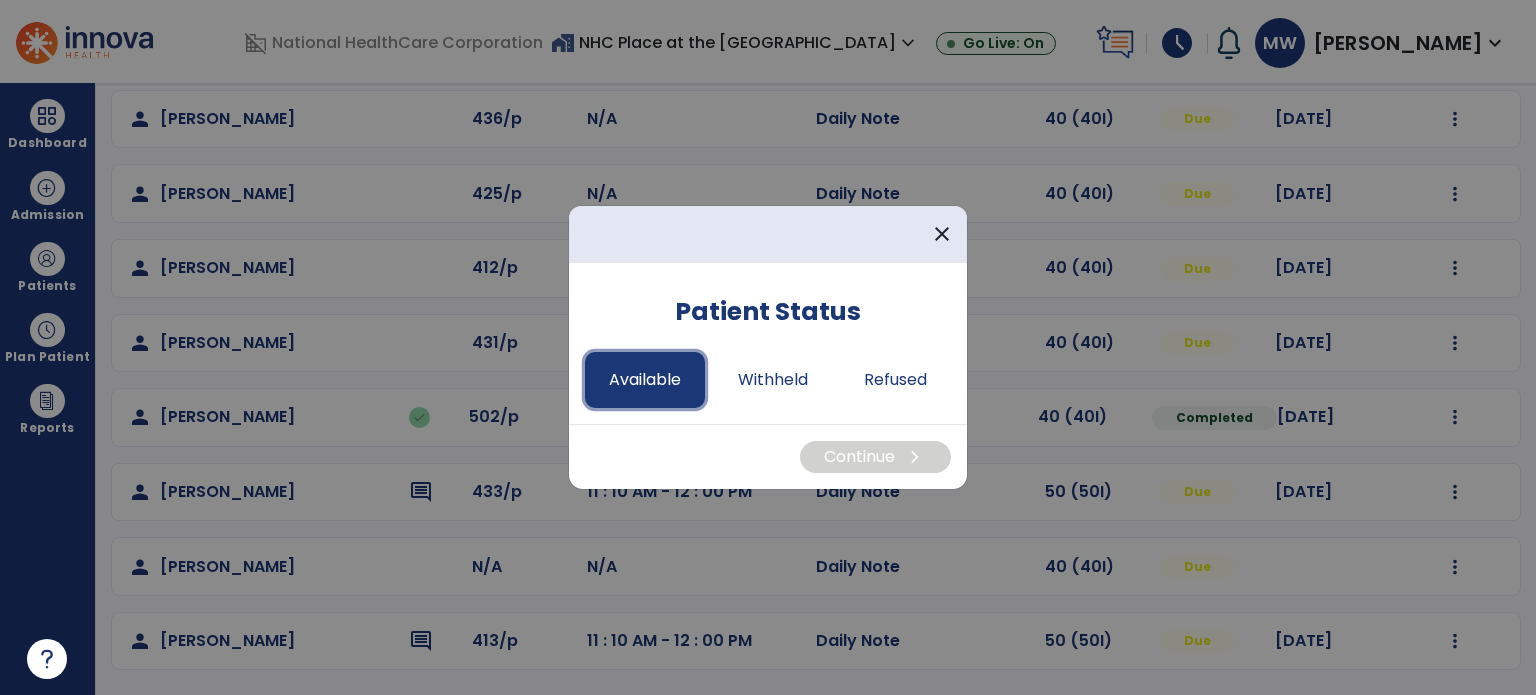 click on "Available" at bounding box center [645, 380] 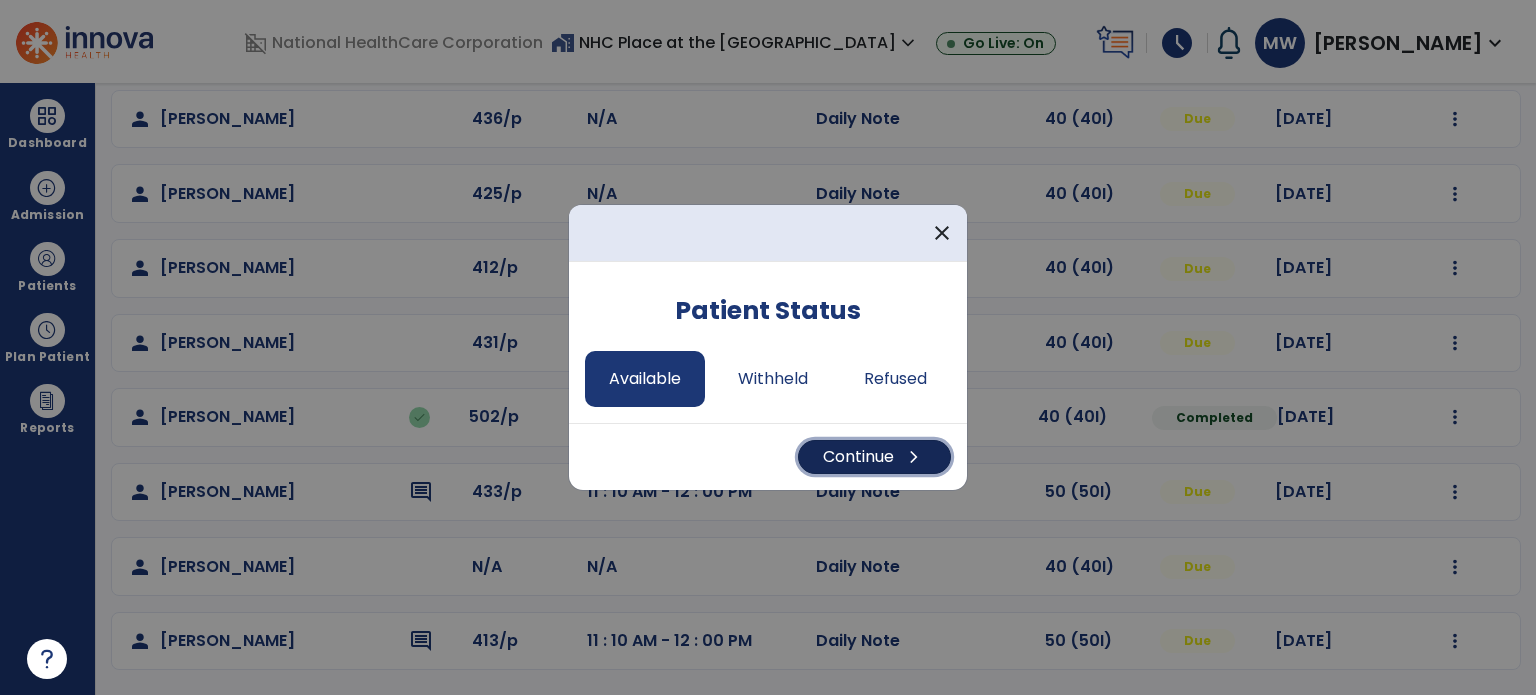 click on "chevron_right" at bounding box center [914, 457] 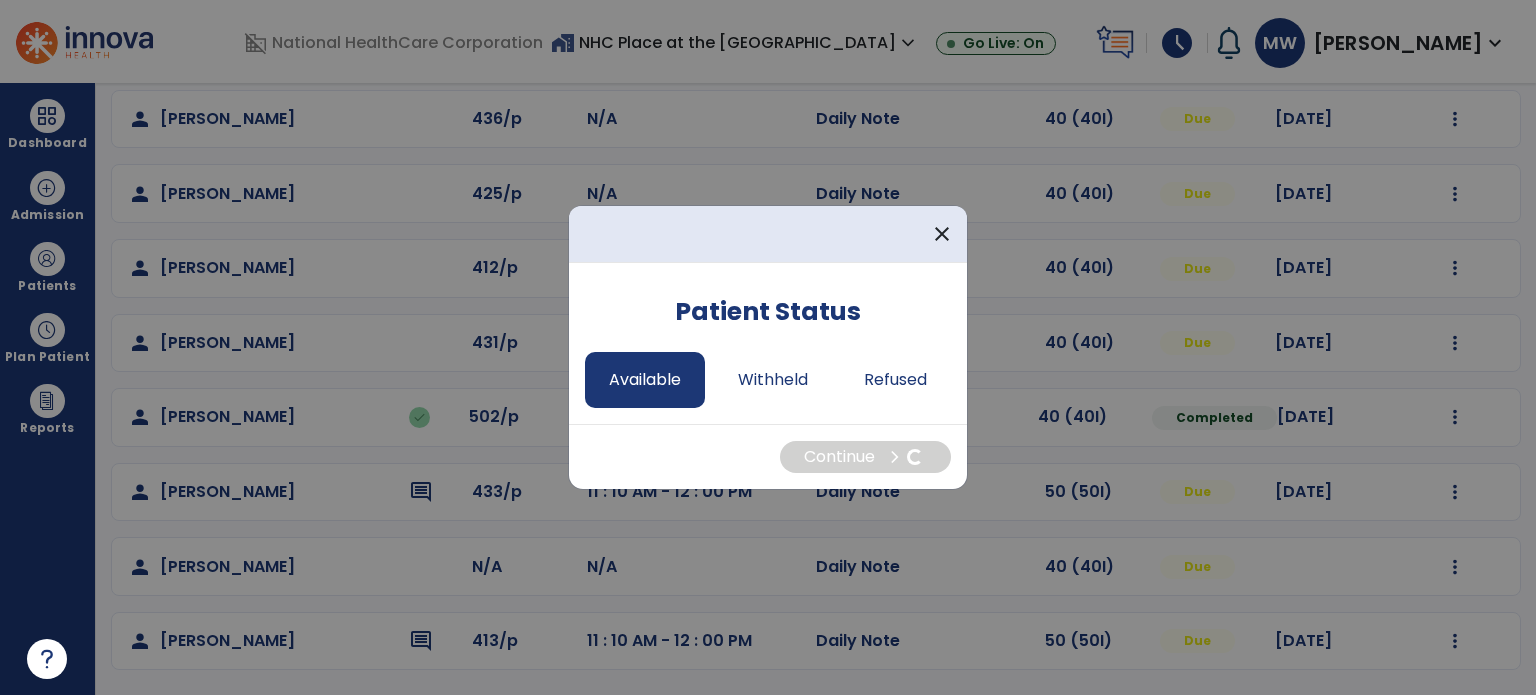 select on "*" 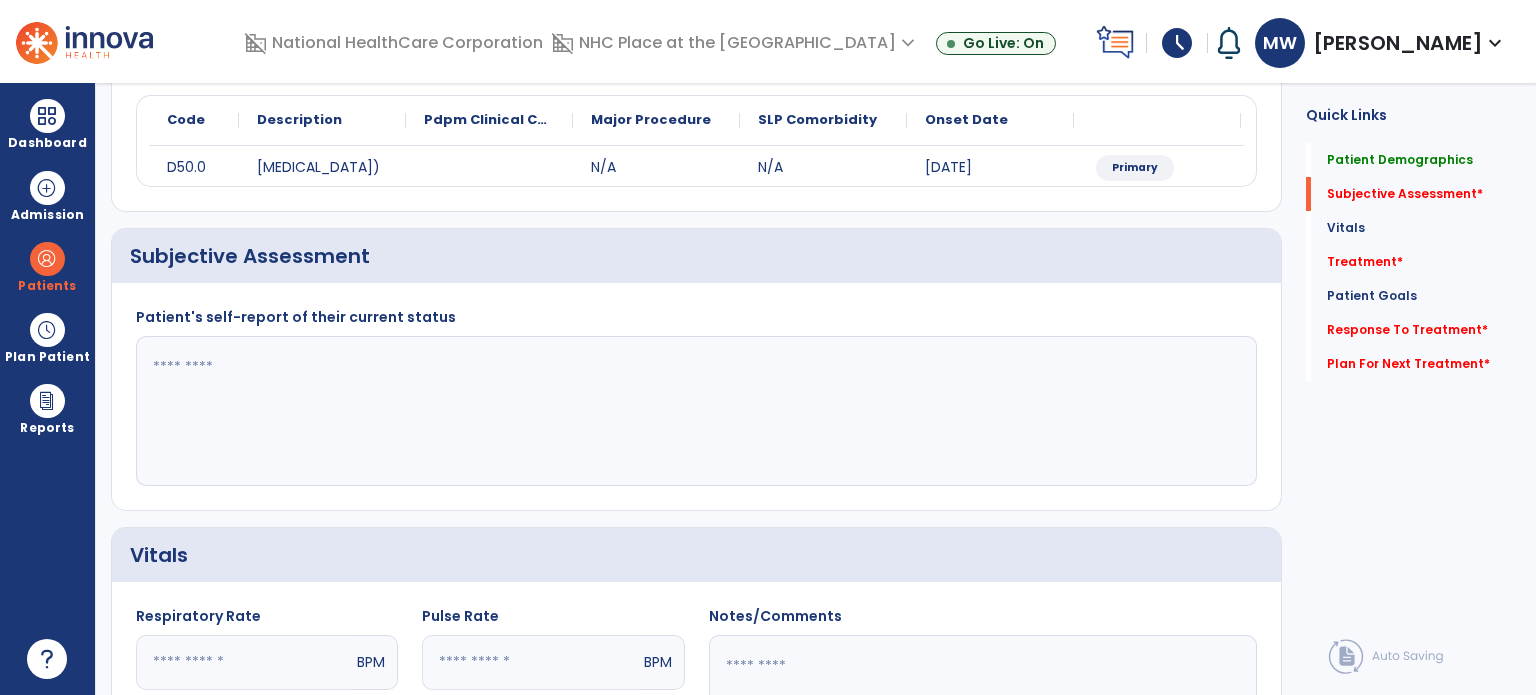 click 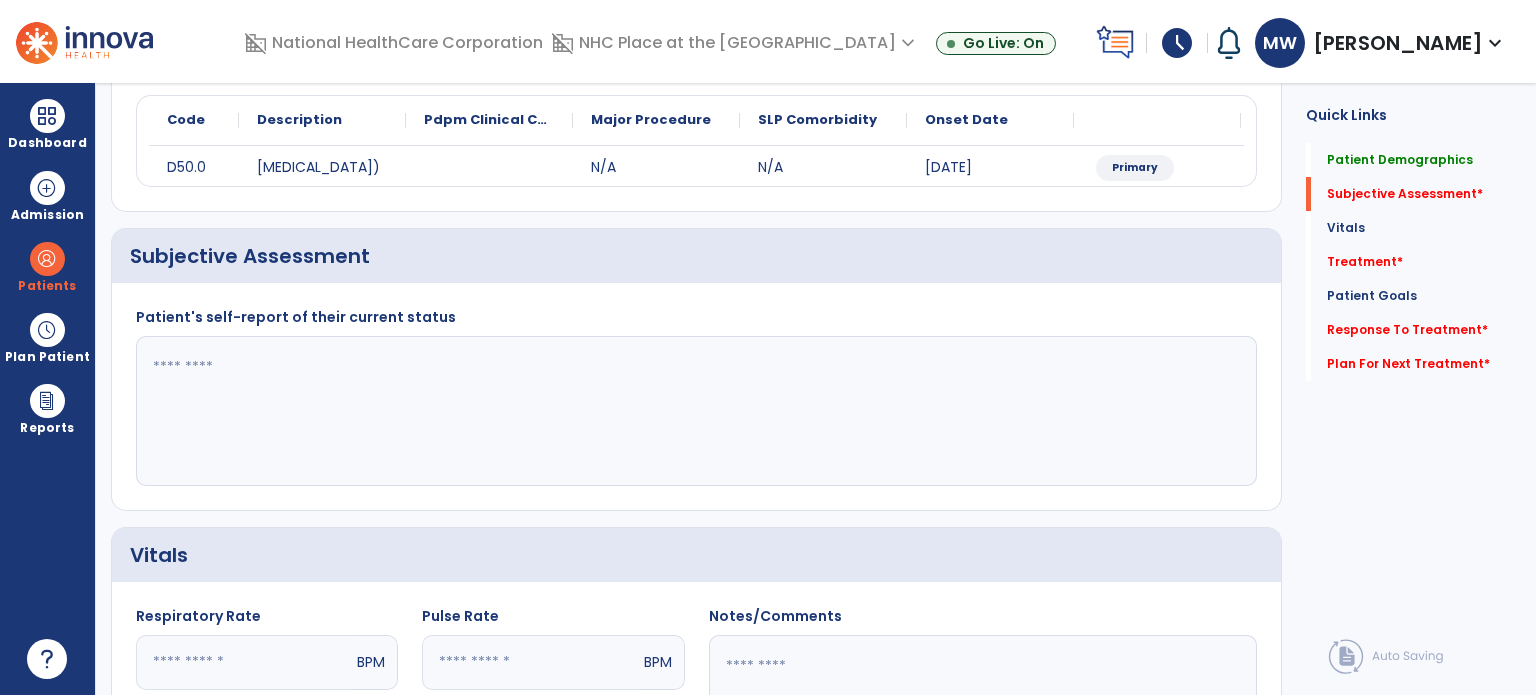 type on "*" 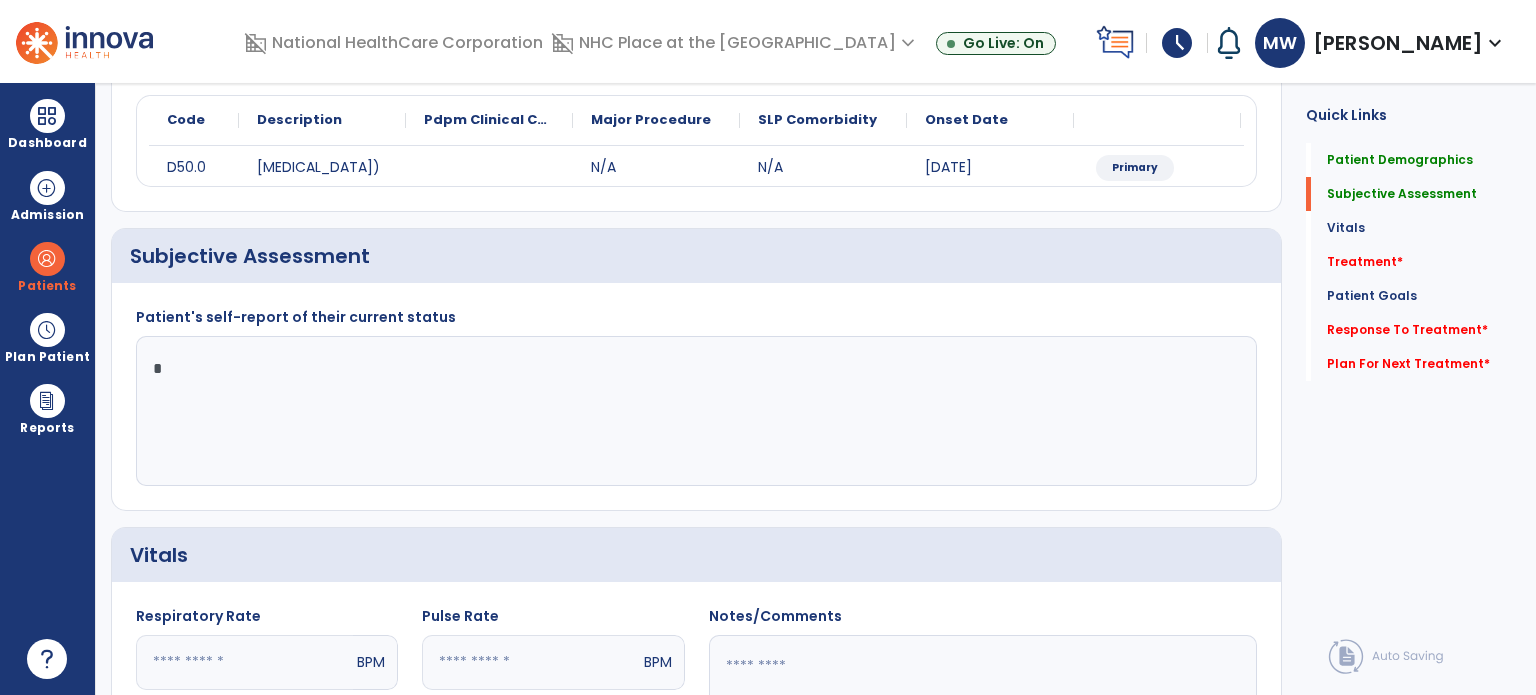 click on "*" 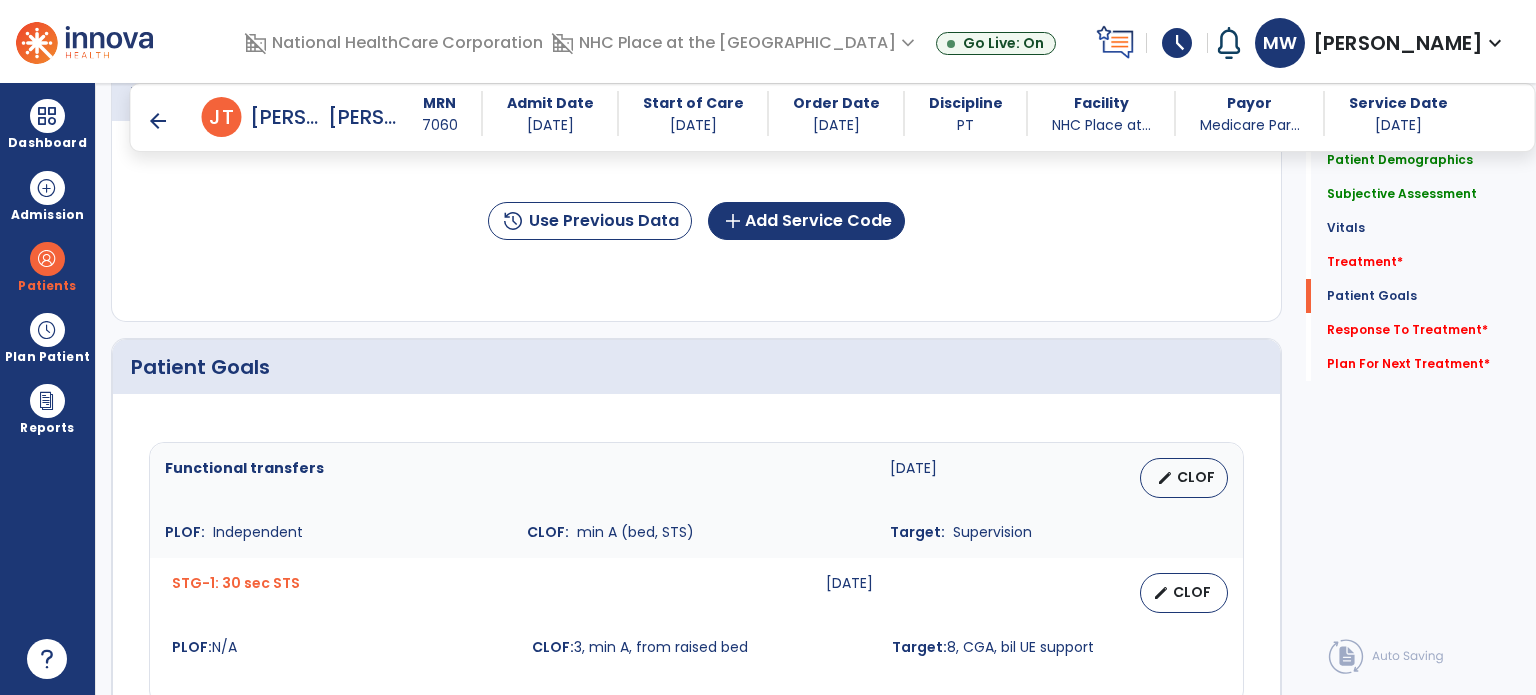 scroll, scrollTop: 1159, scrollLeft: 0, axis: vertical 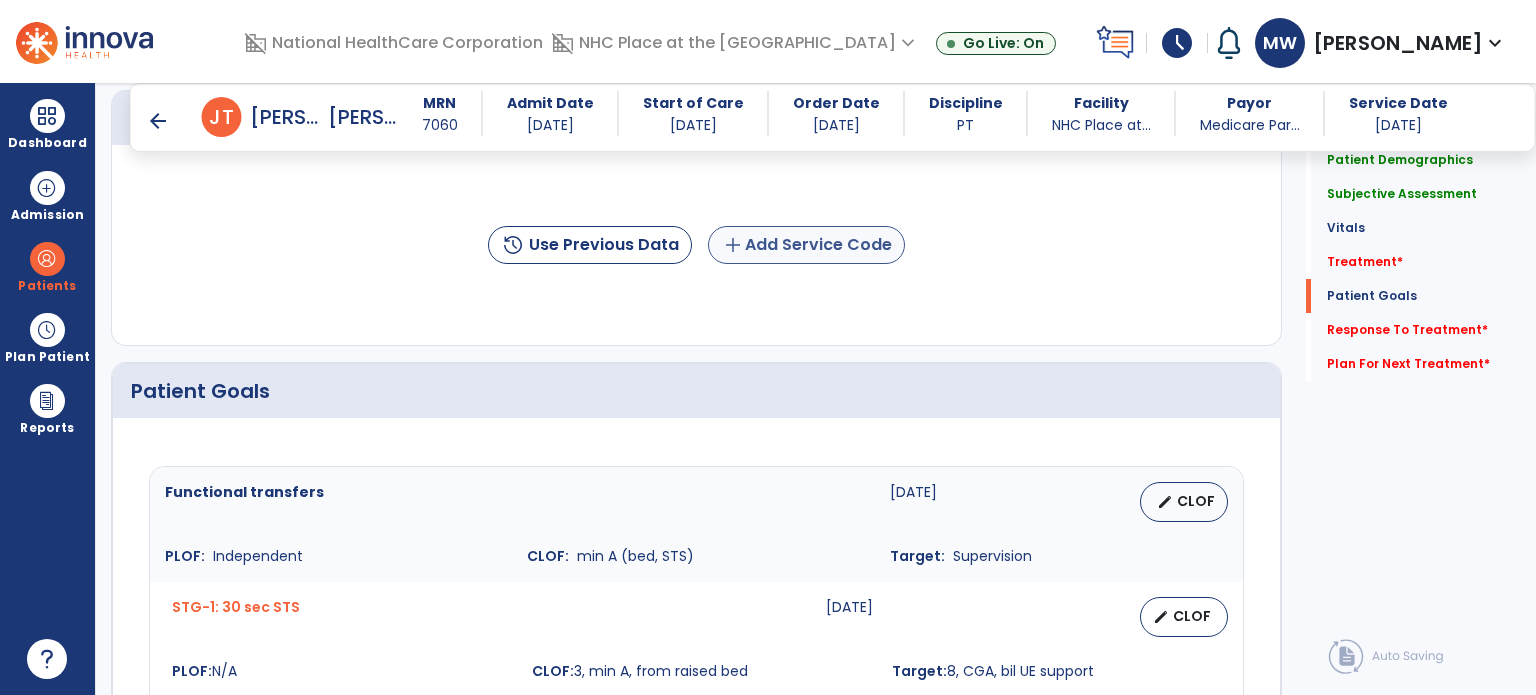 type on "**********" 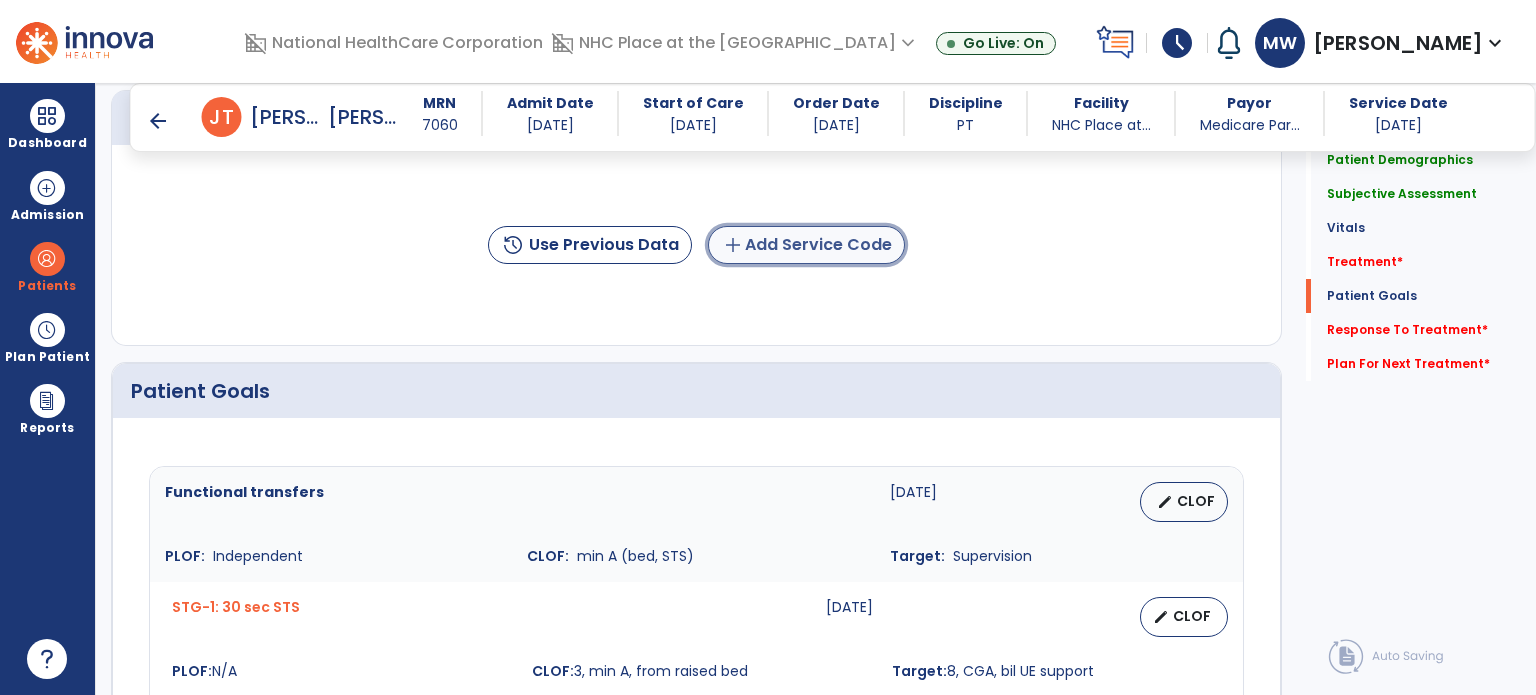 click on "add  Add Service Code" 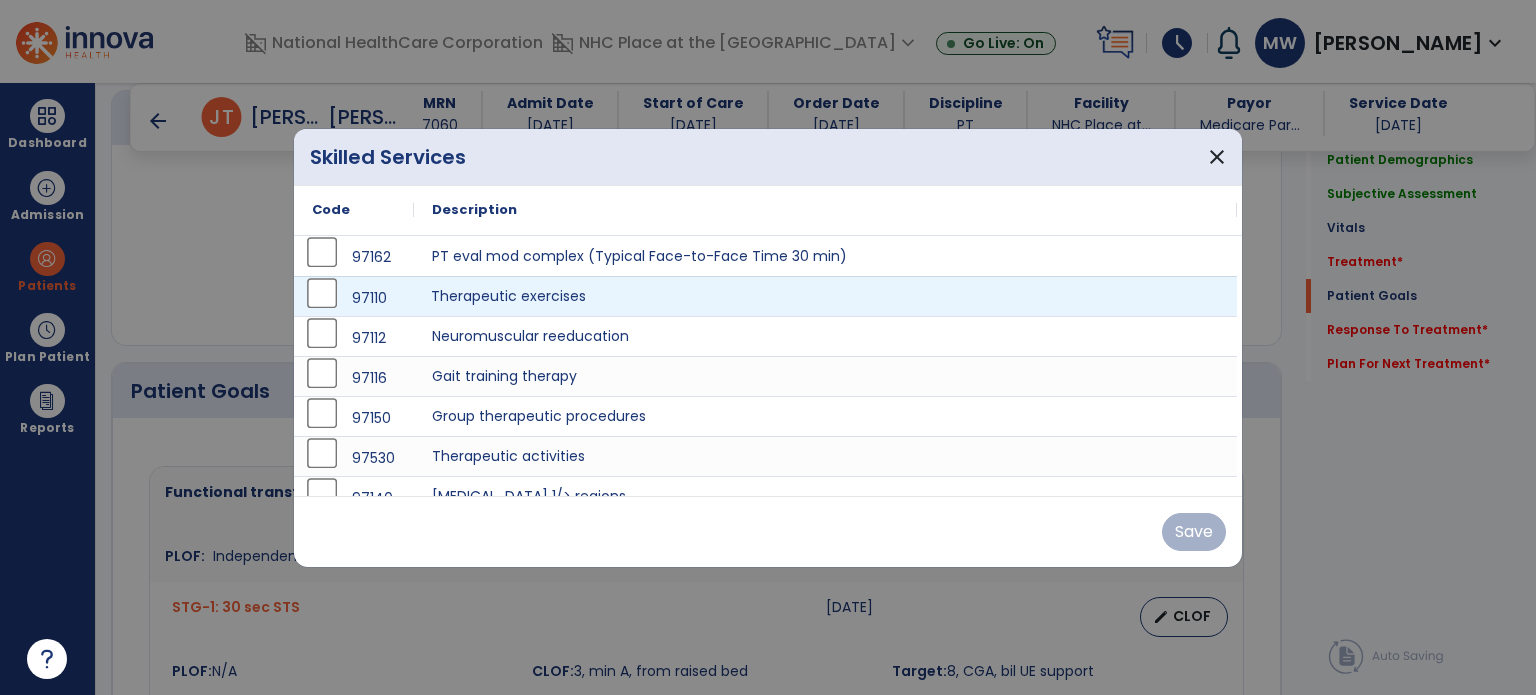click on "Therapeutic exercises" at bounding box center (825, 296) 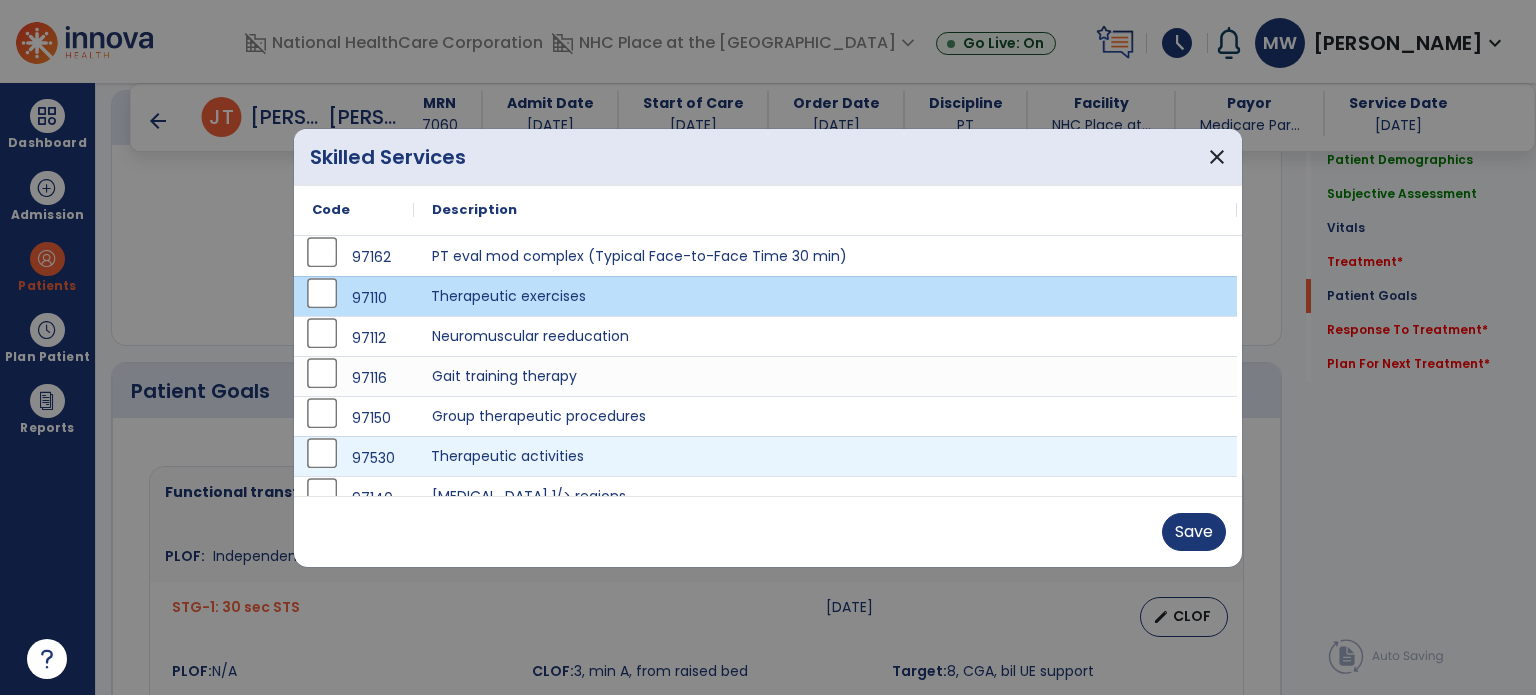 click on "Therapeutic activities" at bounding box center (825, 456) 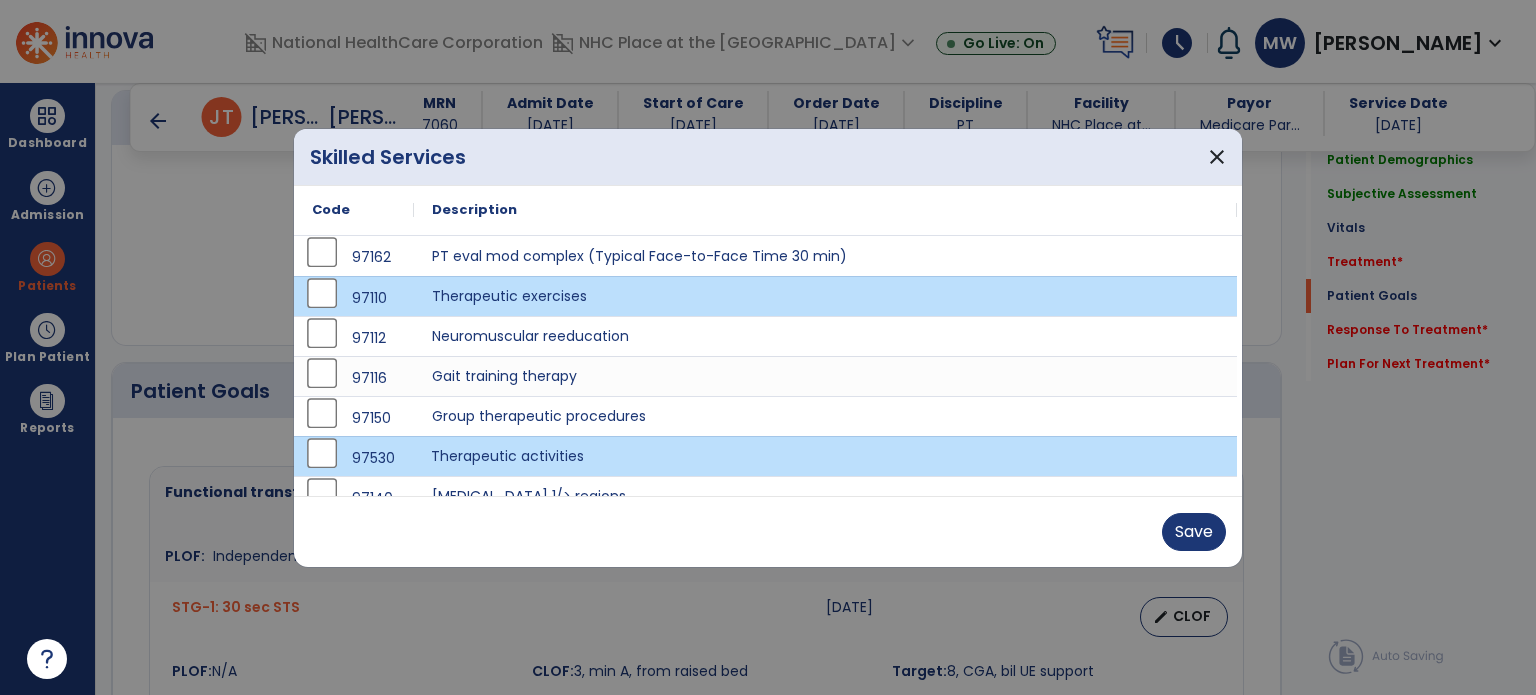click on "Save" at bounding box center (768, 531) 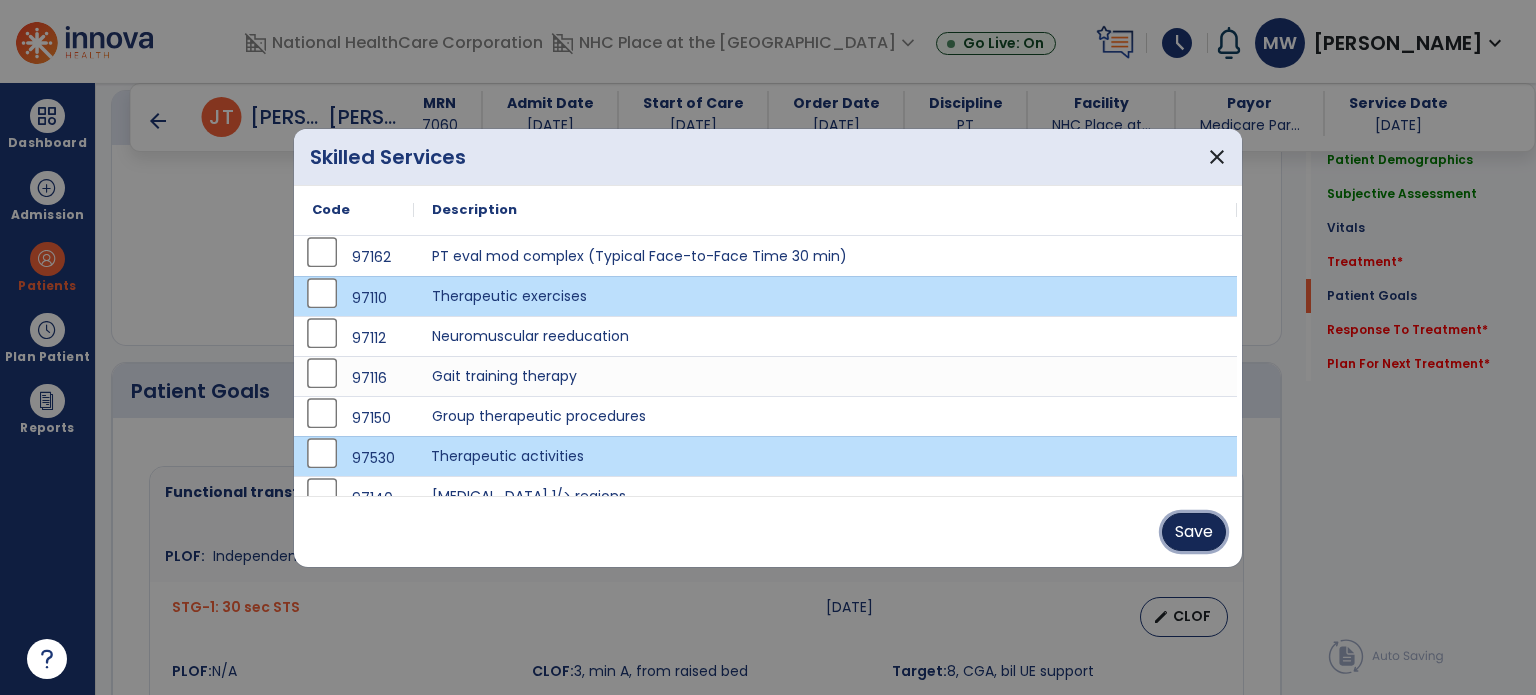 click on "Save" at bounding box center (1194, 532) 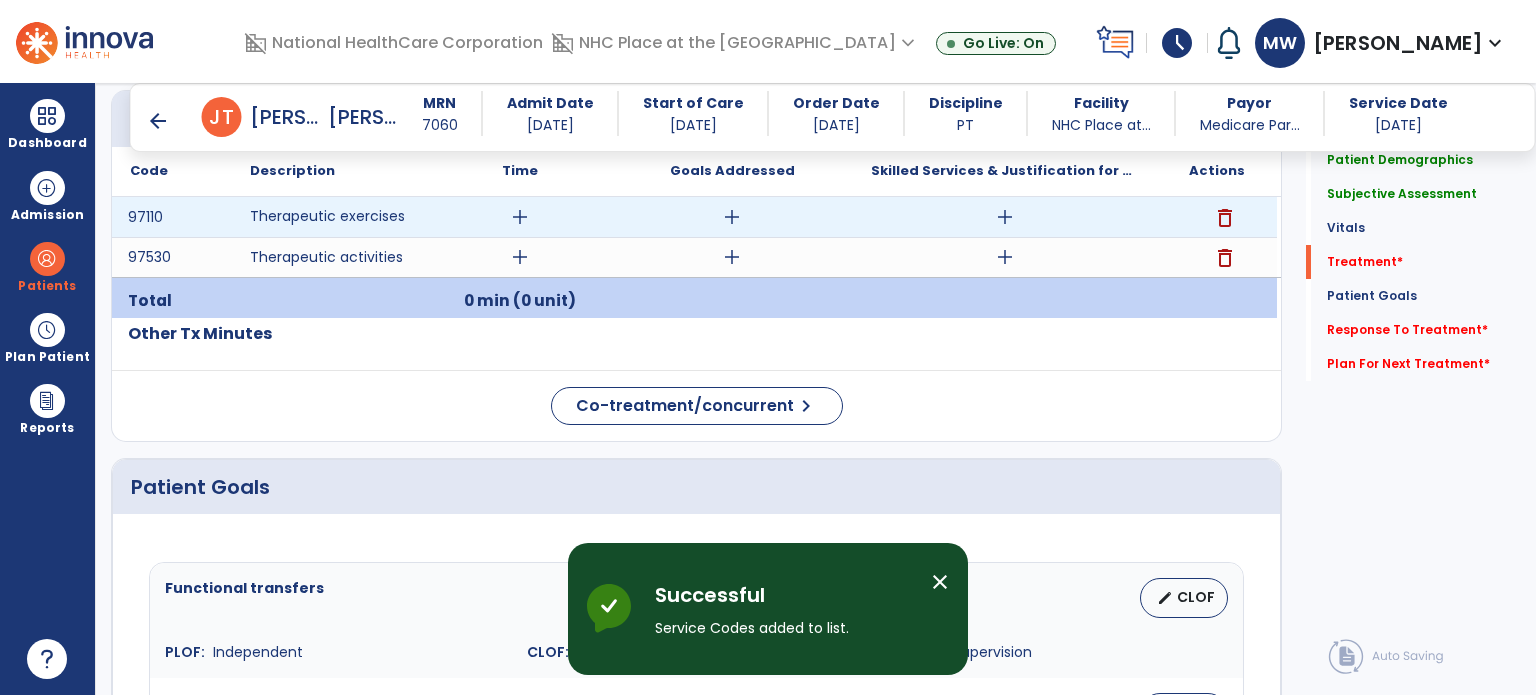 click on "add" at bounding box center (520, 217) 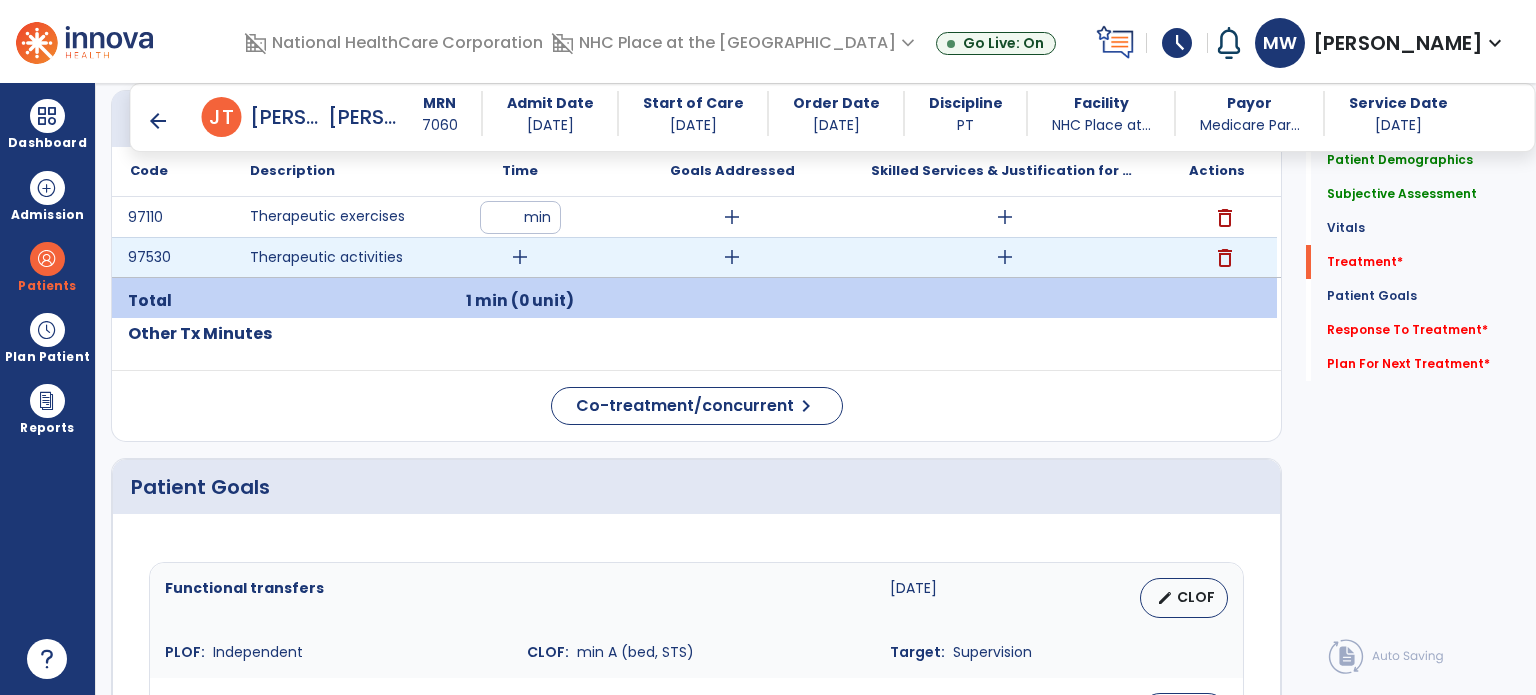 click on "add" at bounding box center [520, 257] 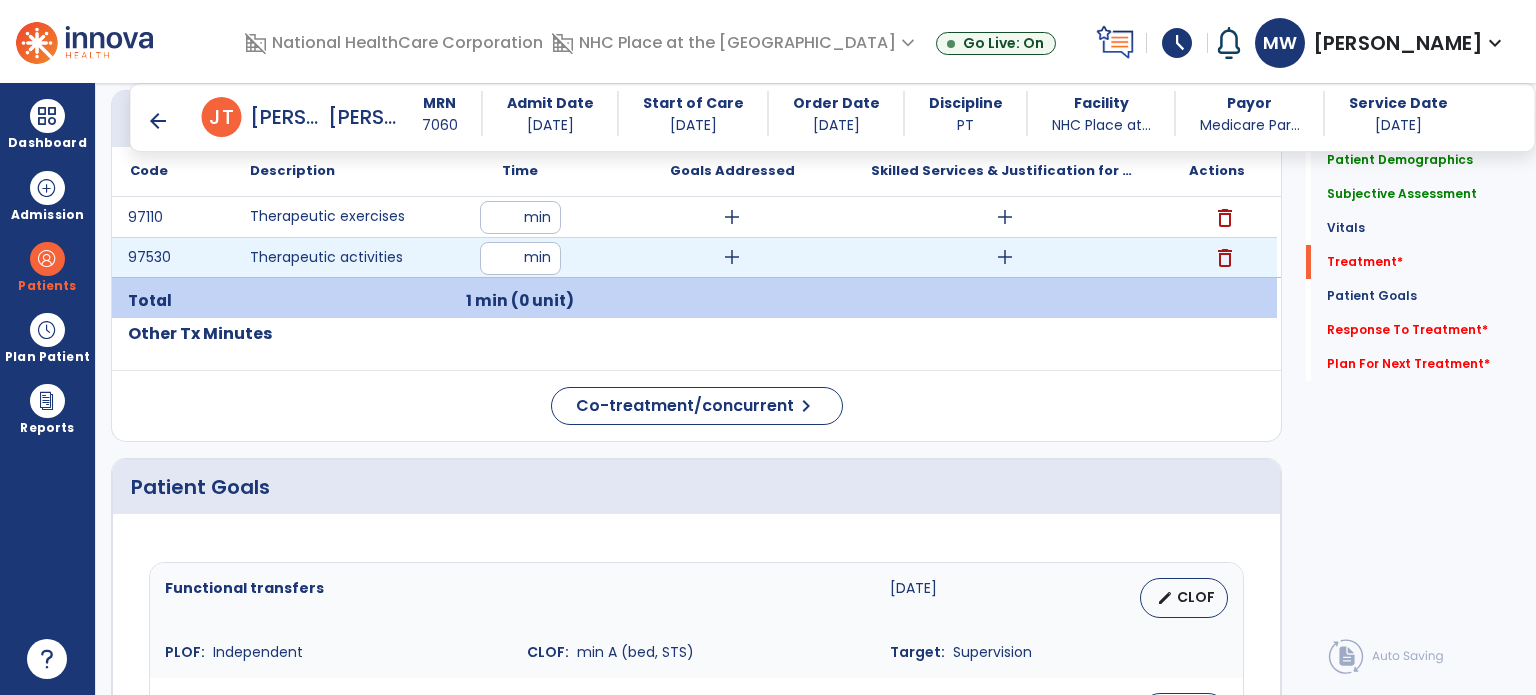 type on "*" 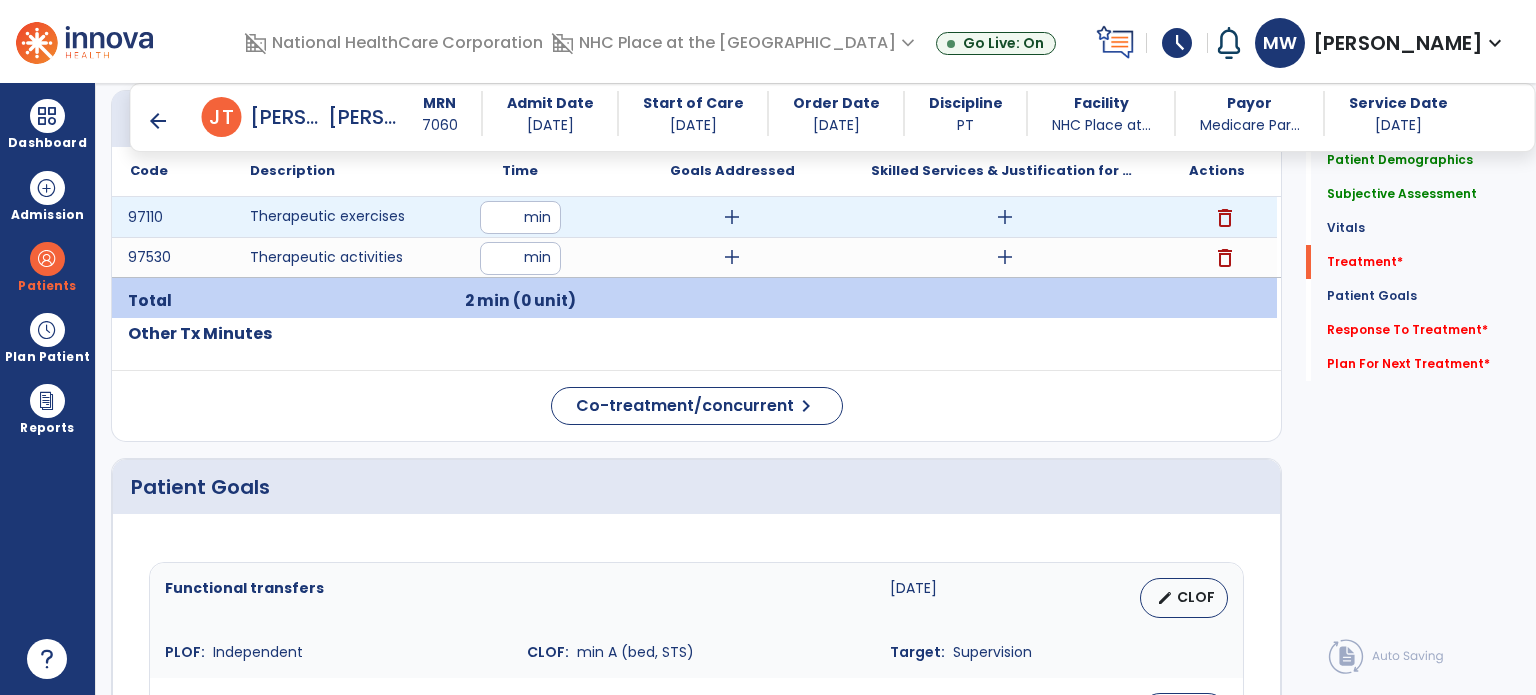 click on "add" at bounding box center [1005, 217] 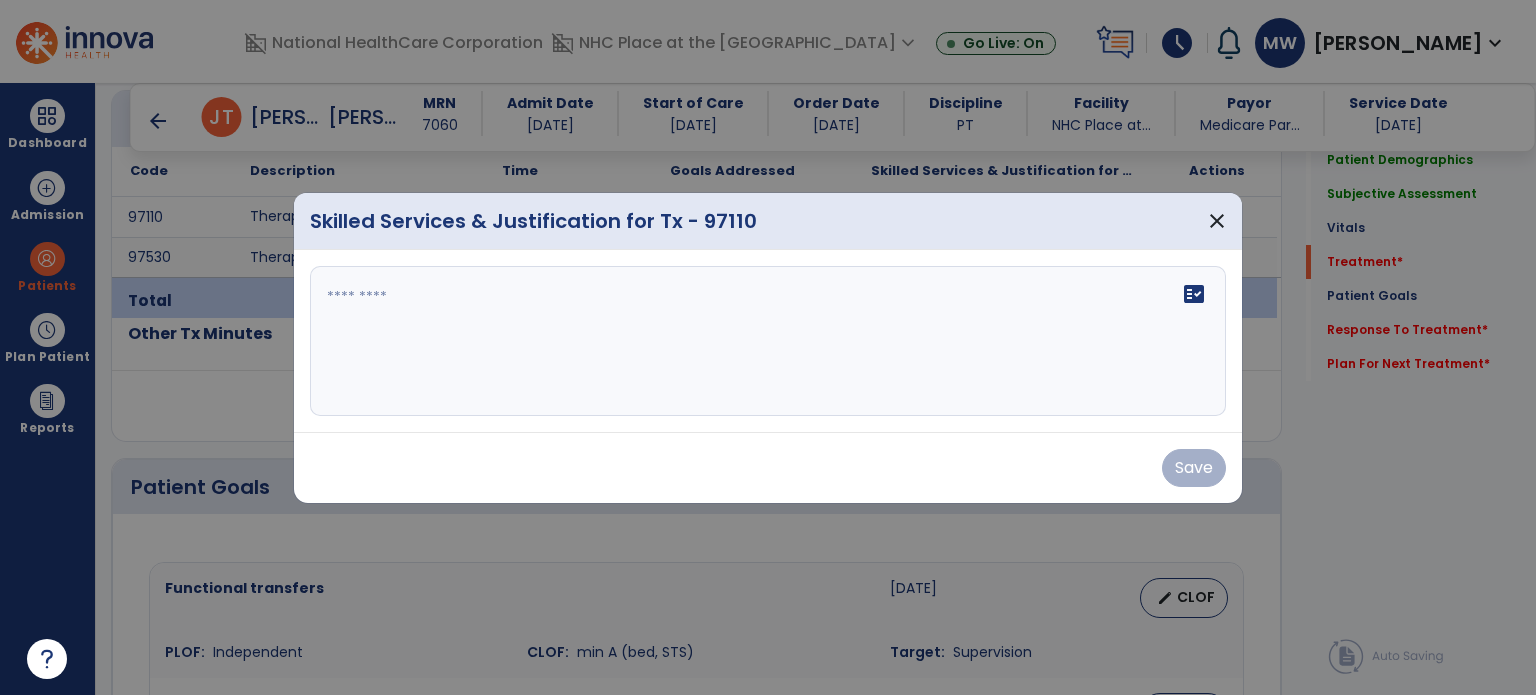 click at bounding box center [768, 341] 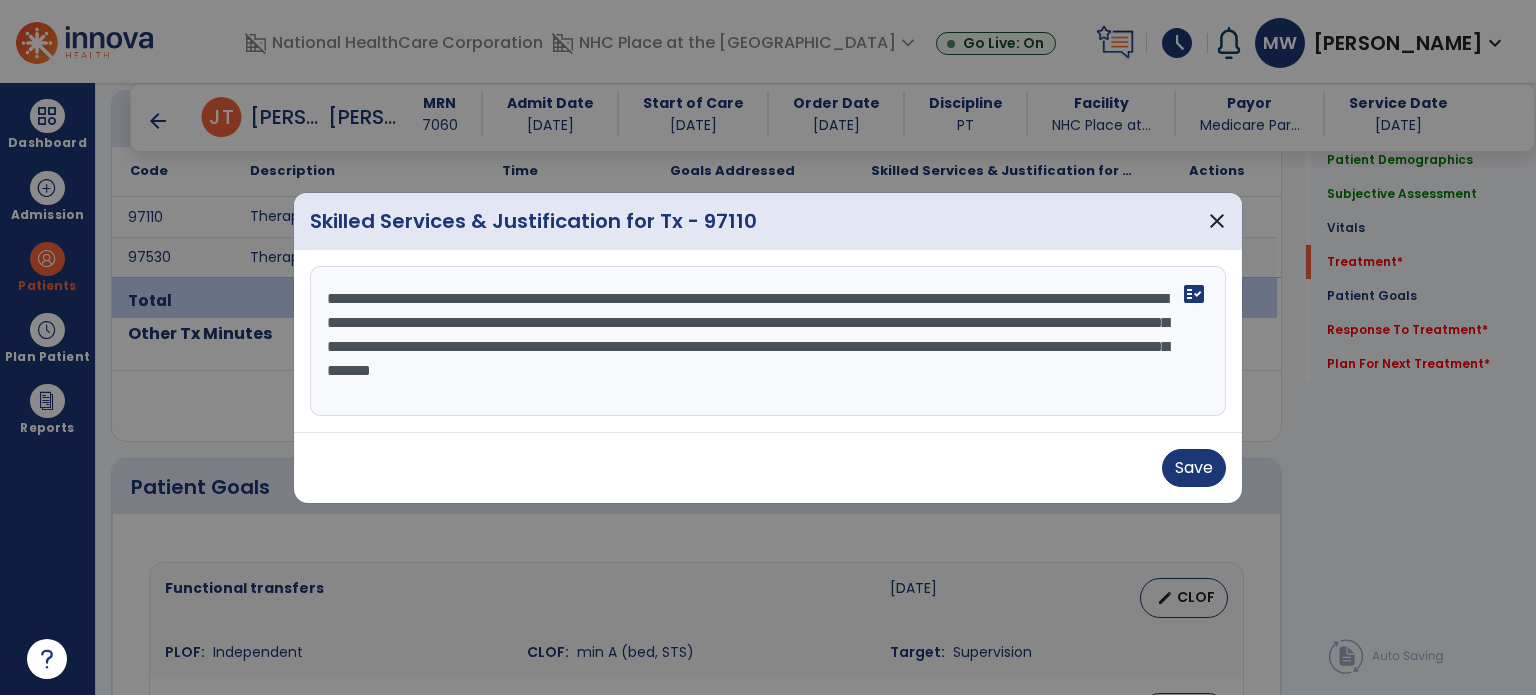 click on "**********" at bounding box center [768, 341] 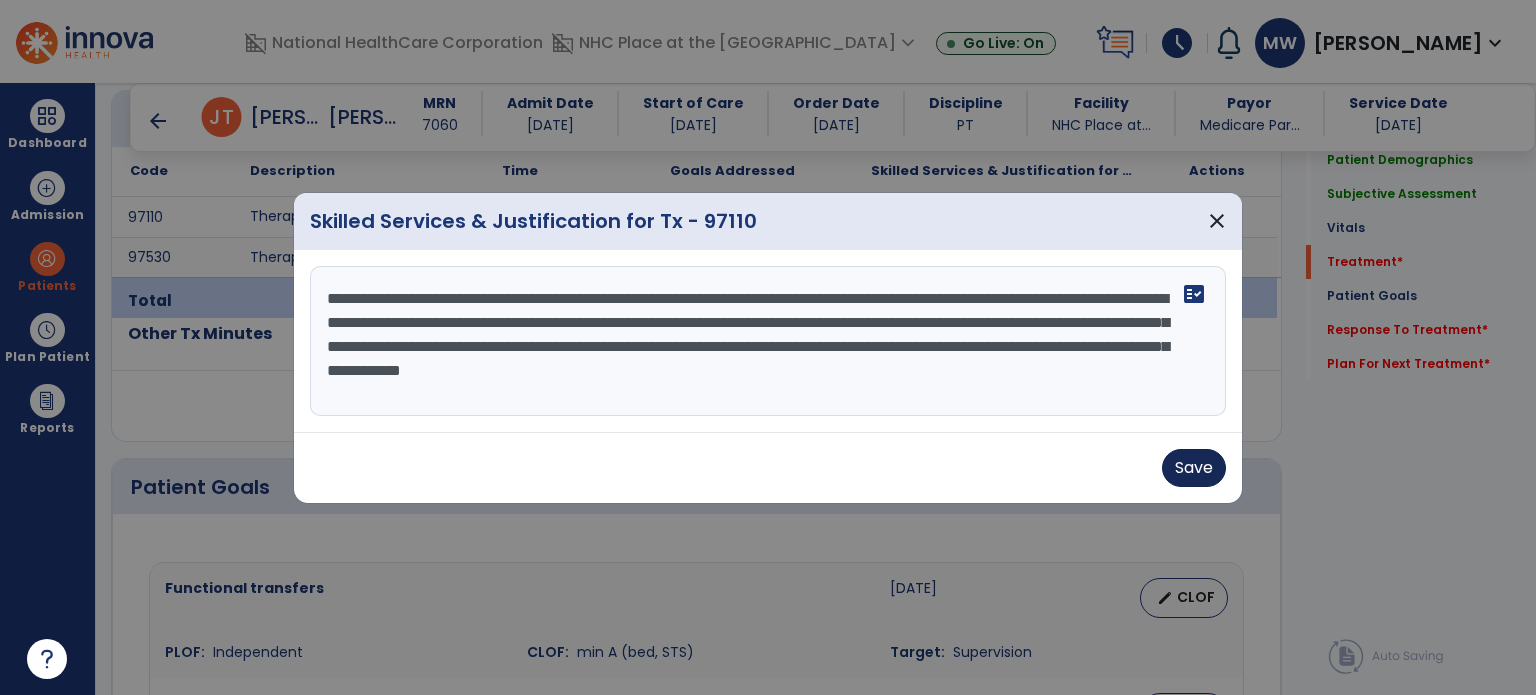 type on "**********" 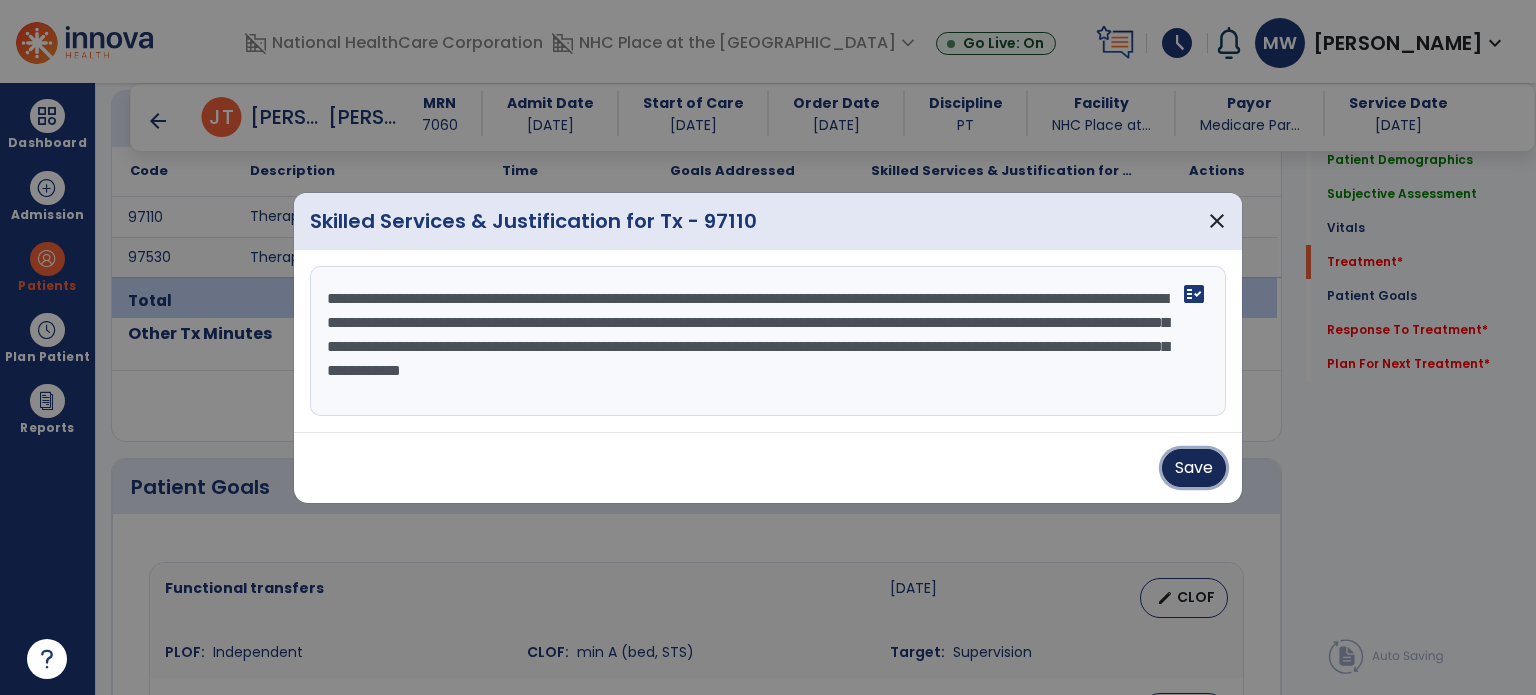 click on "Save" at bounding box center [1194, 468] 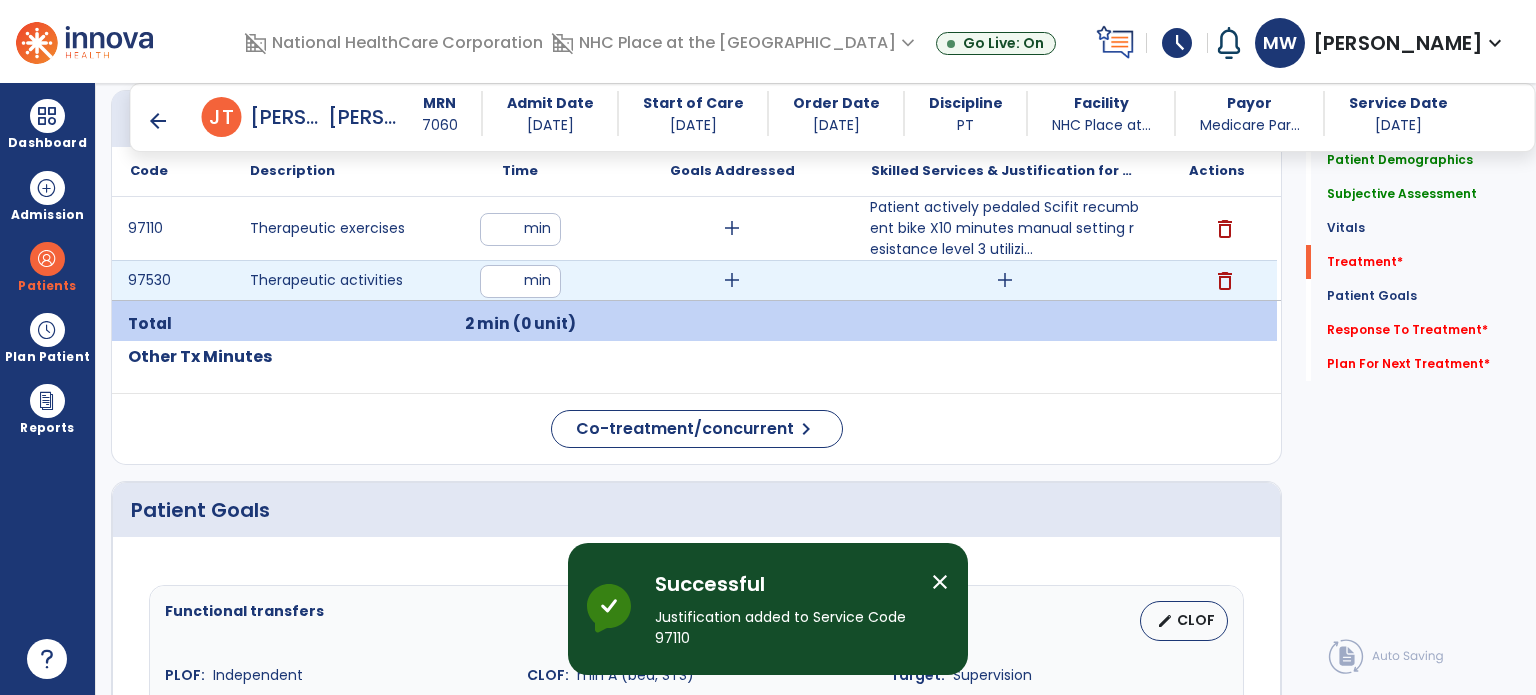 click on "add" at bounding box center (1005, 280) 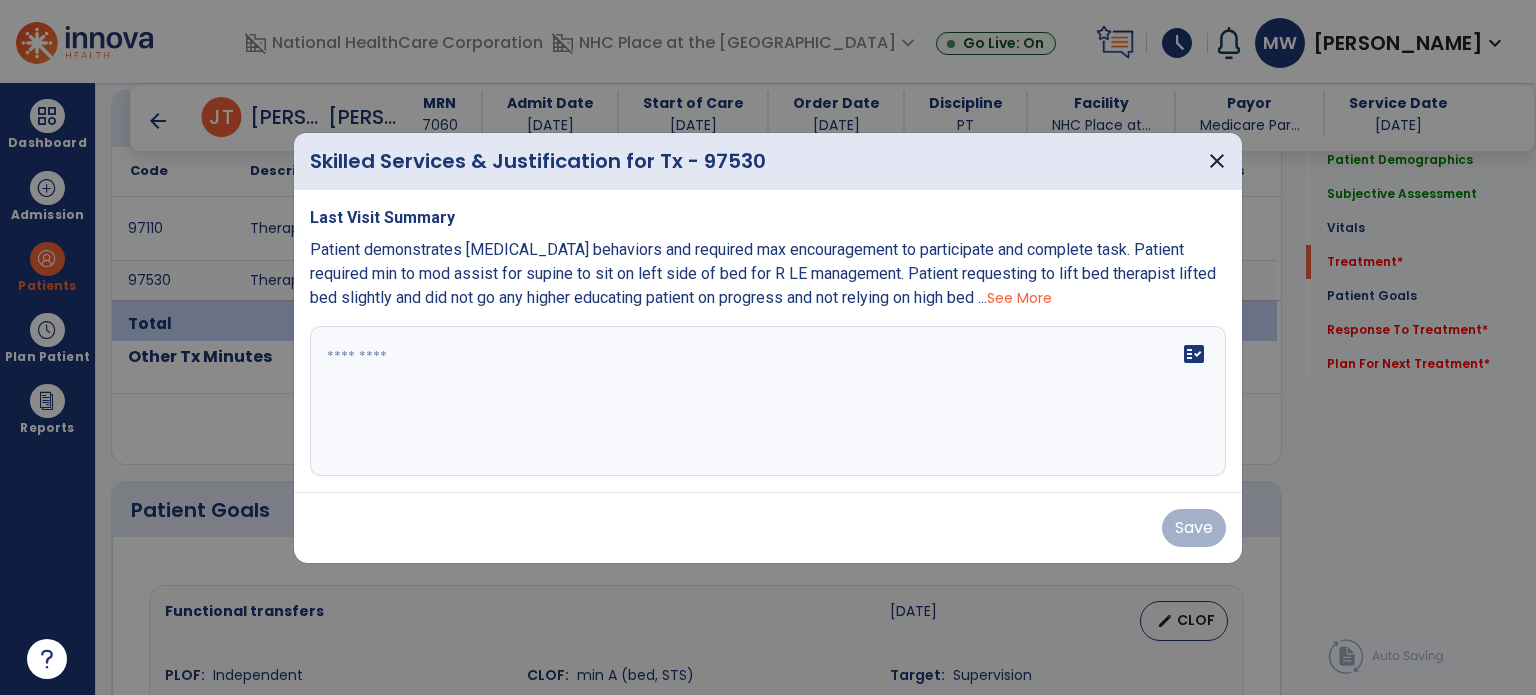 click at bounding box center (768, 401) 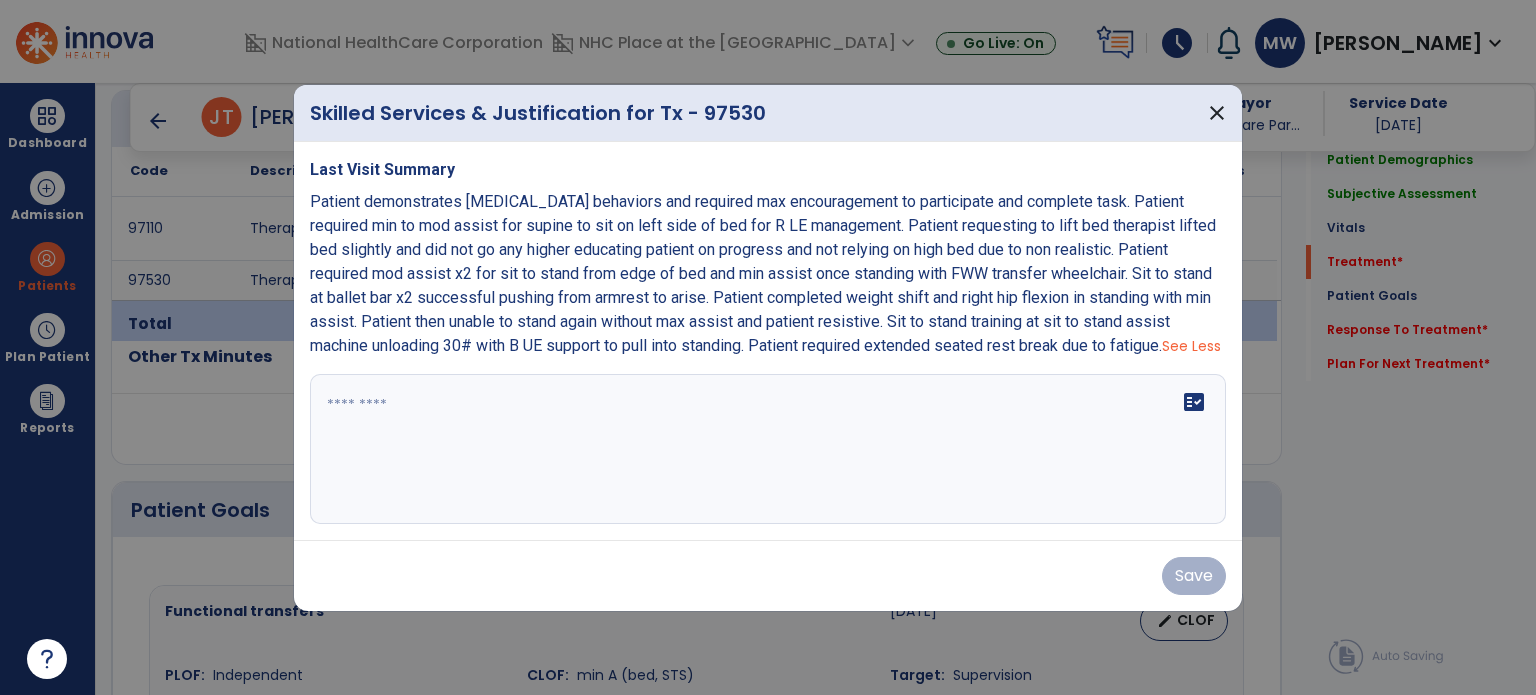 click on "fact_check" at bounding box center (768, 449) 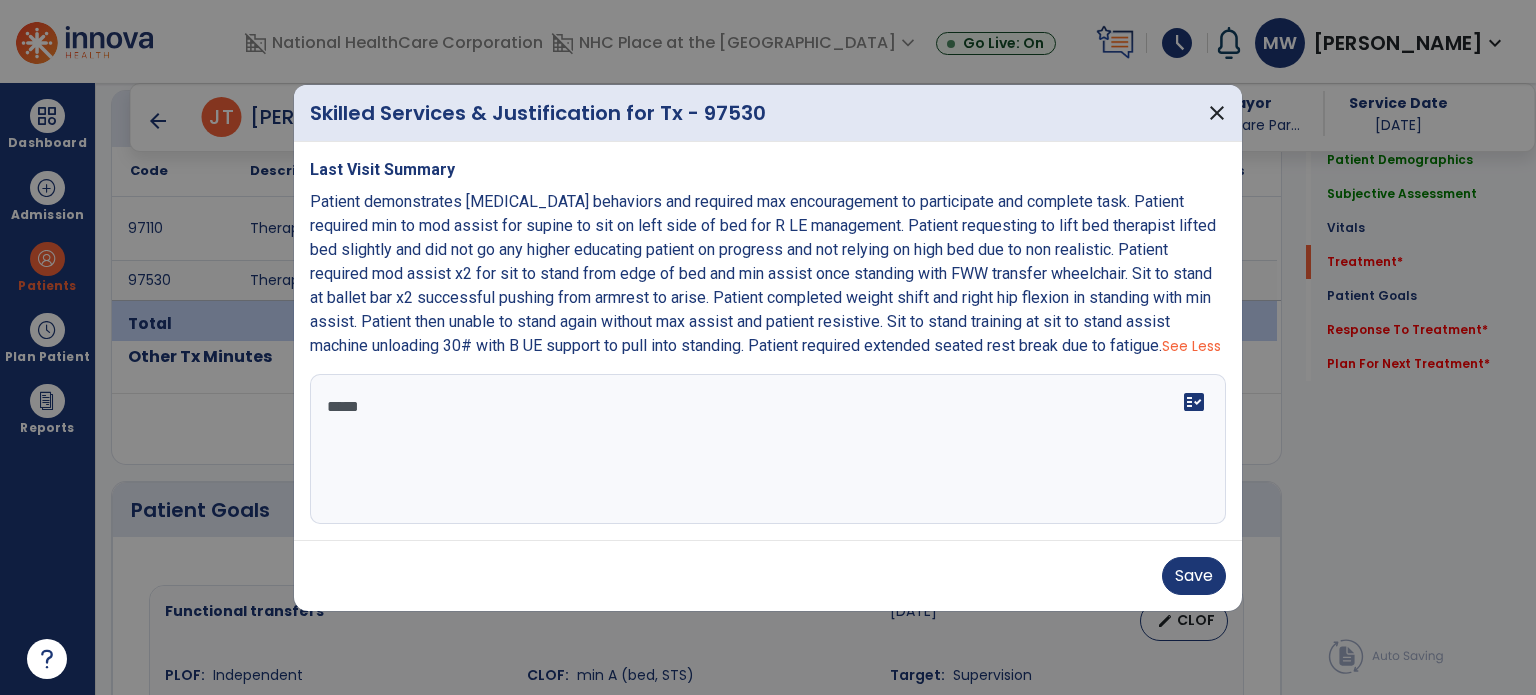 type on "******" 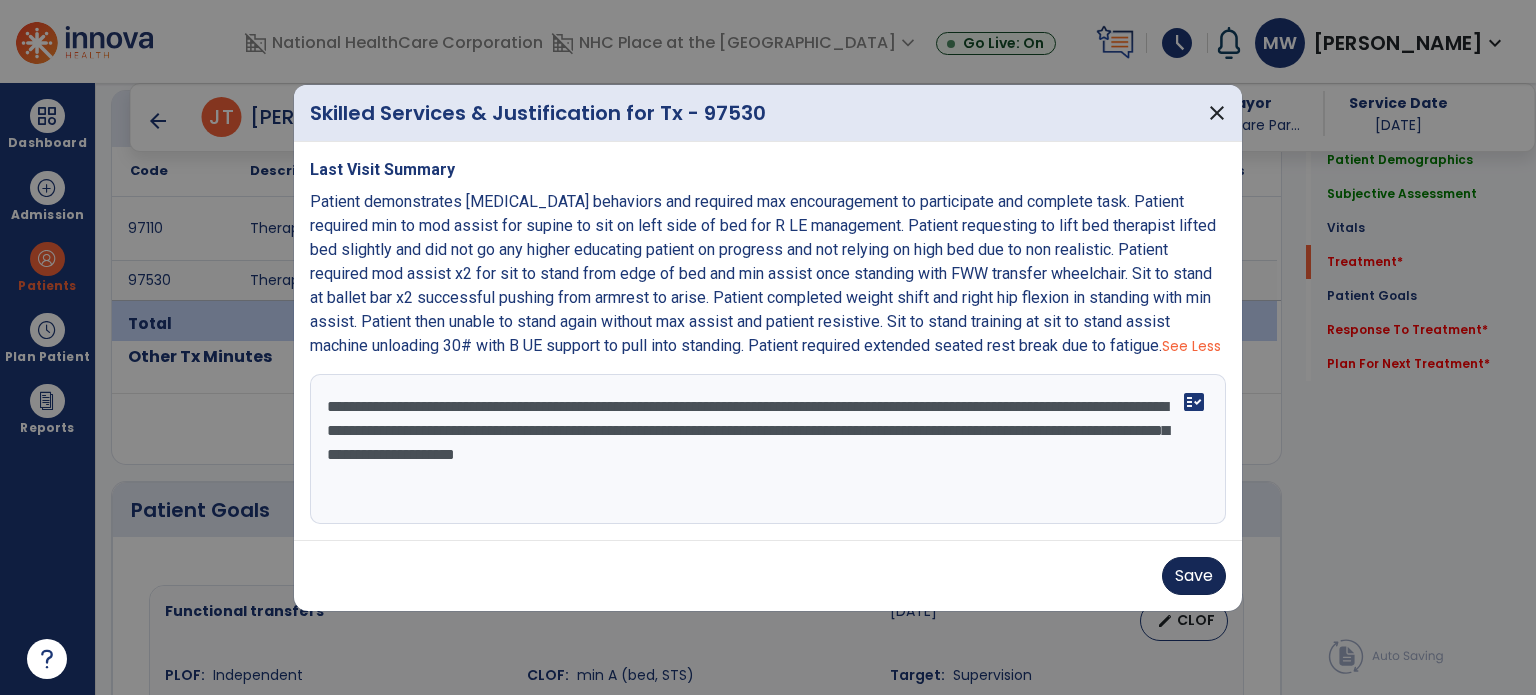type on "**********" 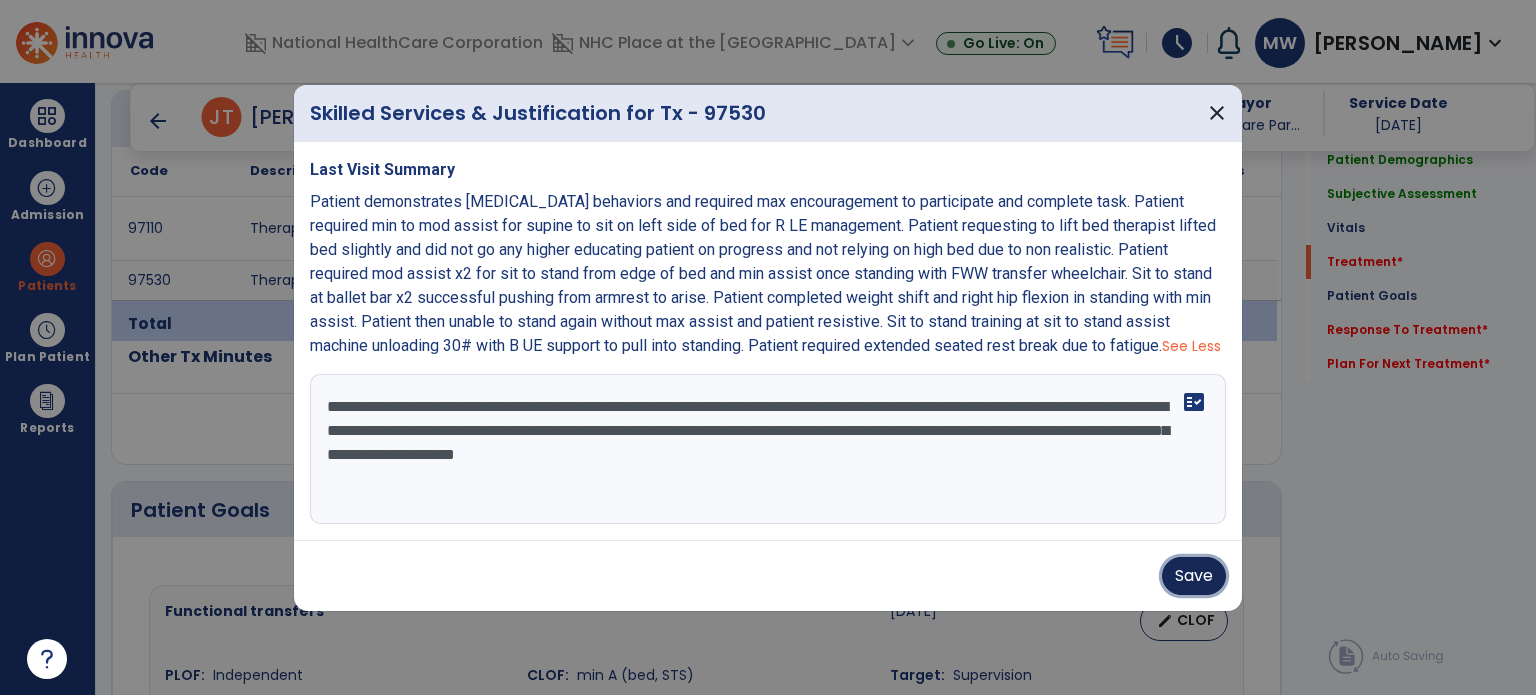 click on "Save" at bounding box center (1194, 576) 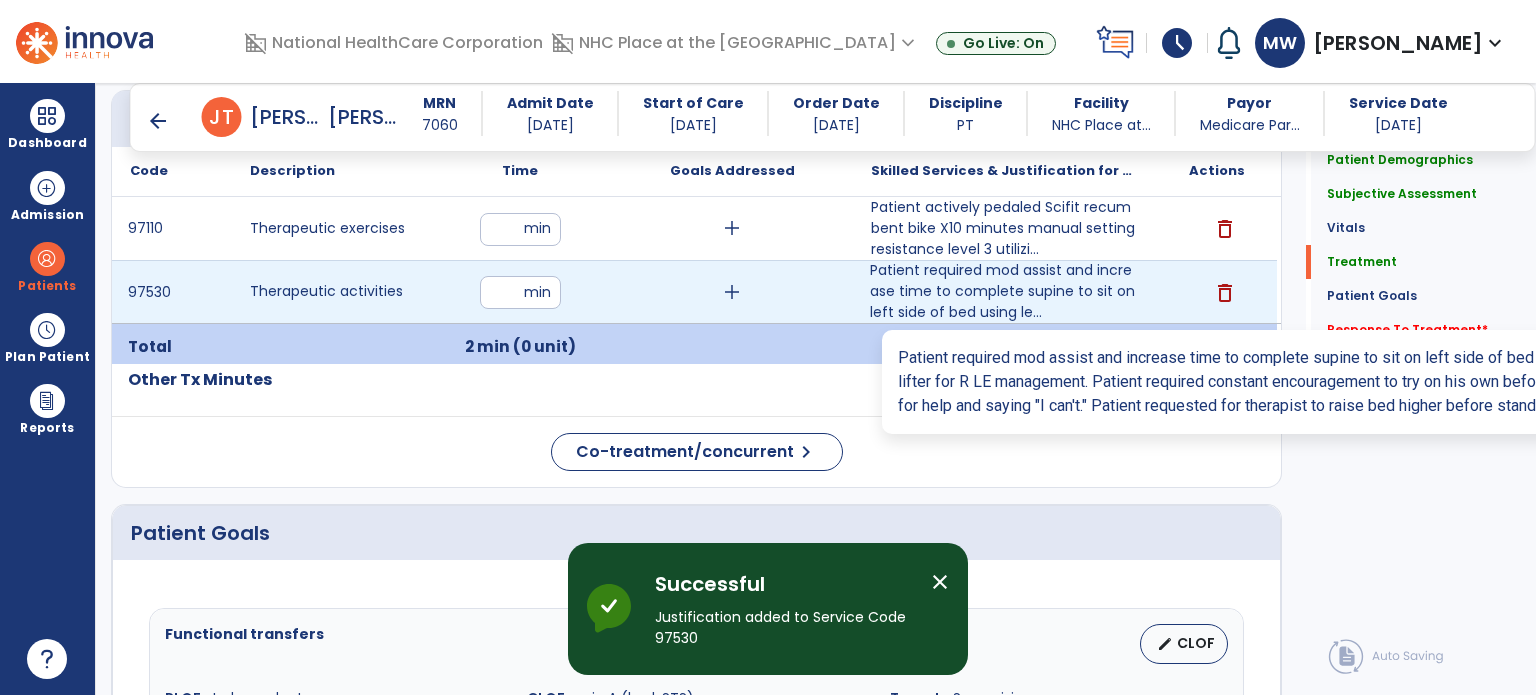 click on "Patient required mod assist and increase time to complete supine to sit on left side of bed using le..." at bounding box center (1004, 291) 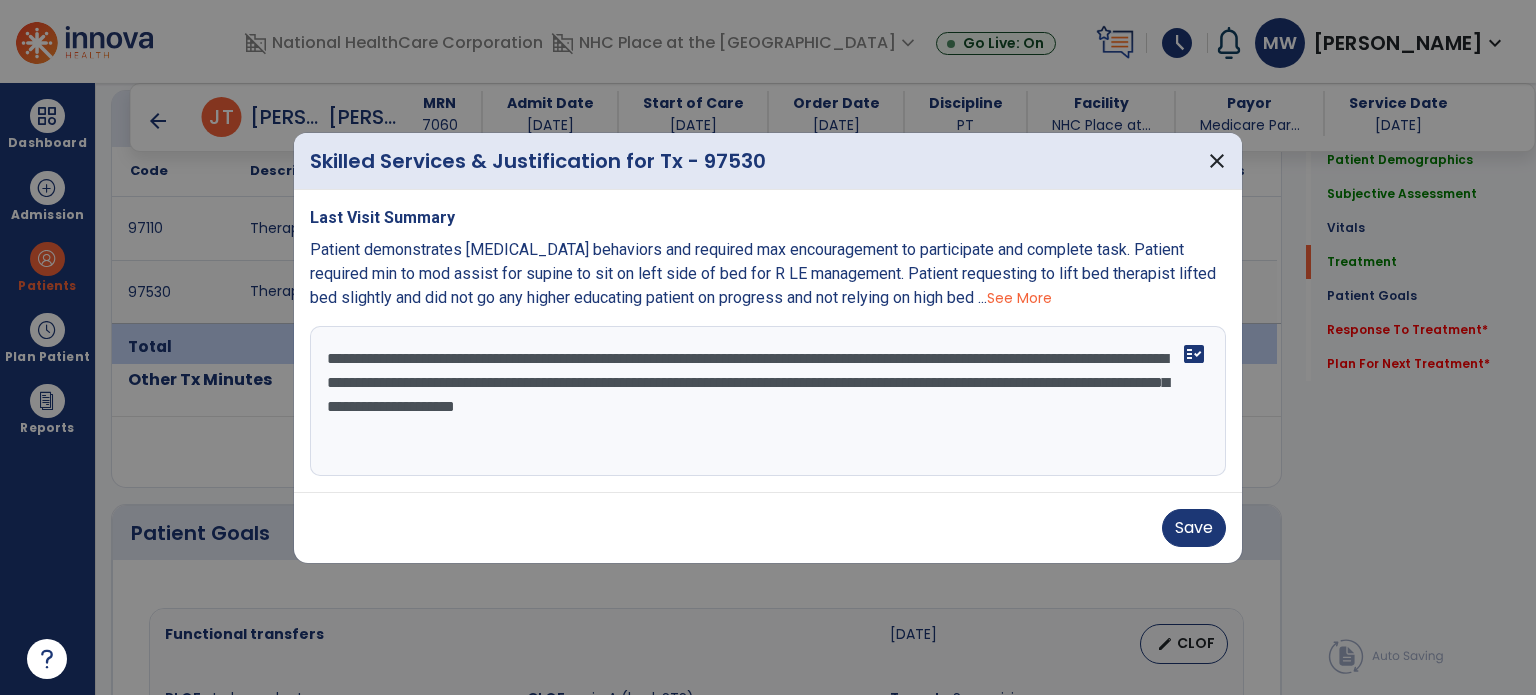click on "**********" at bounding box center (768, 401) 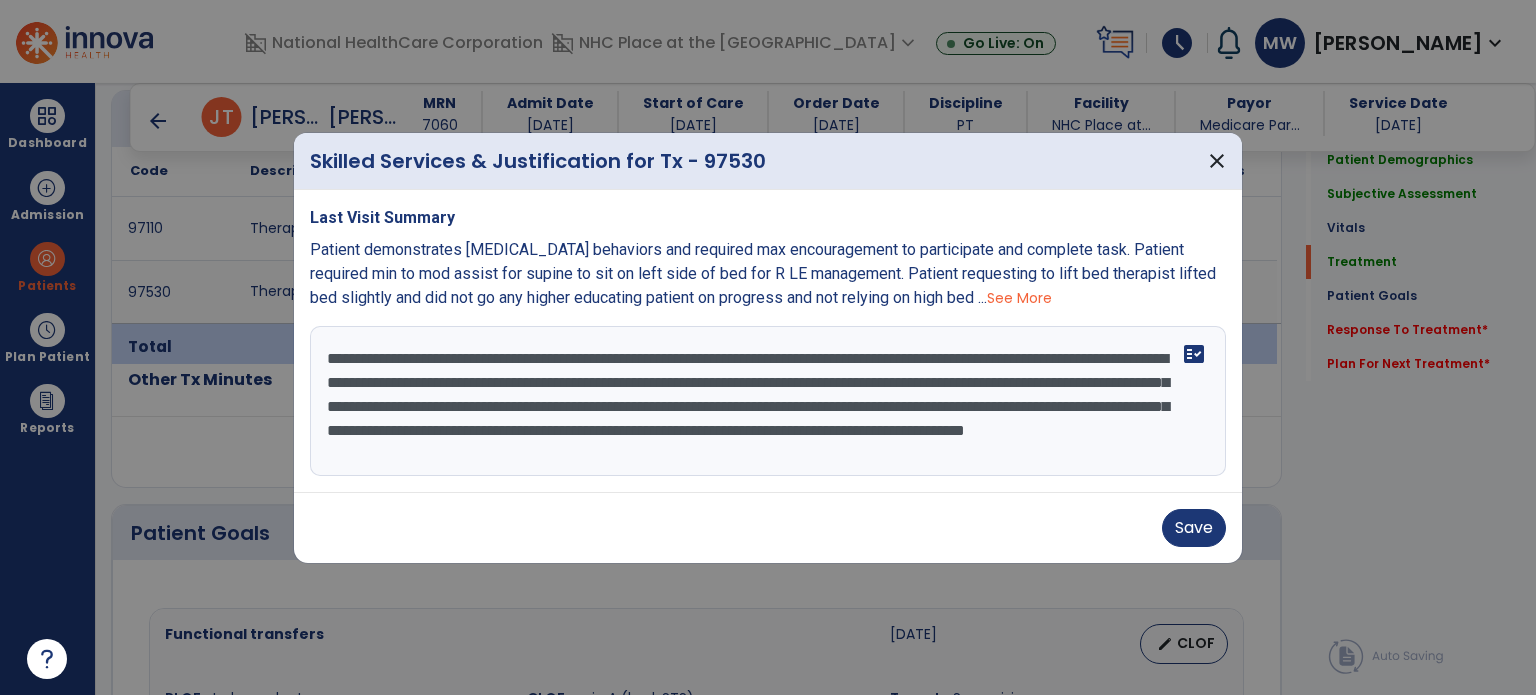 scroll, scrollTop: 15, scrollLeft: 0, axis: vertical 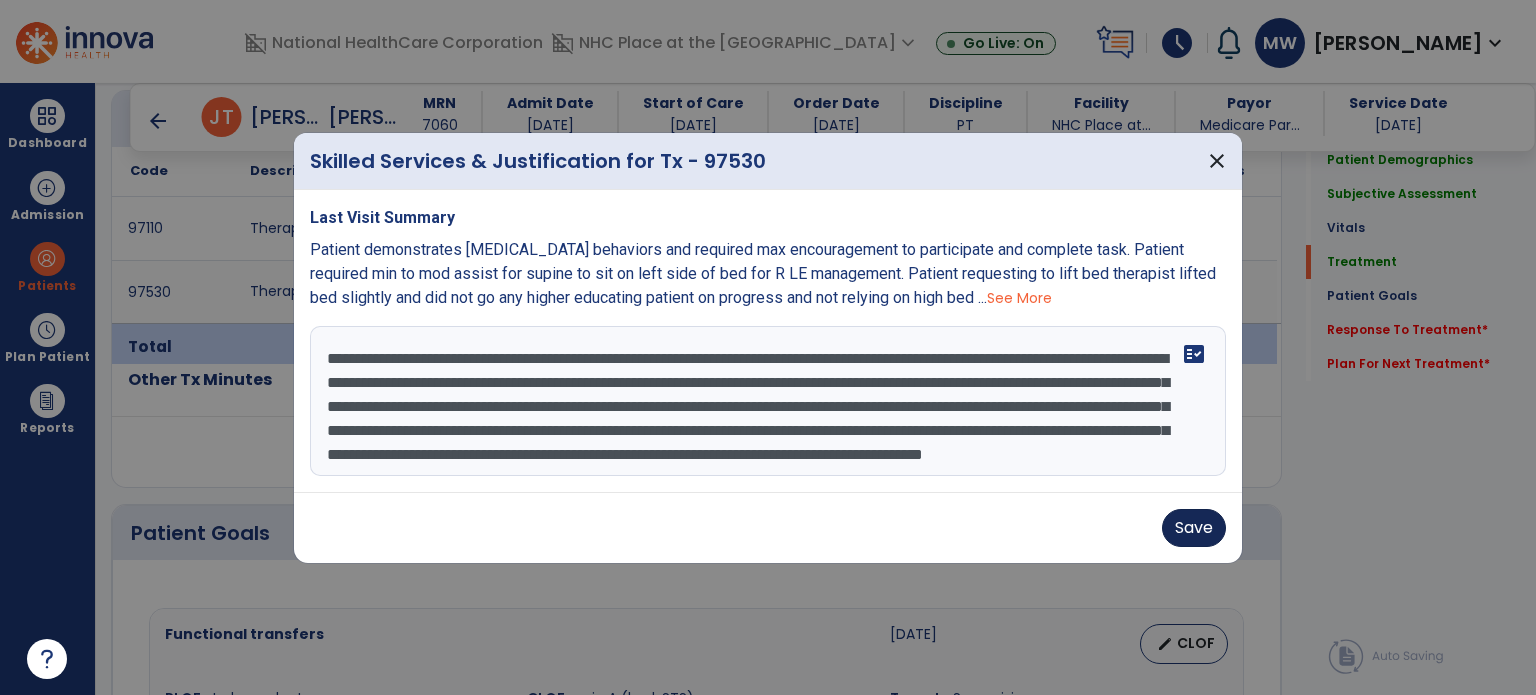 type on "**********" 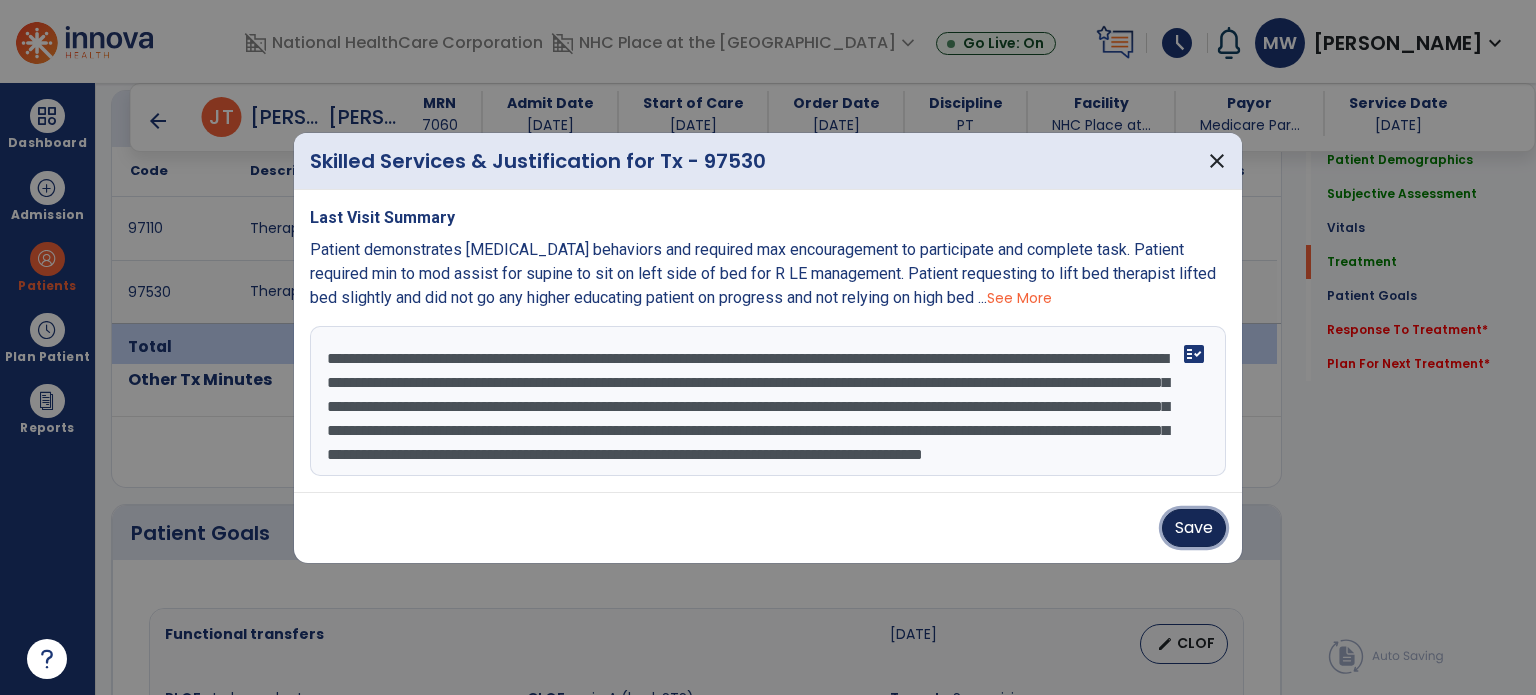 click on "Save" at bounding box center [1194, 528] 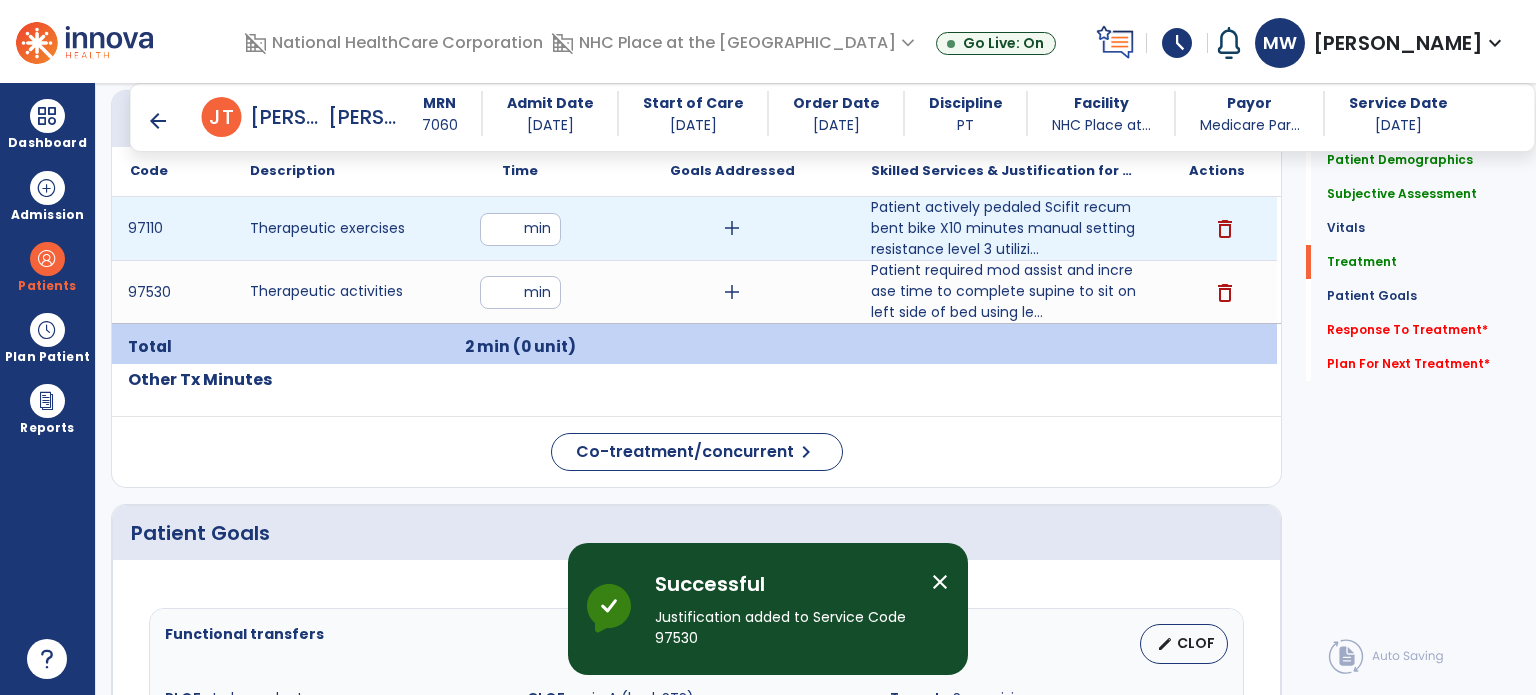 click on "*" at bounding box center [520, 229] 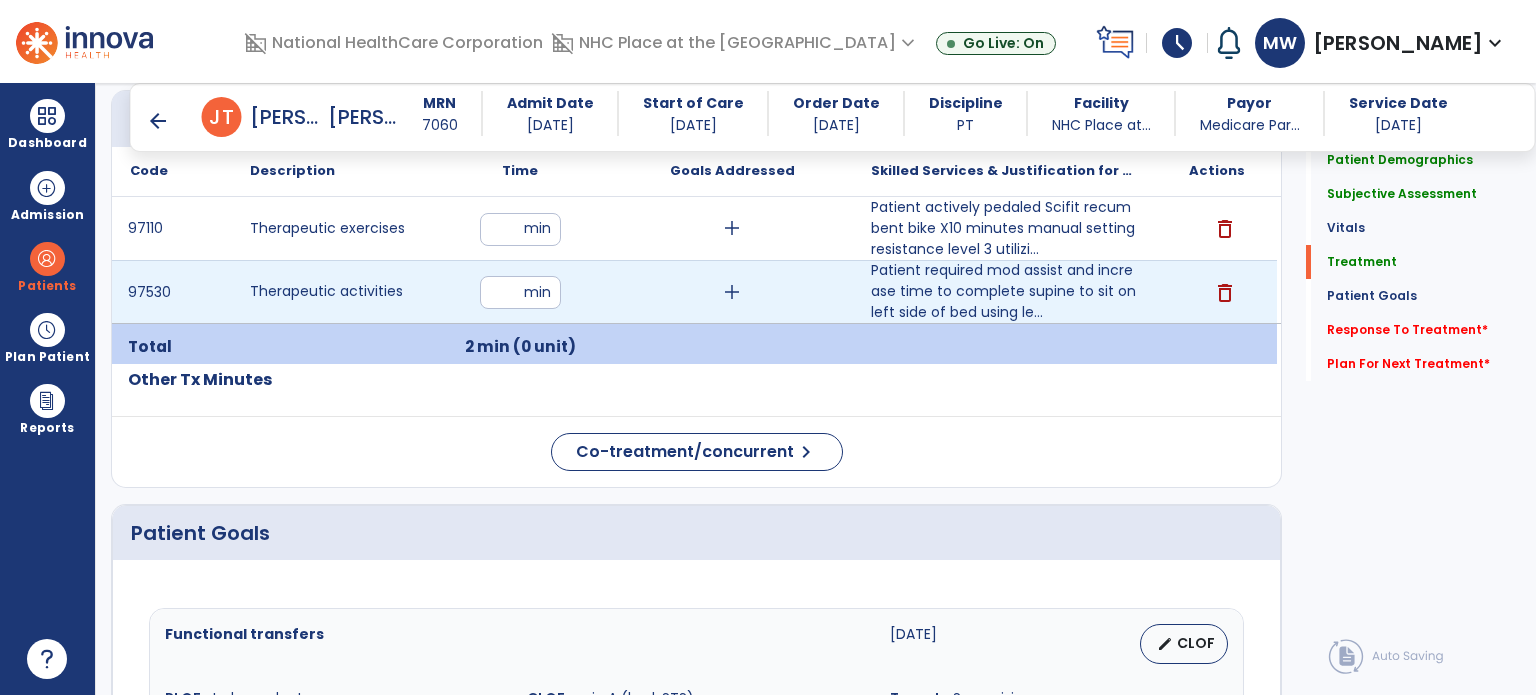 click on "*" at bounding box center [520, 292] 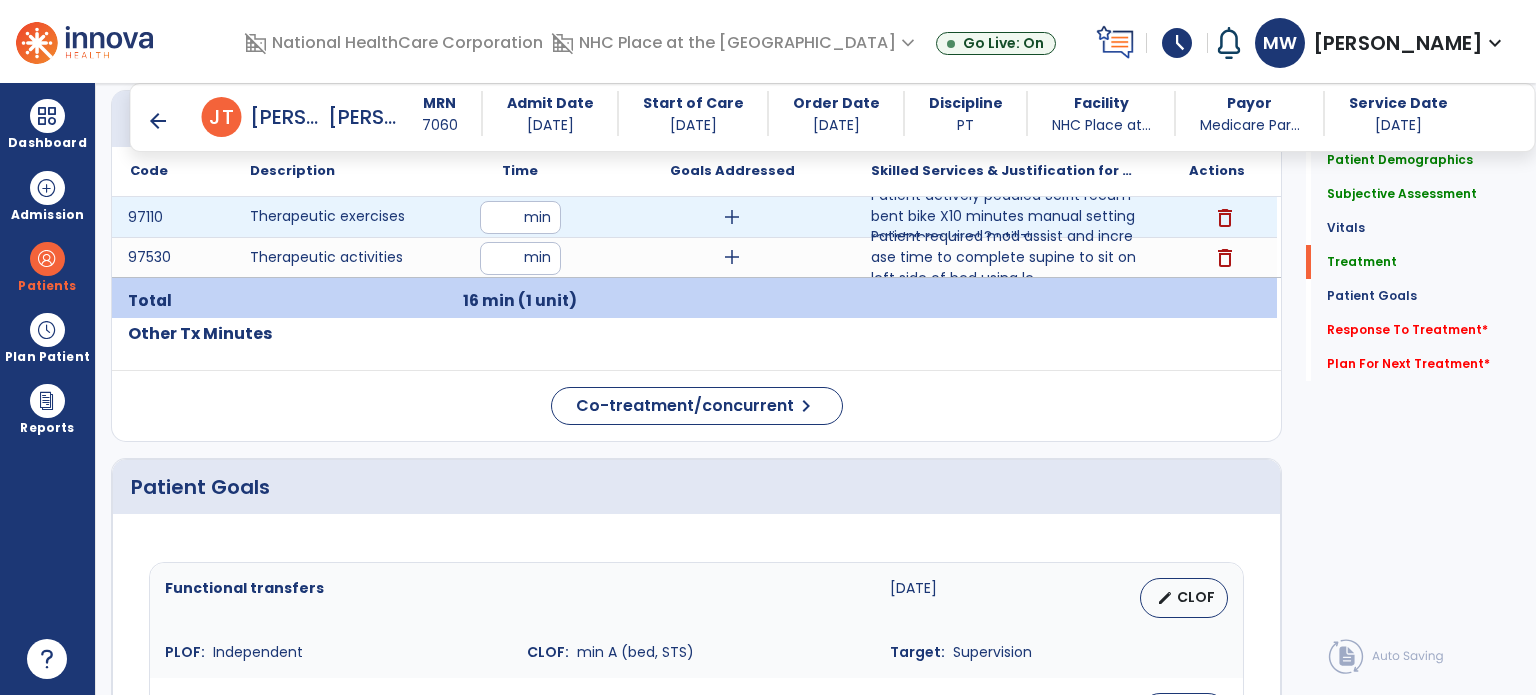 drag, startPoint x: 507, startPoint y: 241, endPoint x: 463, endPoint y: 233, distance: 44.72136 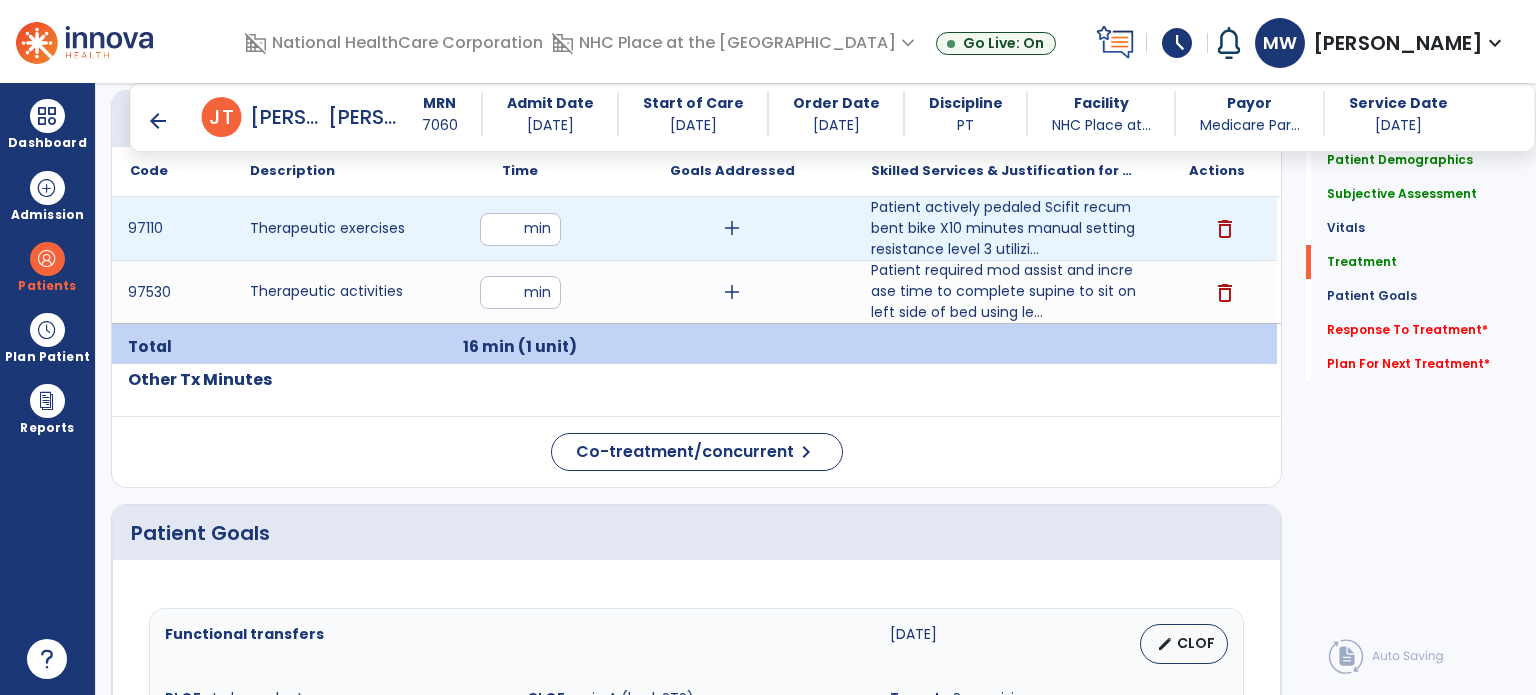click on "*" at bounding box center (520, 229) 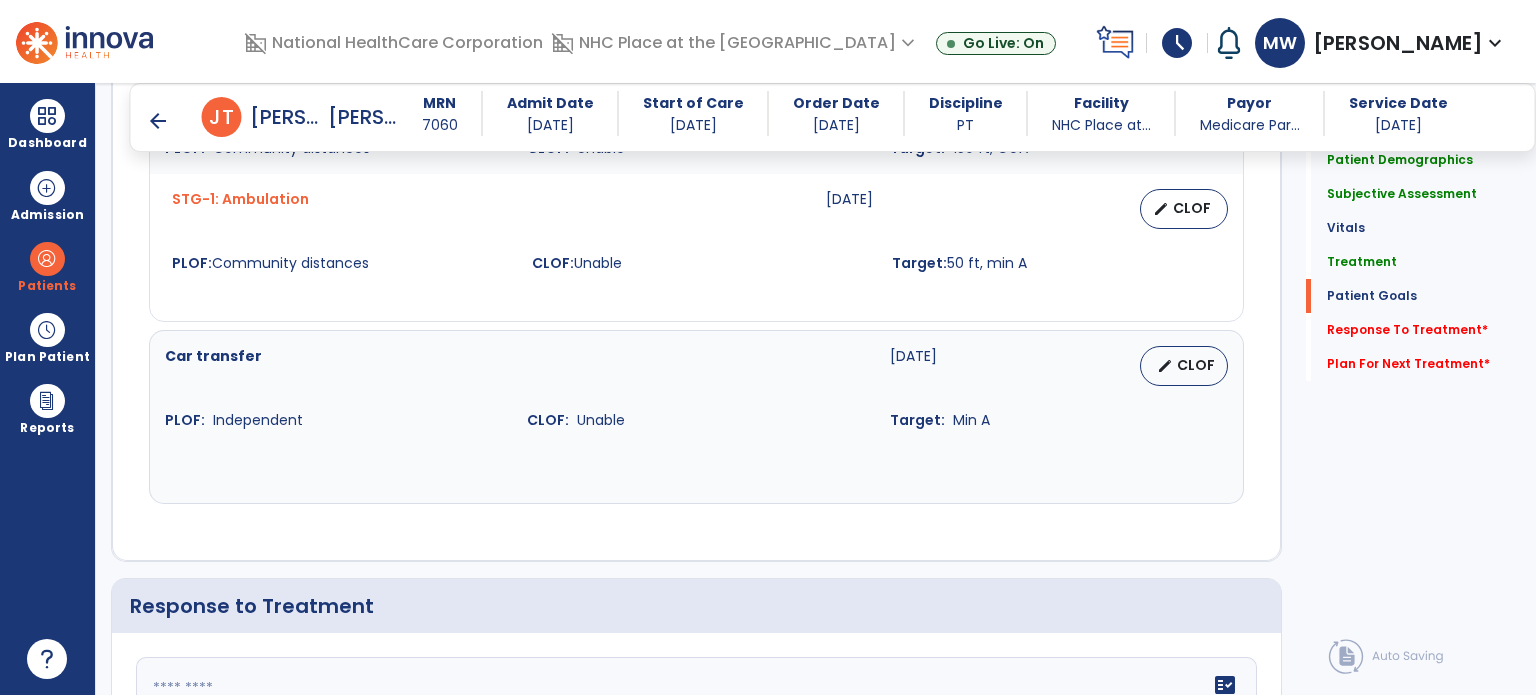 scroll, scrollTop: 2447, scrollLeft: 0, axis: vertical 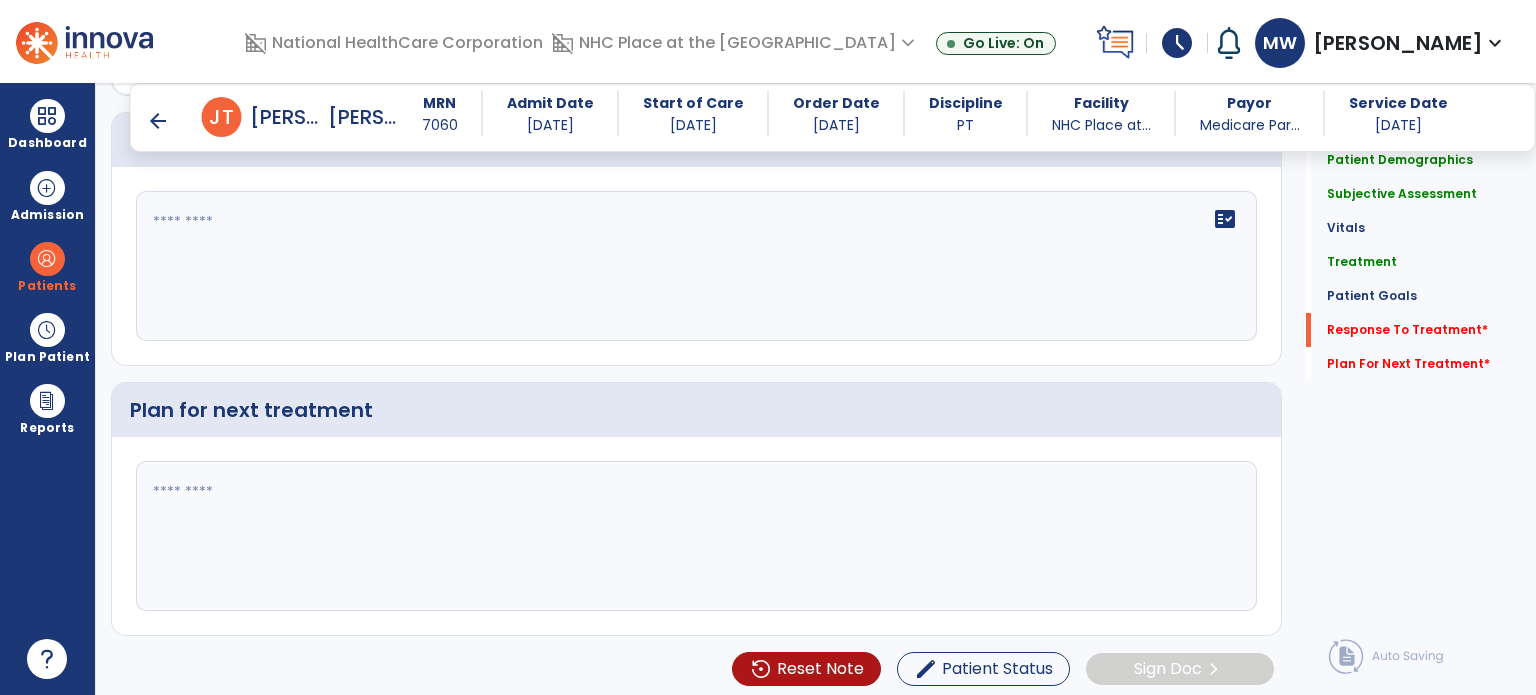 click on "fact_check" 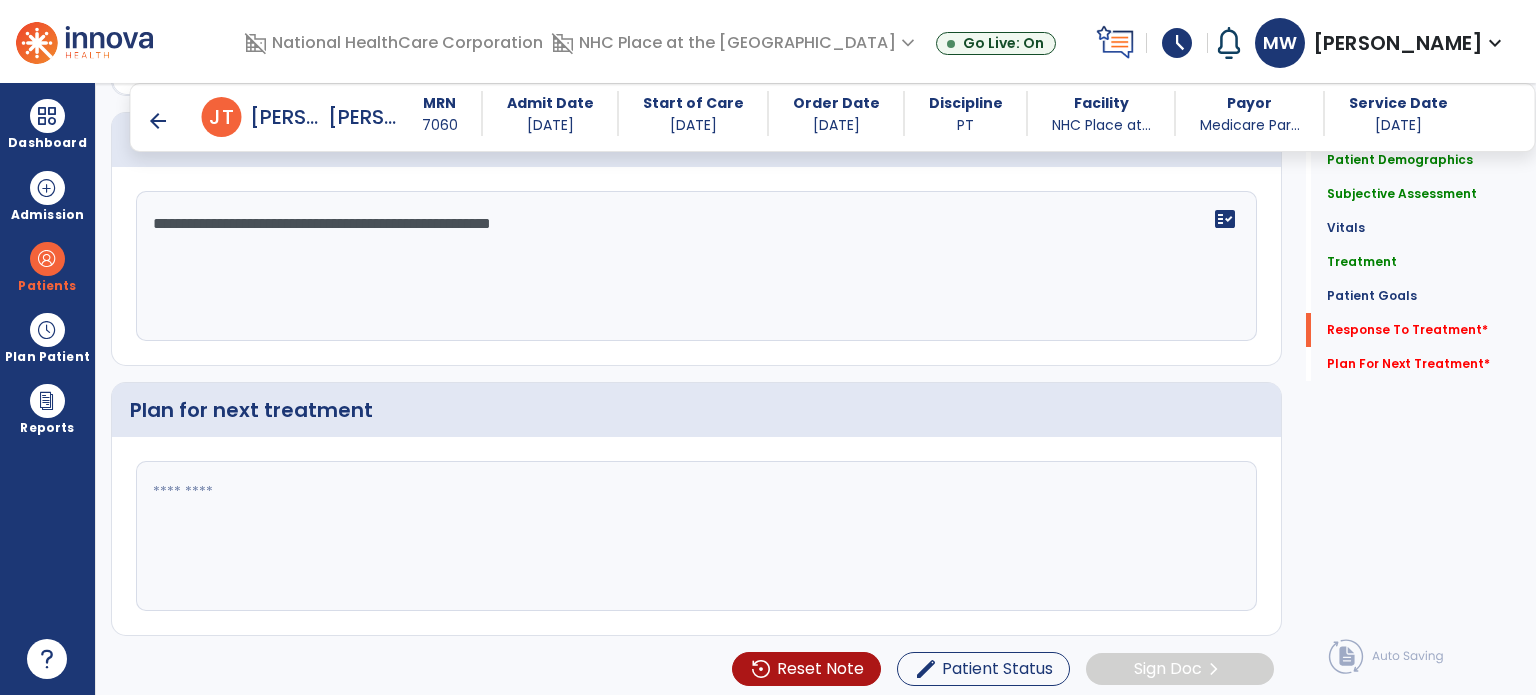 type on "**********" 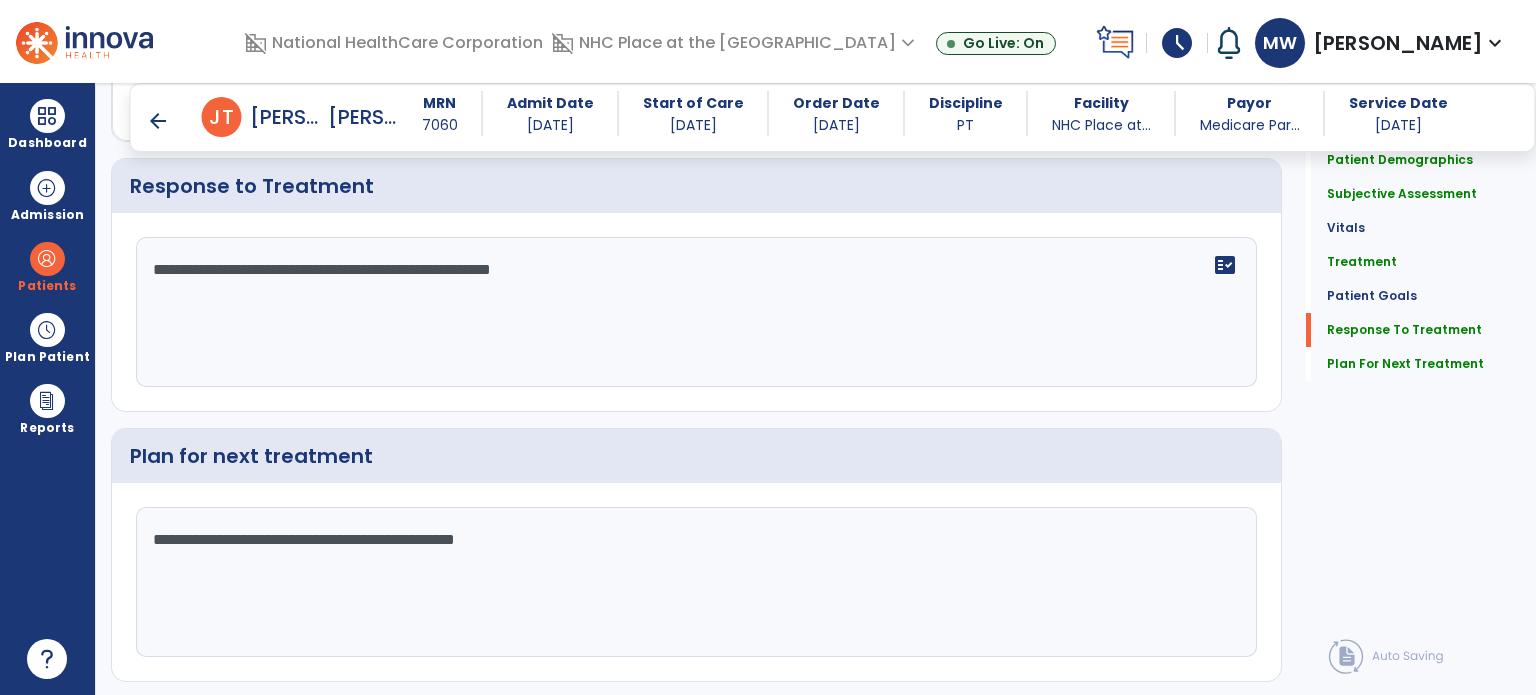 scroll, scrollTop: 2447, scrollLeft: 0, axis: vertical 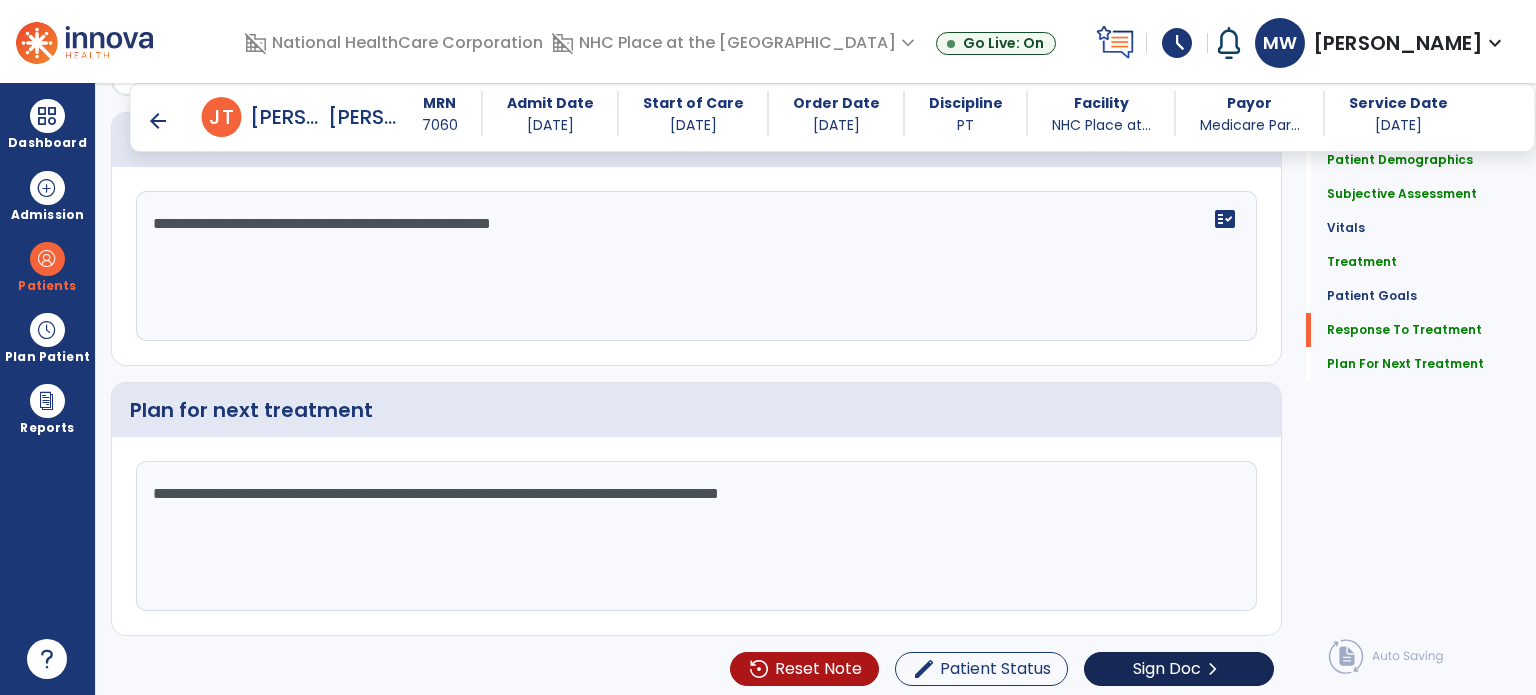 type on "**********" 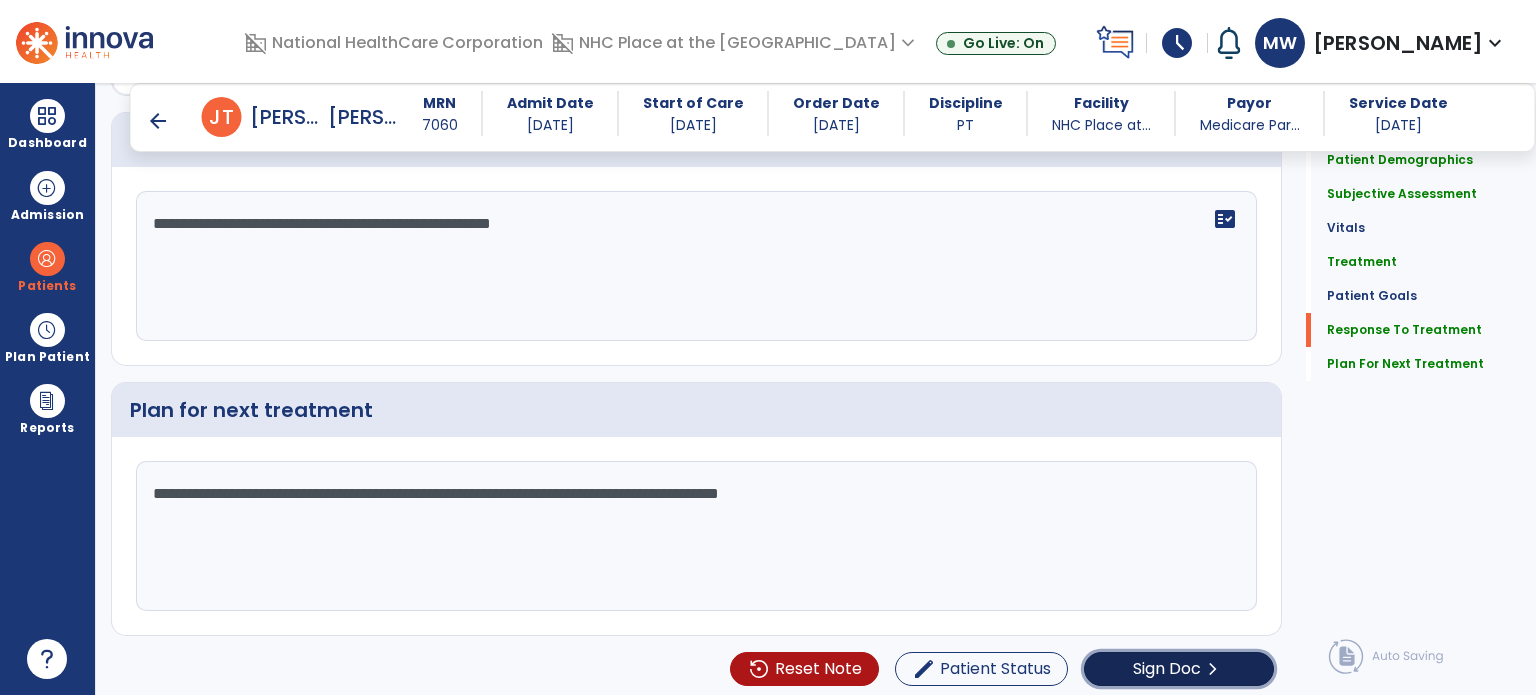 click on "Sign Doc" 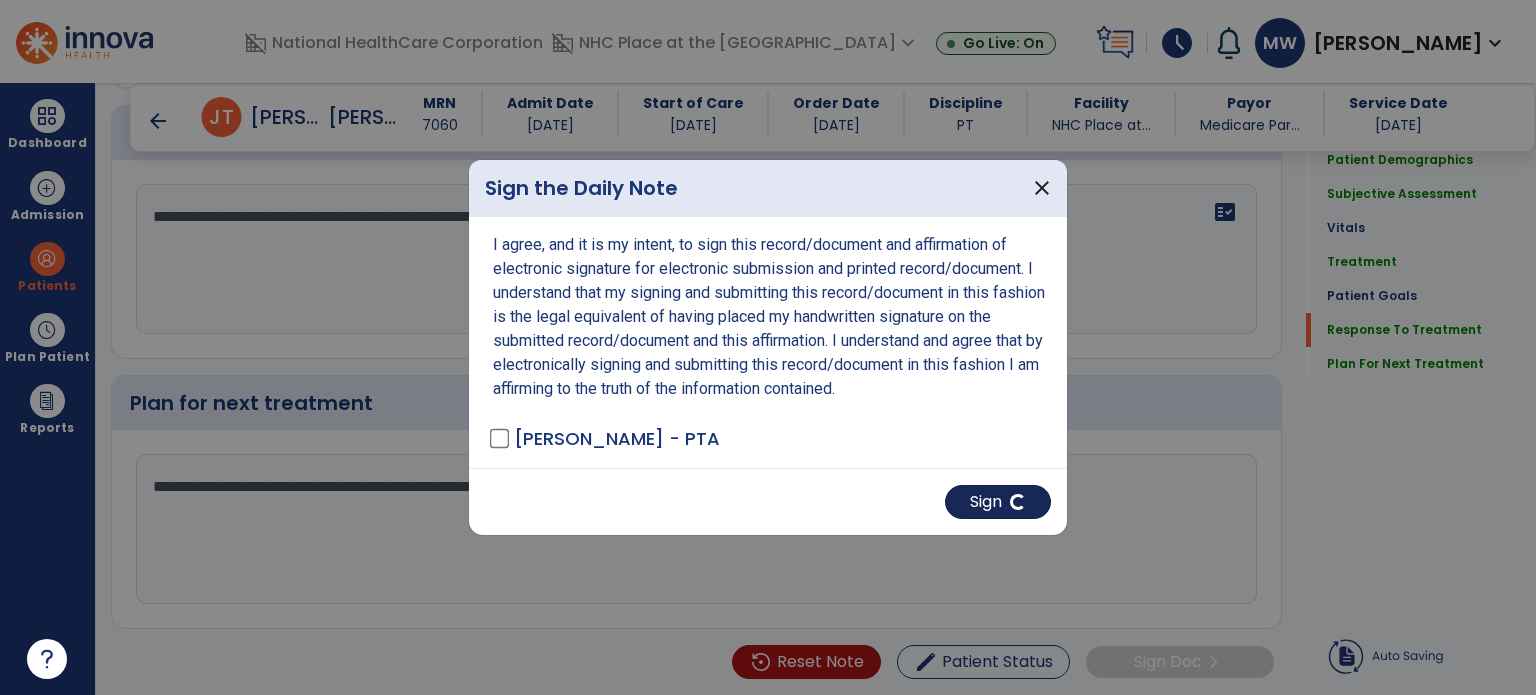 click on "Sign" at bounding box center (998, 502) 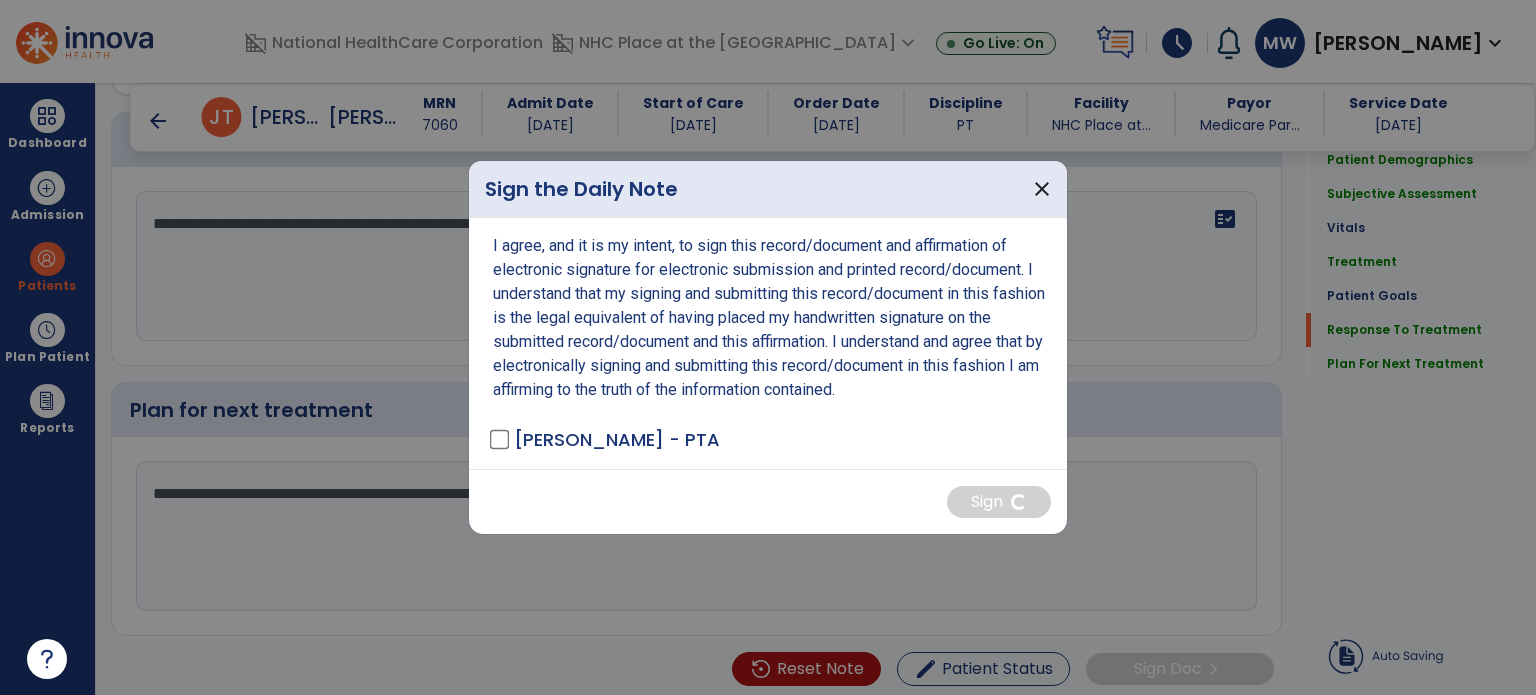 scroll, scrollTop: 2447, scrollLeft: 0, axis: vertical 